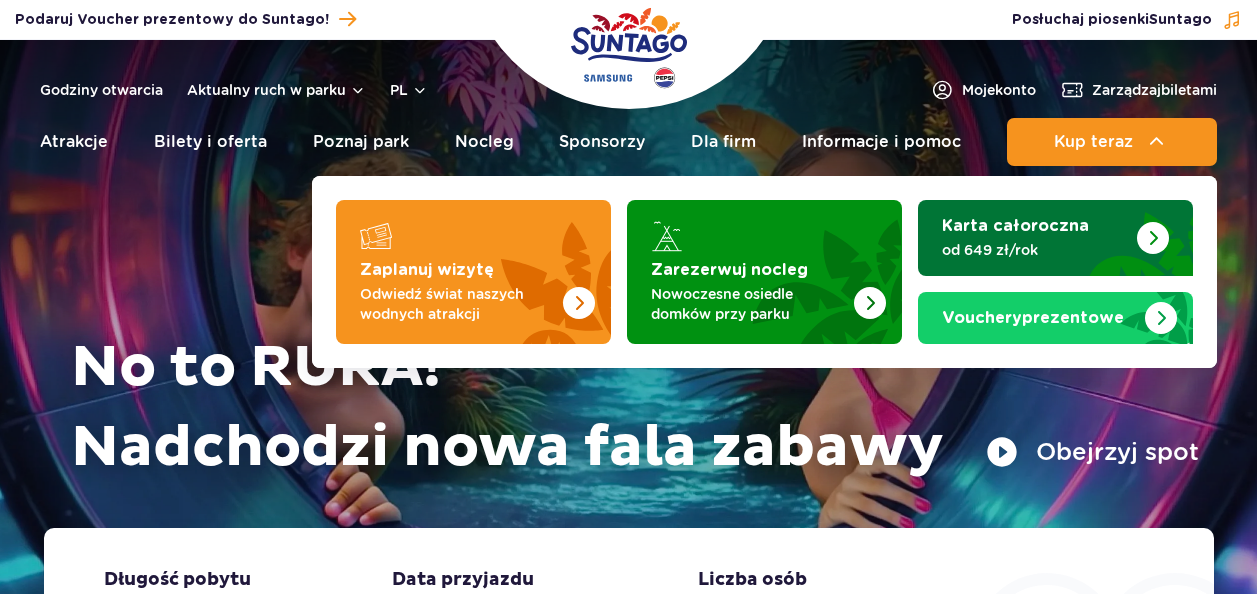 scroll, scrollTop: 0, scrollLeft: 0, axis: both 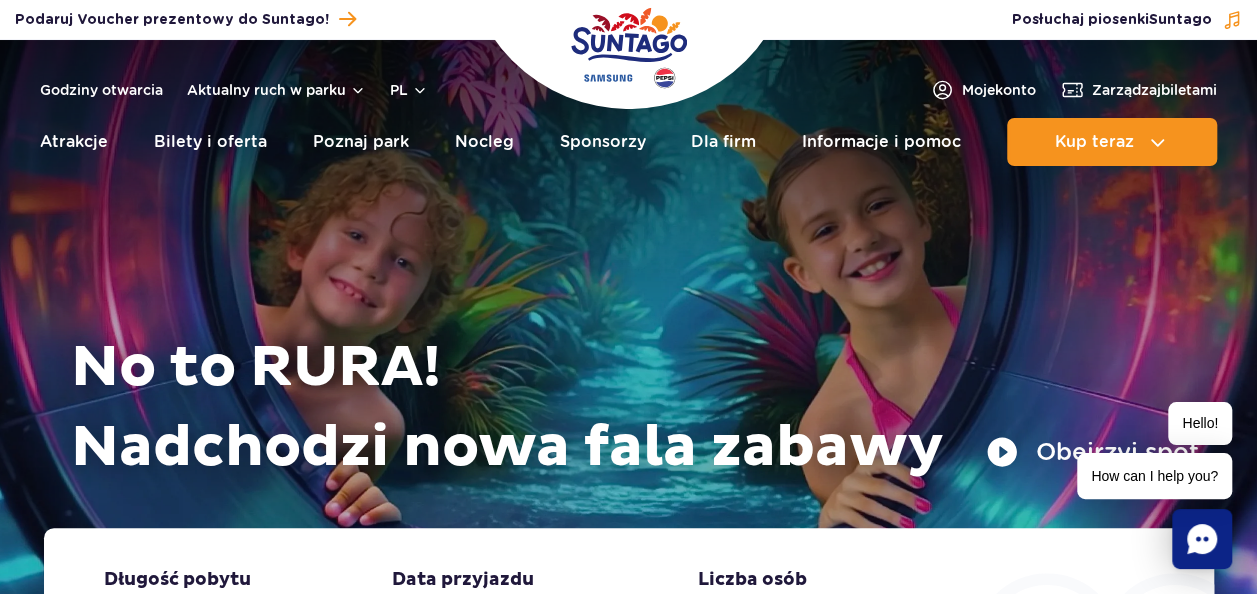 drag, startPoint x: 939, startPoint y: 2, endPoint x: 924, endPoint y: 4, distance: 15.132746 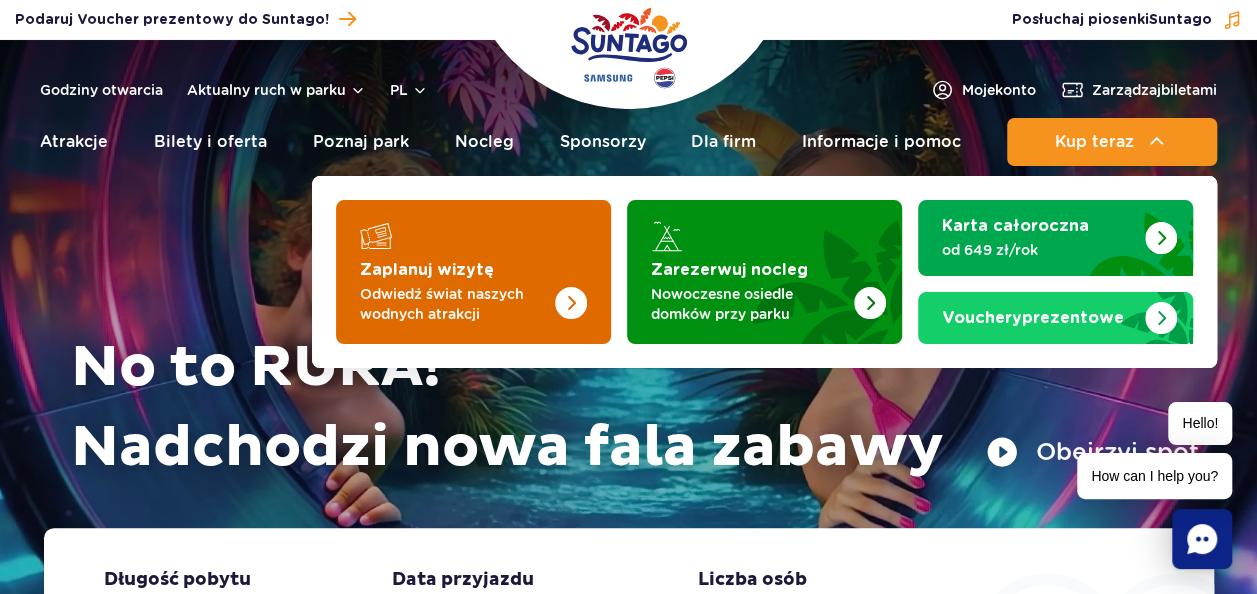 click at bounding box center (531, 266) 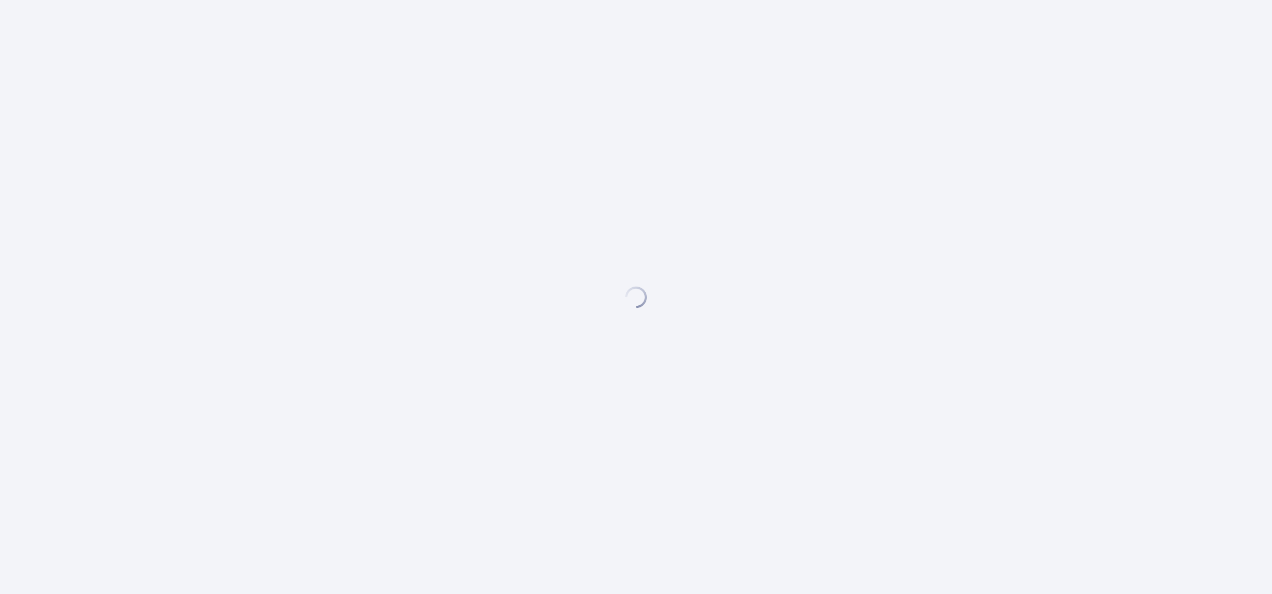 scroll, scrollTop: 0, scrollLeft: 0, axis: both 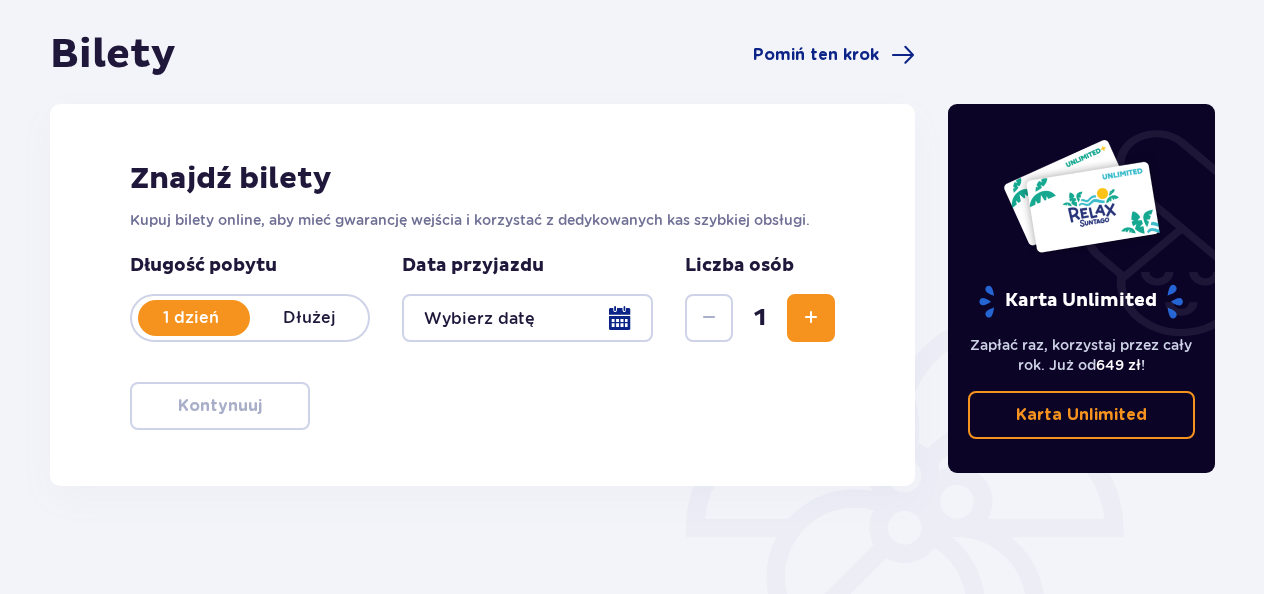 click at bounding box center [811, 318] 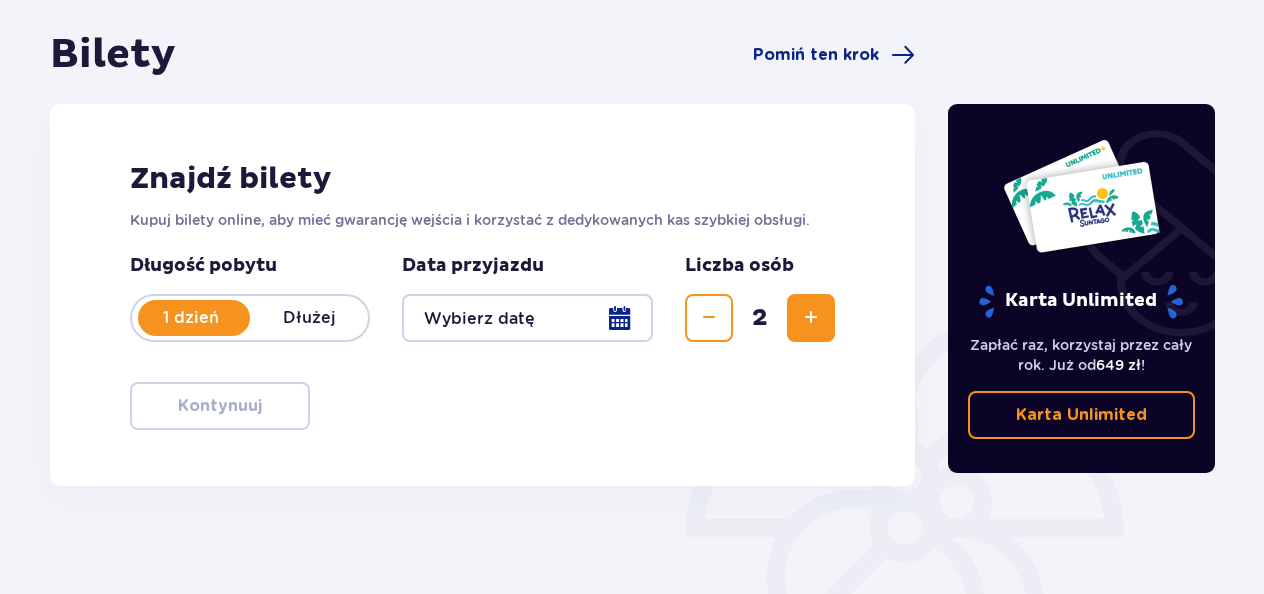 click at bounding box center (811, 318) 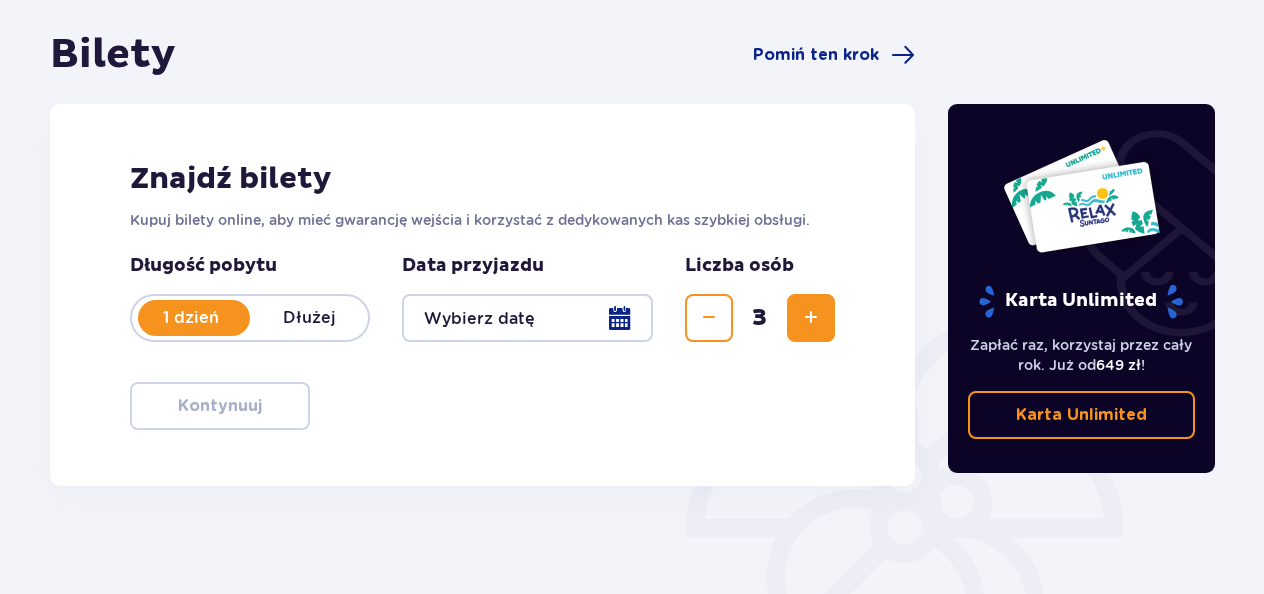 click at bounding box center [811, 318] 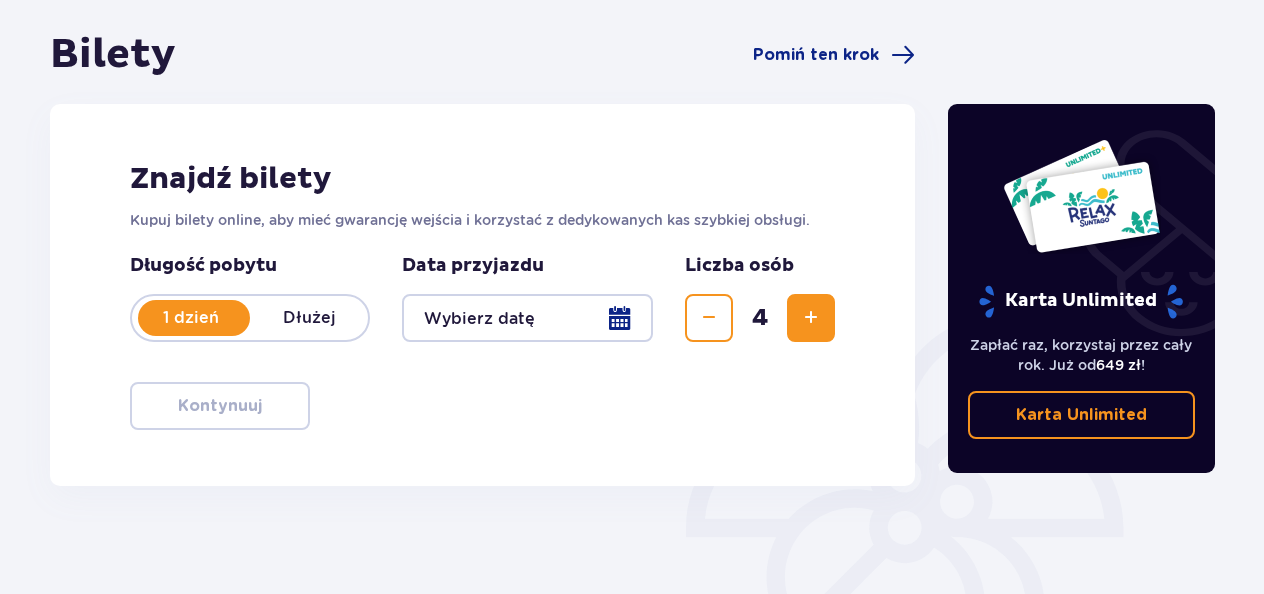 click at bounding box center [527, 318] 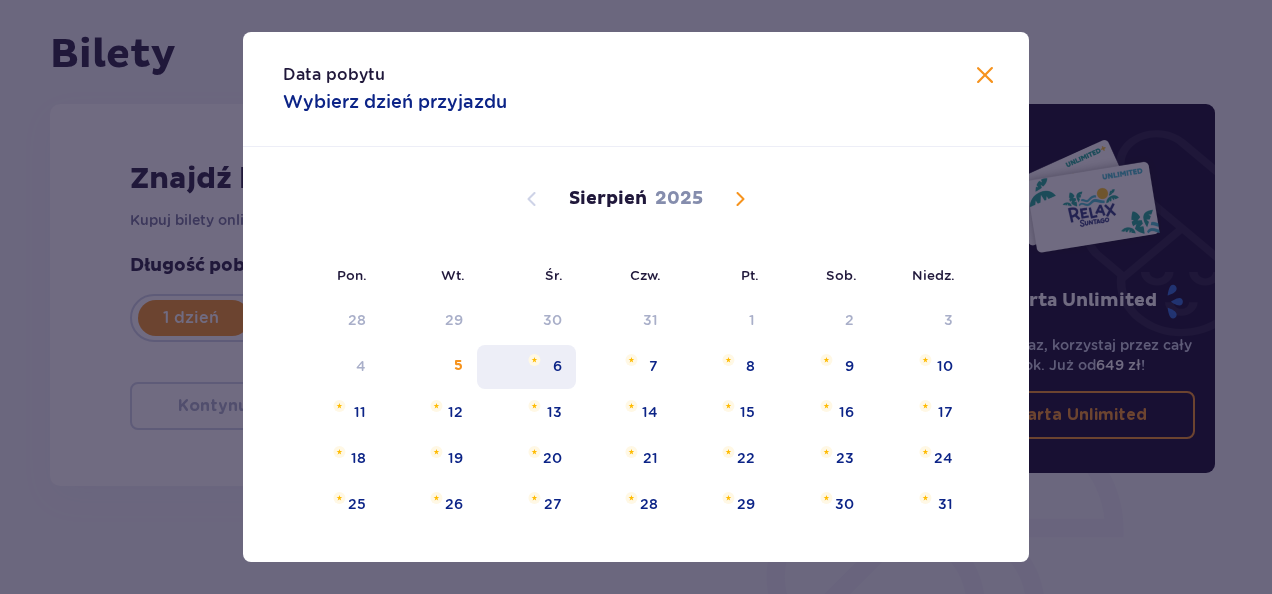 click on "6" at bounding box center (526, 367) 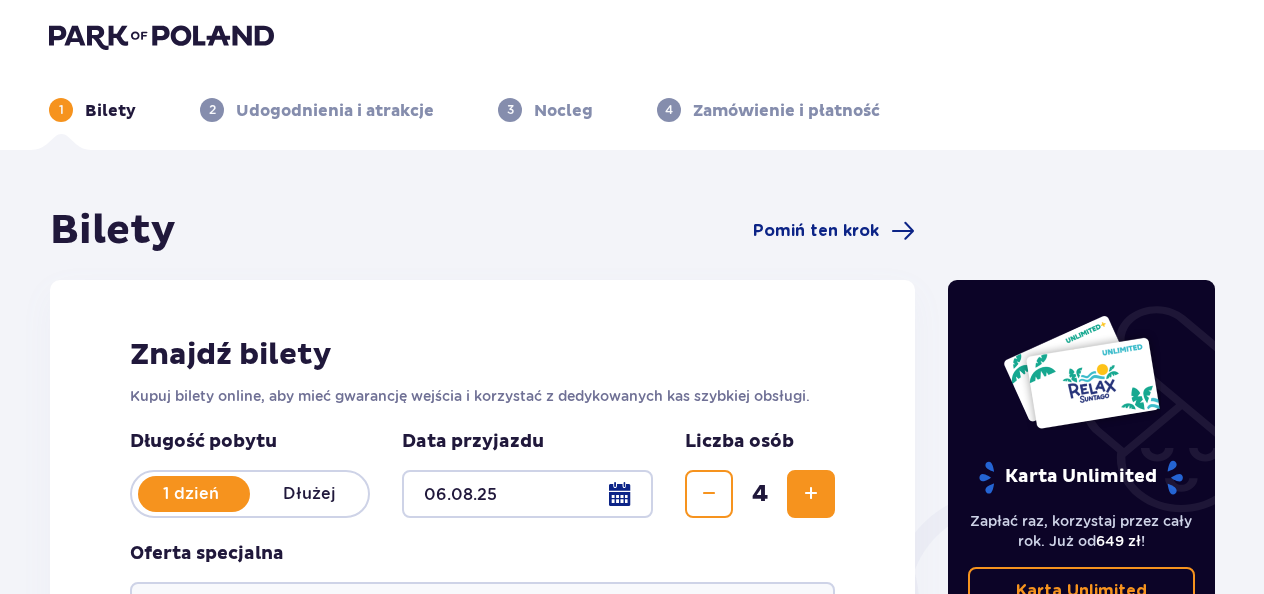 scroll, scrollTop: 0, scrollLeft: 0, axis: both 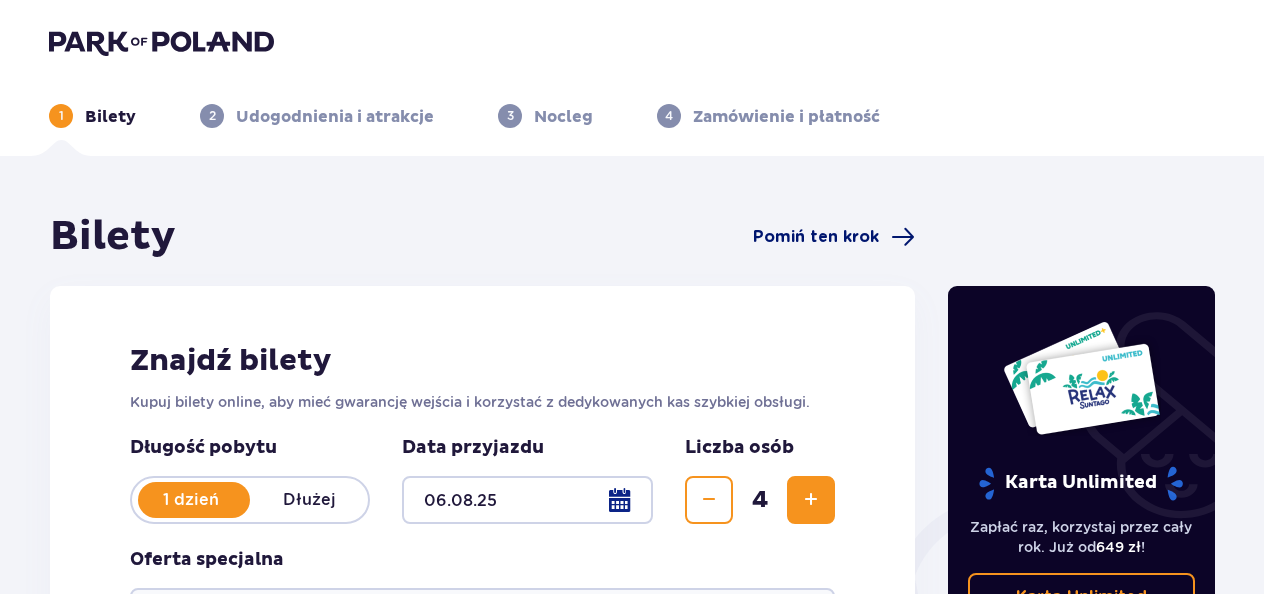 click on "Pomiń ten krok" at bounding box center [834, 237] 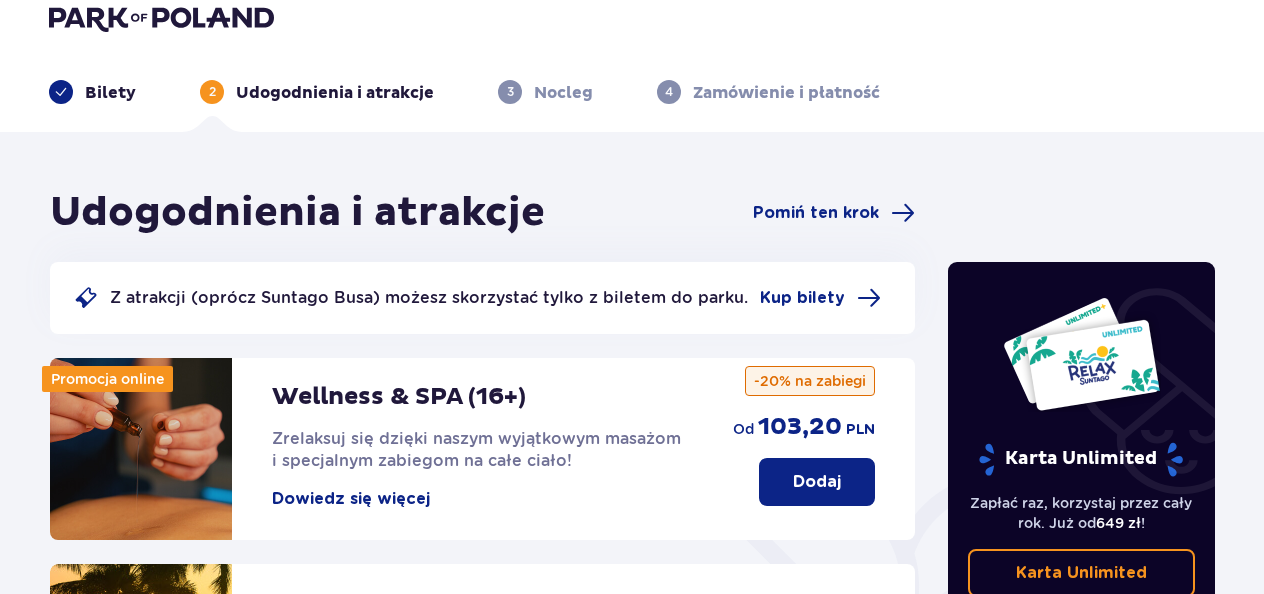 scroll, scrollTop: 0, scrollLeft: 0, axis: both 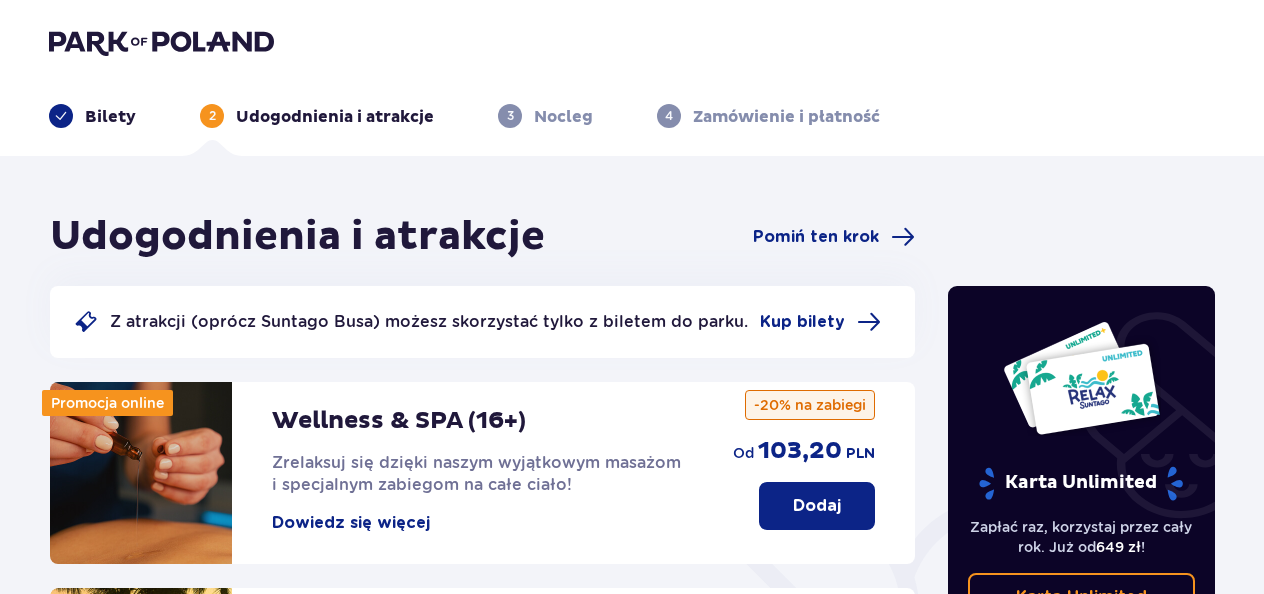 click on "Bilety" at bounding box center [110, 117] 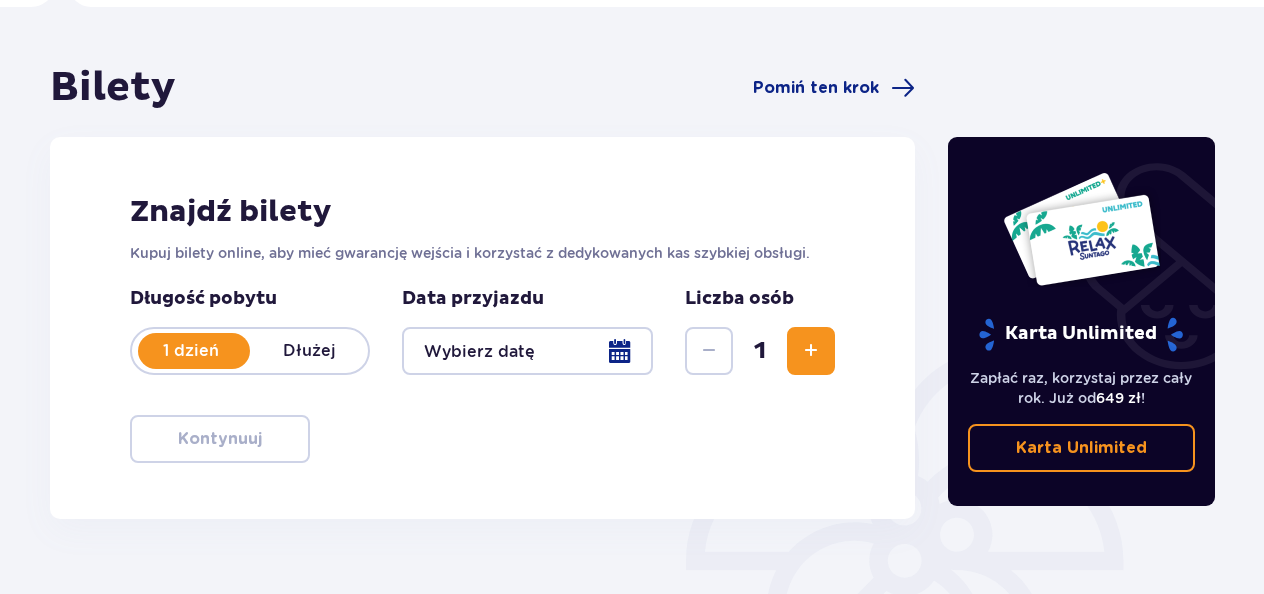 scroll, scrollTop: 0, scrollLeft: 0, axis: both 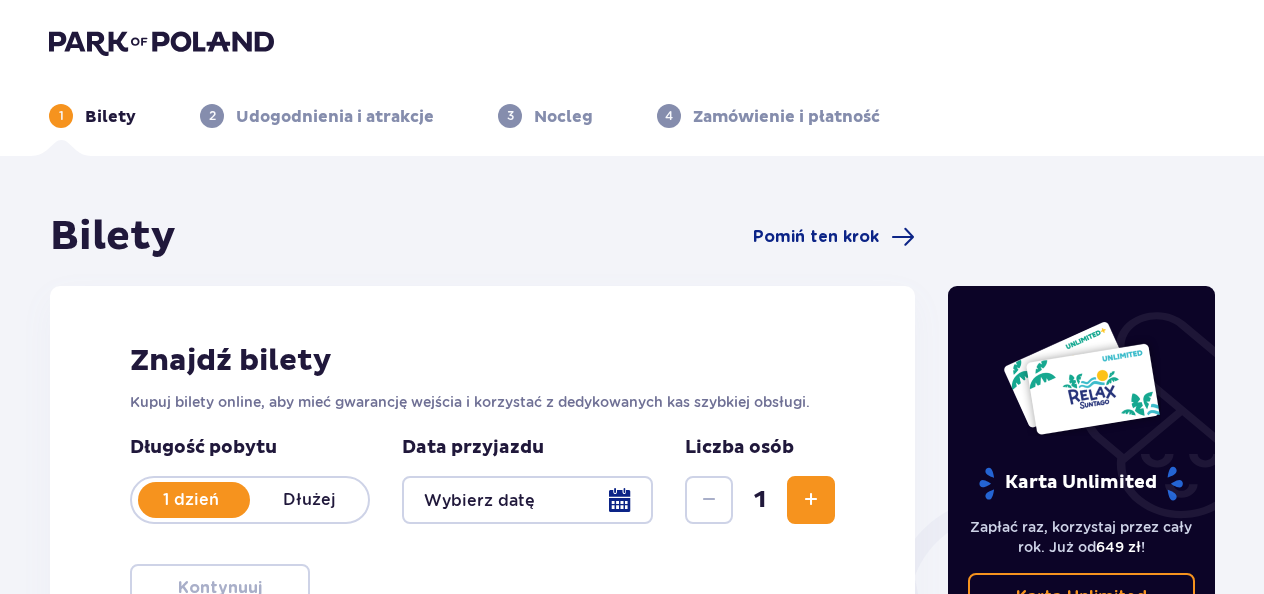 click at bounding box center [161, 42] 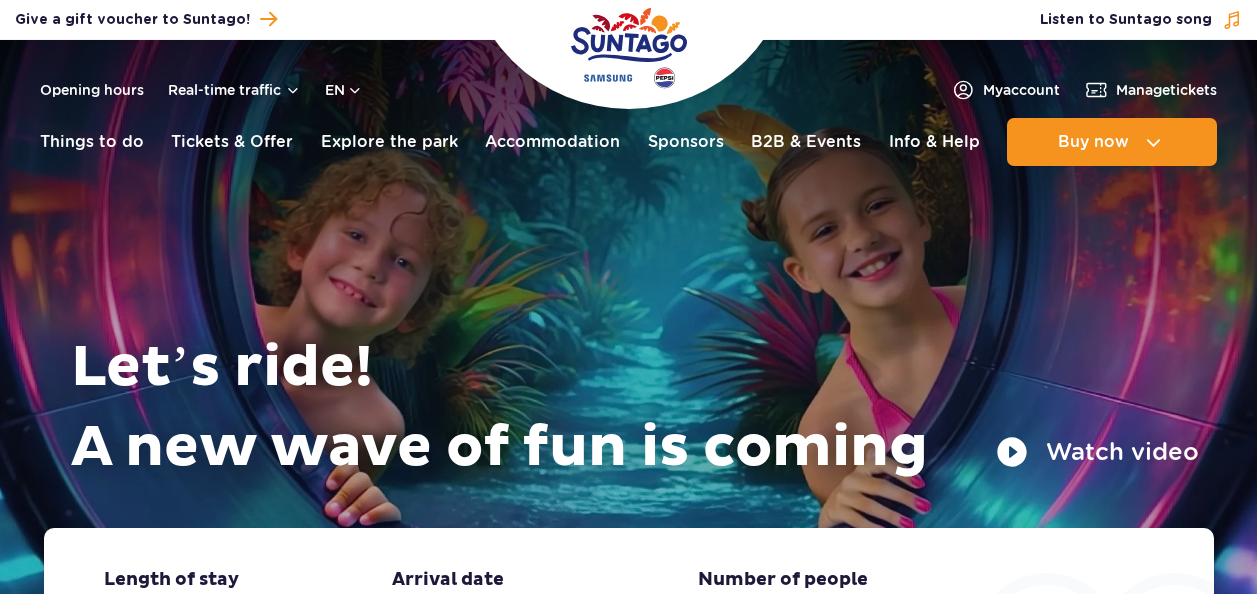 scroll, scrollTop: 0, scrollLeft: 0, axis: both 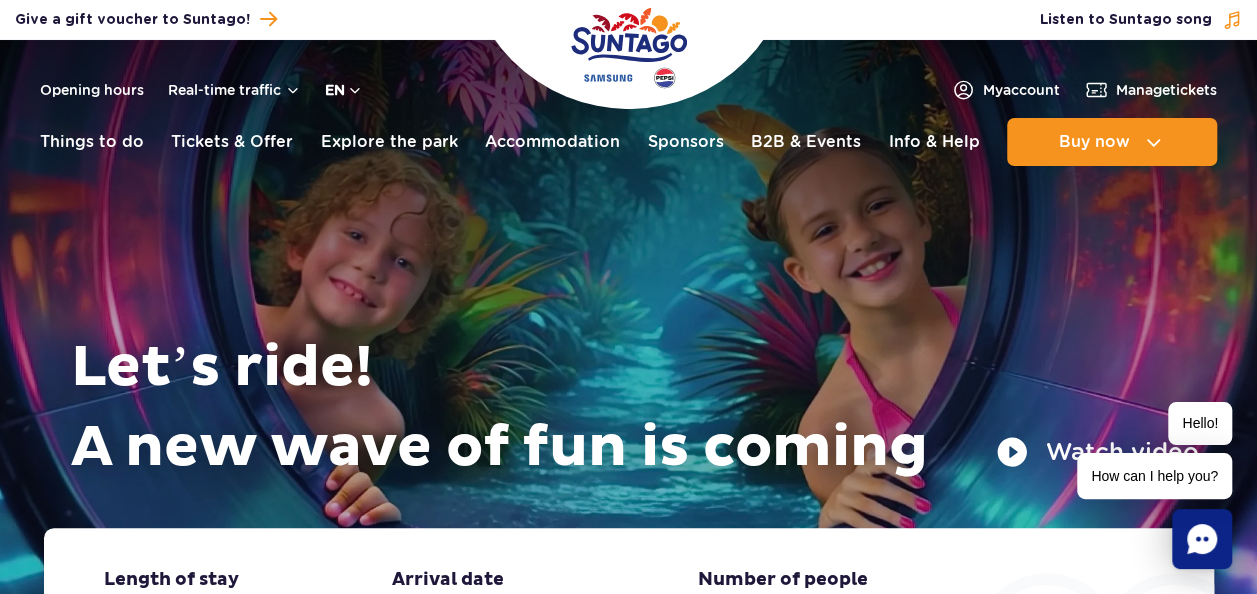 click on "en" at bounding box center [344, 90] 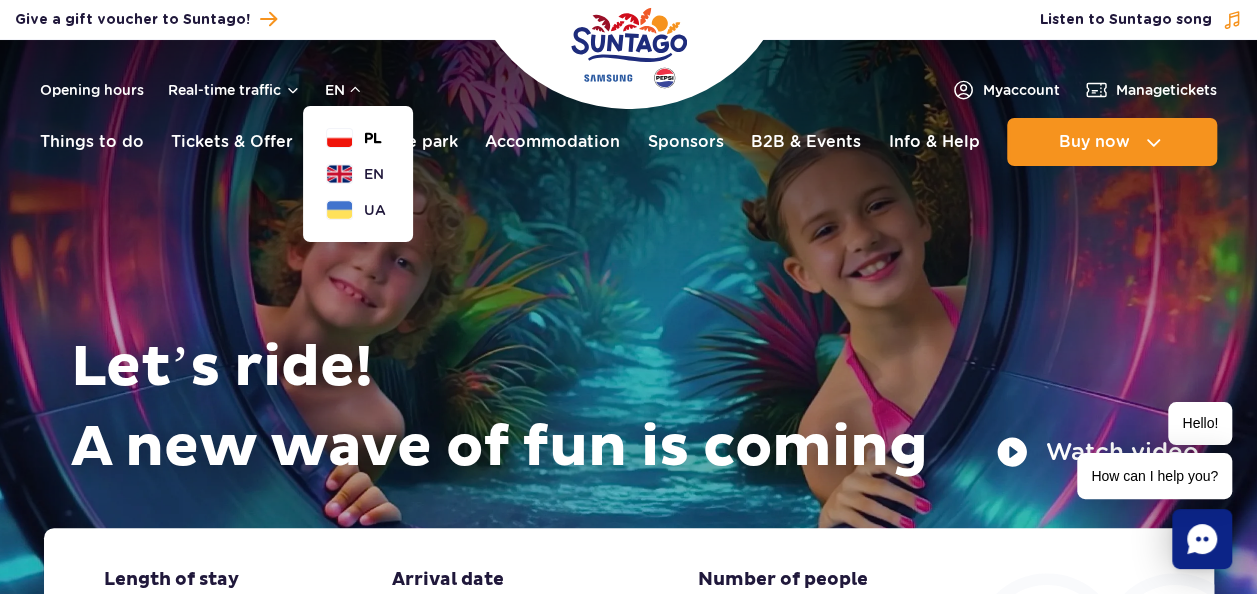 click on "PL" at bounding box center (354, 138) 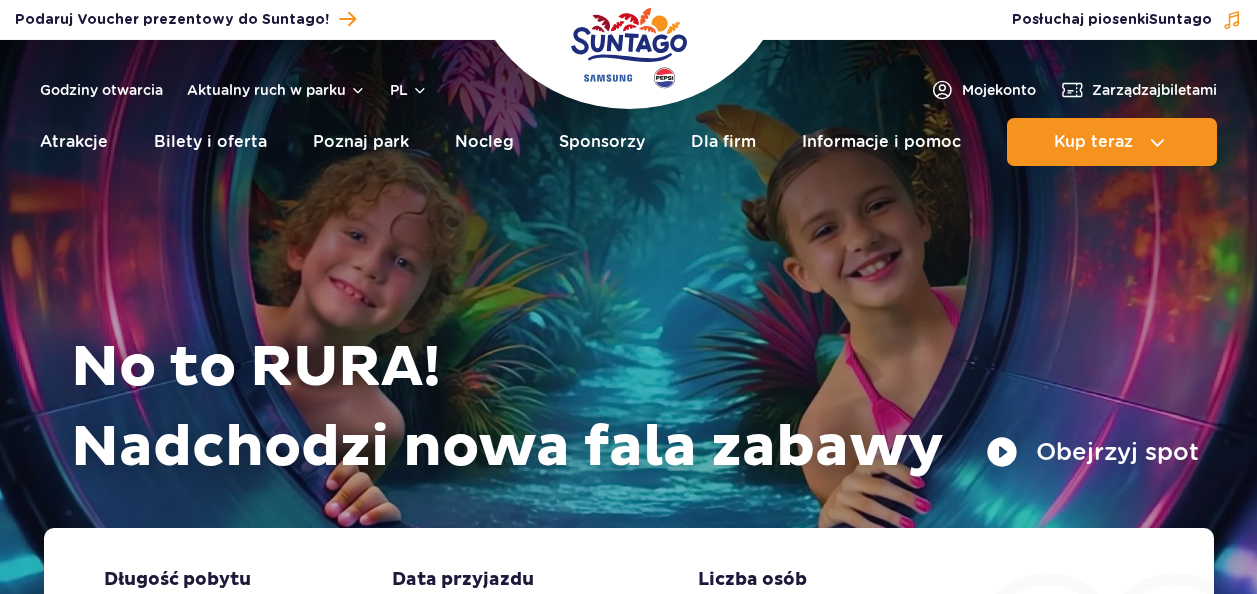scroll, scrollTop: 0, scrollLeft: 0, axis: both 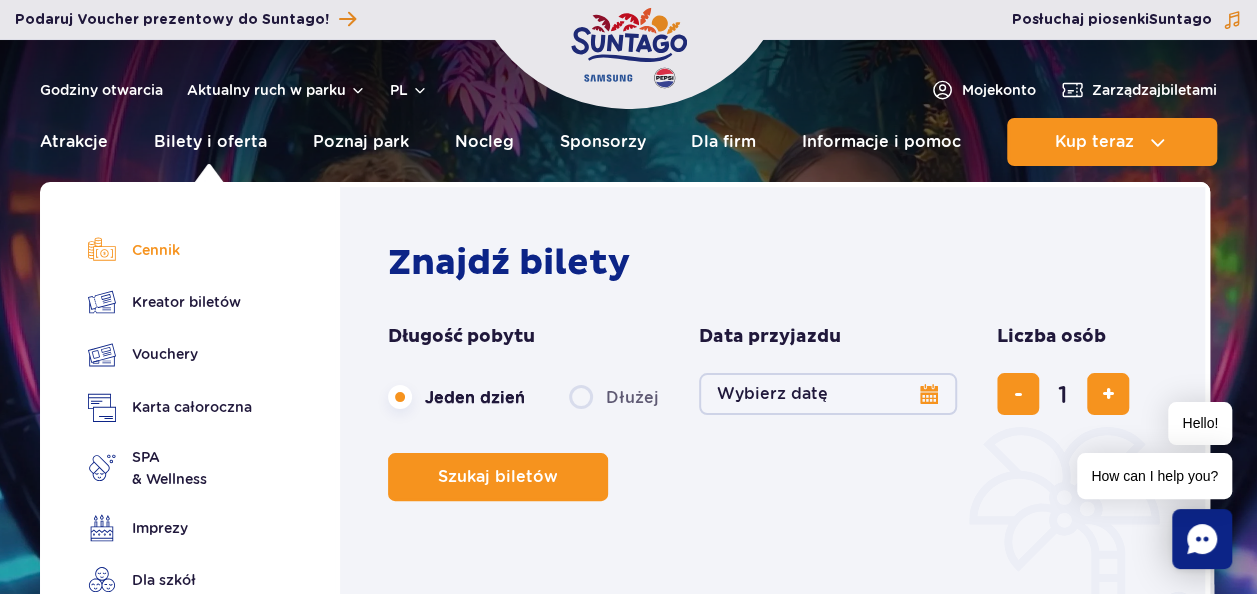 click on "Cennik" at bounding box center [170, 250] 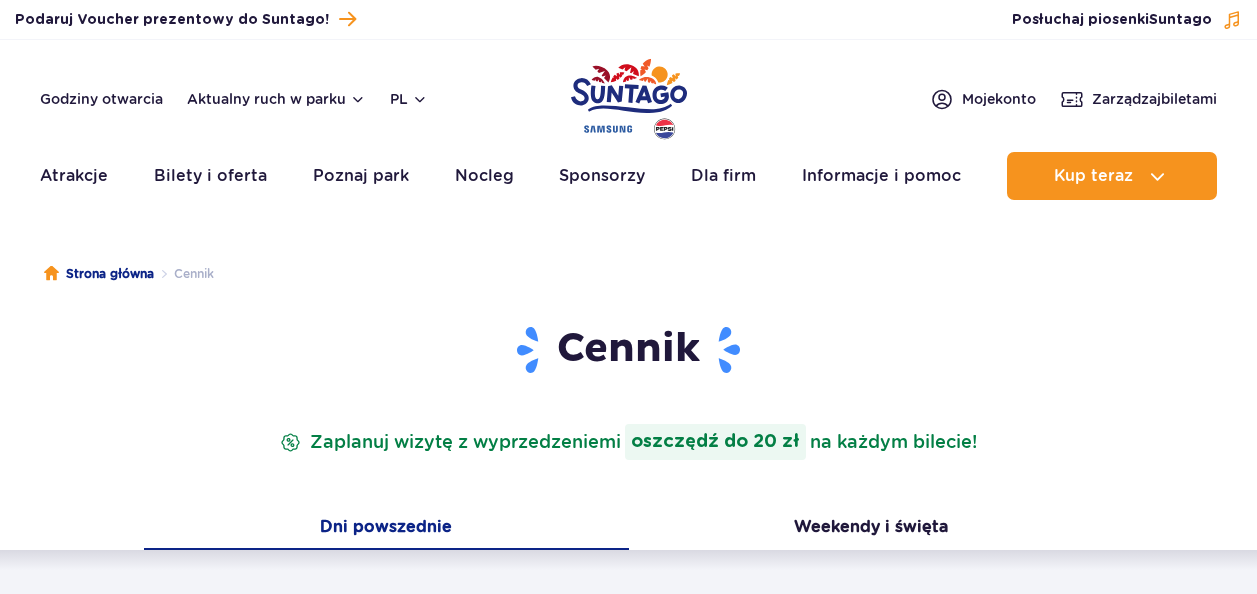 scroll, scrollTop: 0, scrollLeft: 0, axis: both 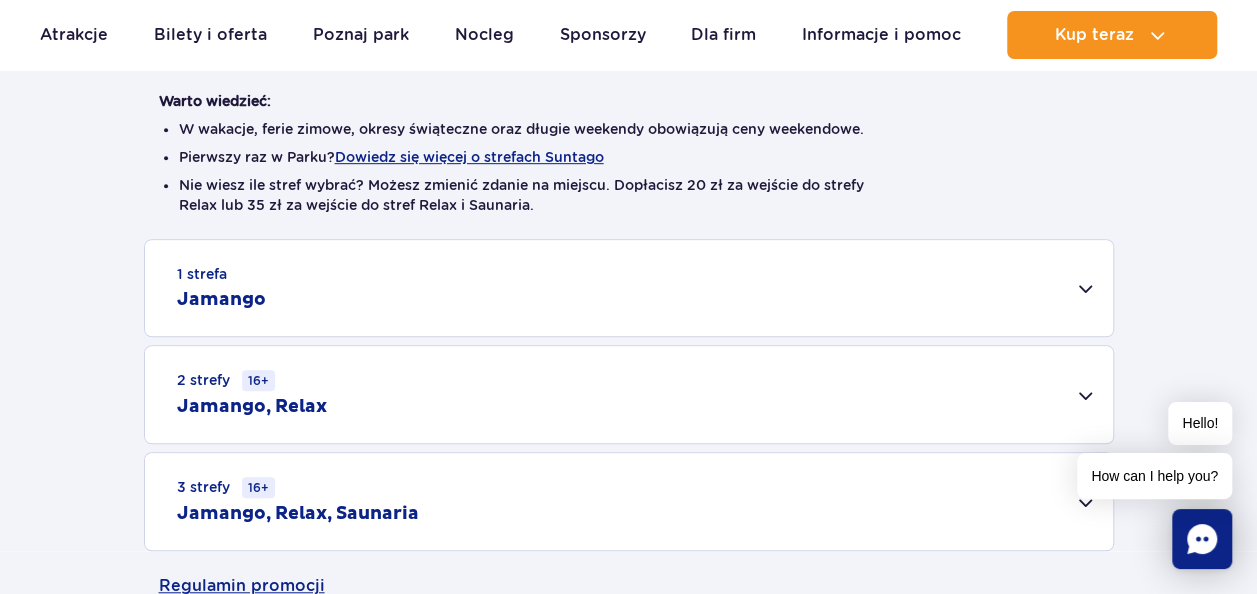 click on "1 strefa
Jamango" at bounding box center [629, 288] 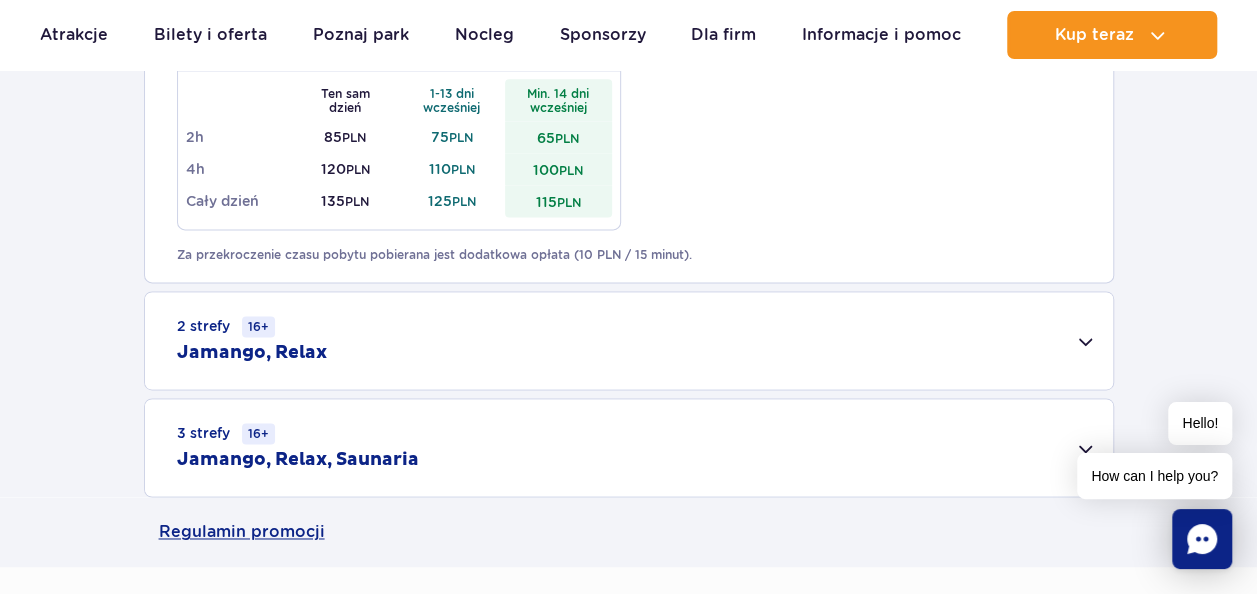 scroll, scrollTop: 1299, scrollLeft: 0, axis: vertical 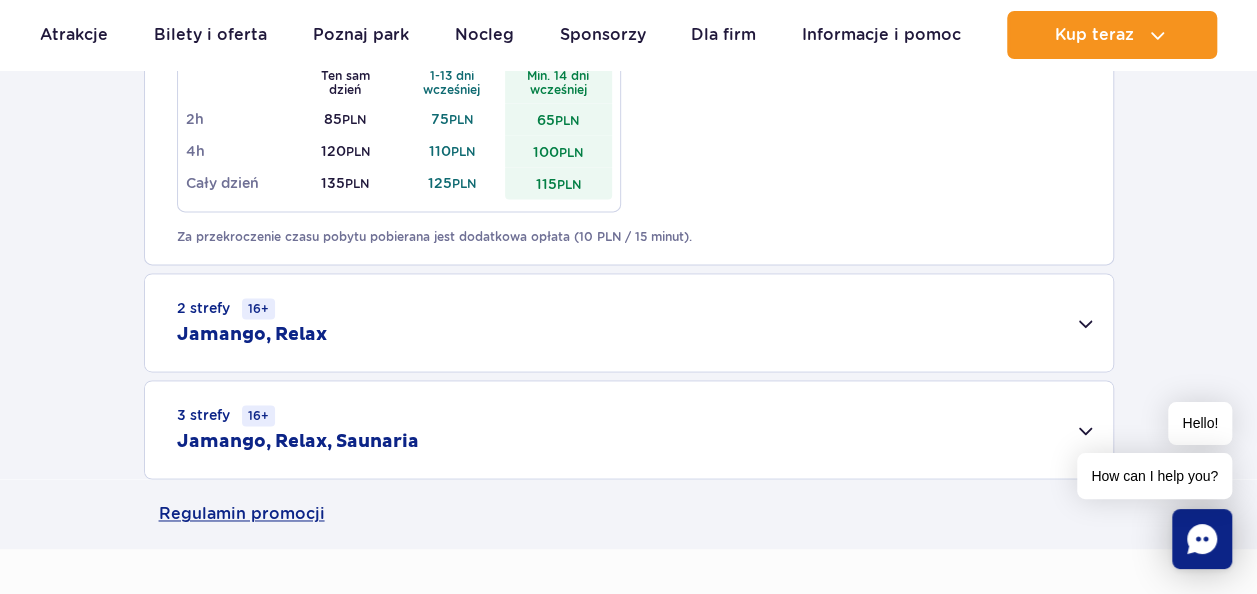 click on "2 strefy  16+
Jamango, Relax" at bounding box center [629, 322] 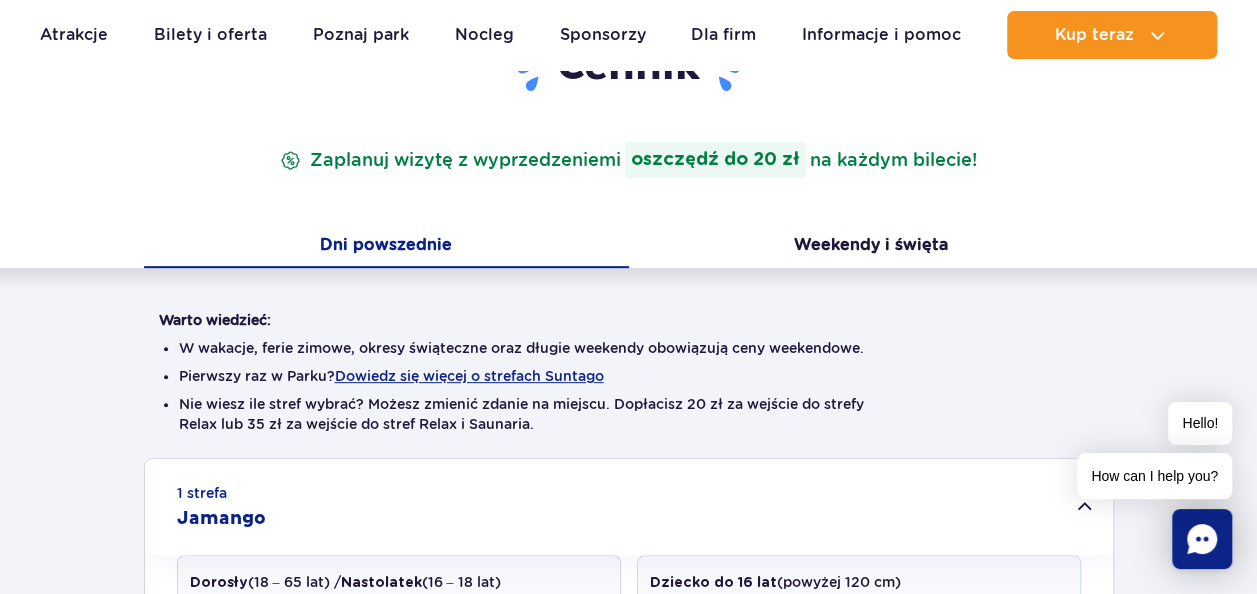 scroll, scrollTop: 281, scrollLeft: 0, axis: vertical 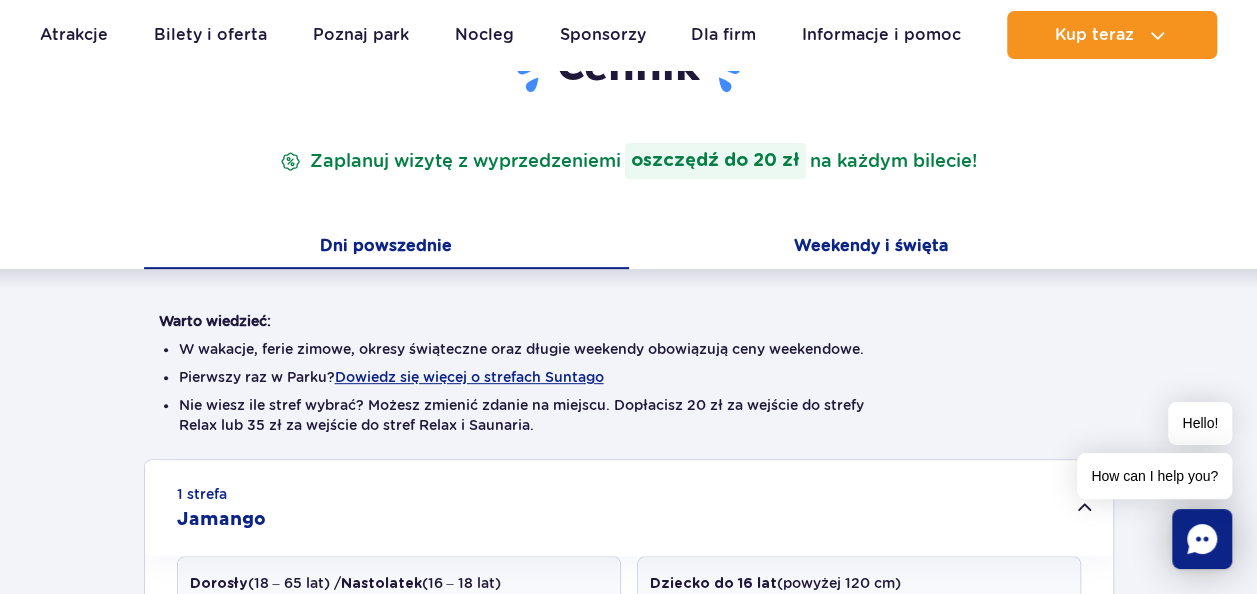 click on "Weekendy i święta" at bounding box center (871, 248) 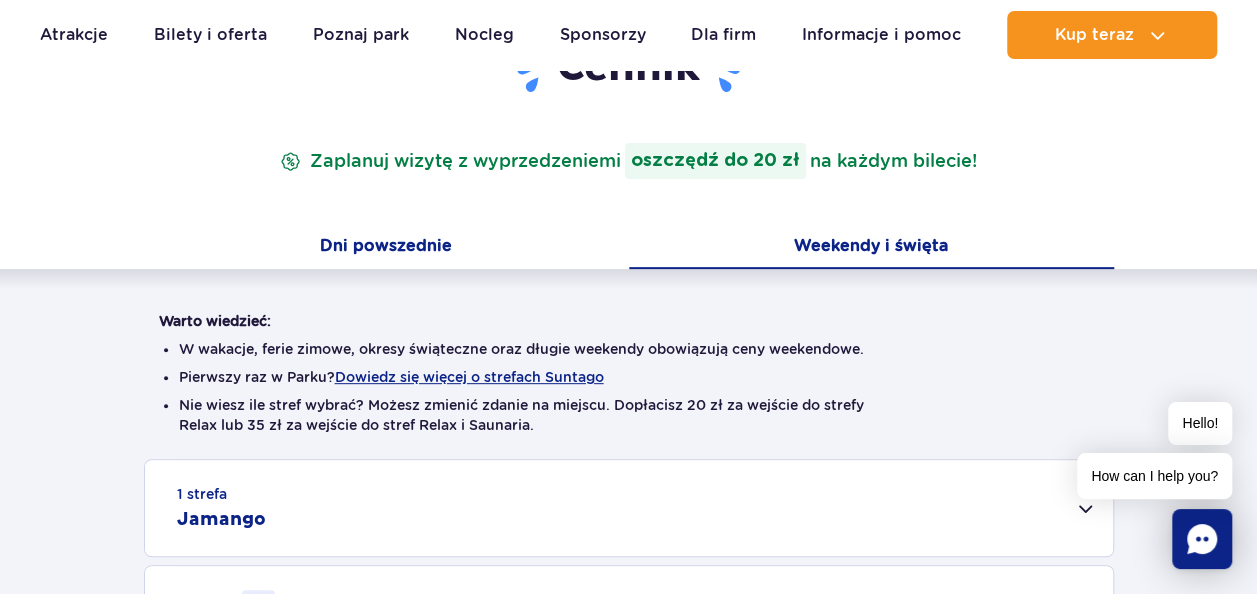 click on "Dni powszednie" at bounding box center (386, 248) 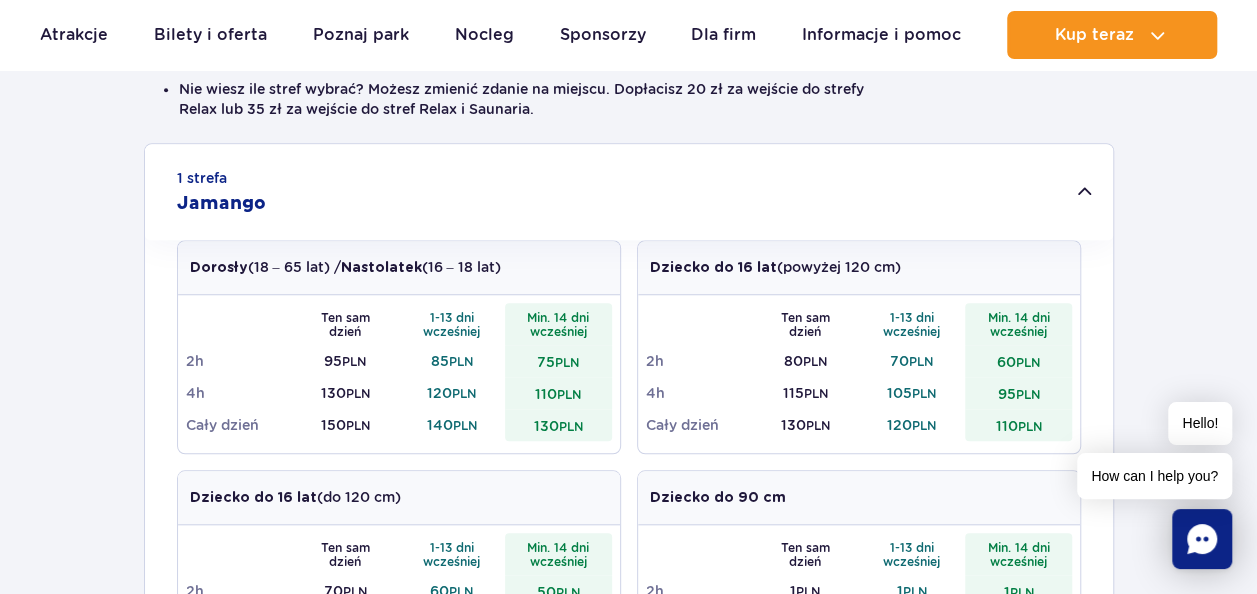scroll, scrollTop: 629, scrollLeft: 0, axis: vertical 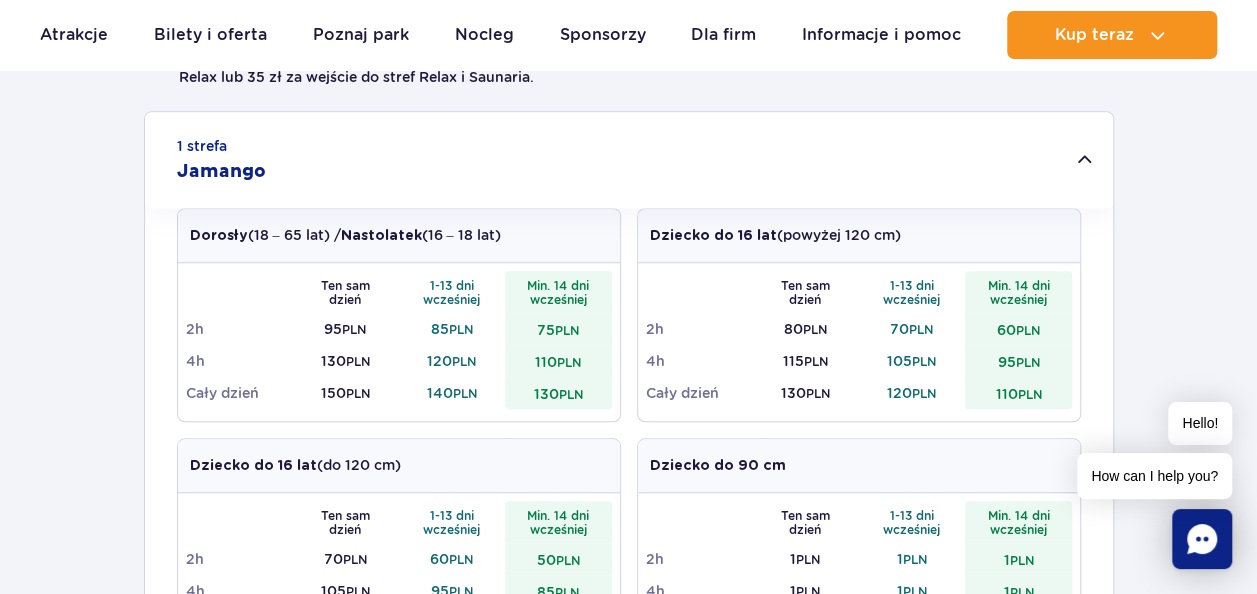 click on "Dziecko do 16 lat  (powyżej 120 cm)" at bounding box center [859, 236] 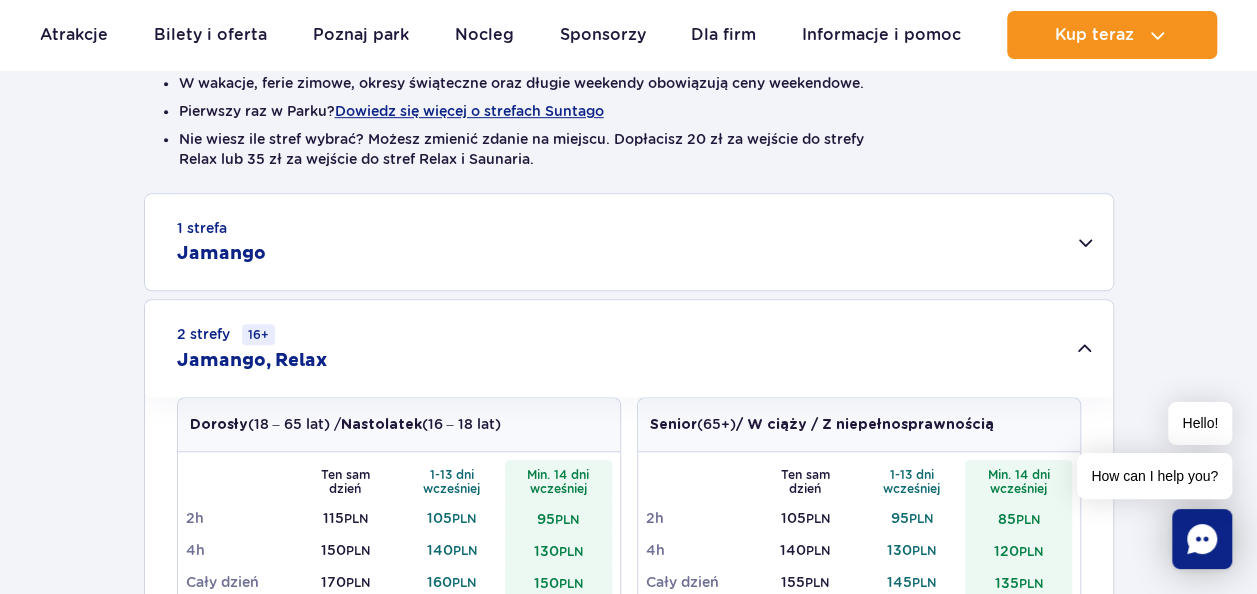 scroll, scrollTop: 546, scrollLeft: 0, axis: vertical 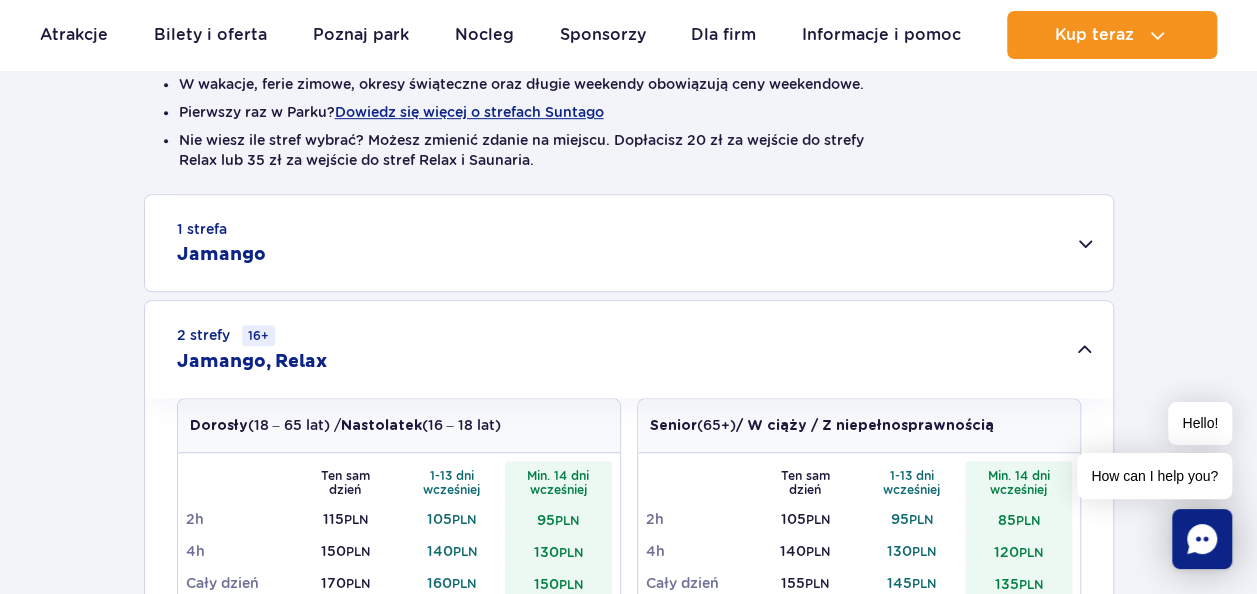 click on "1 strefa
Jamango" at bounding box center (629, 243) 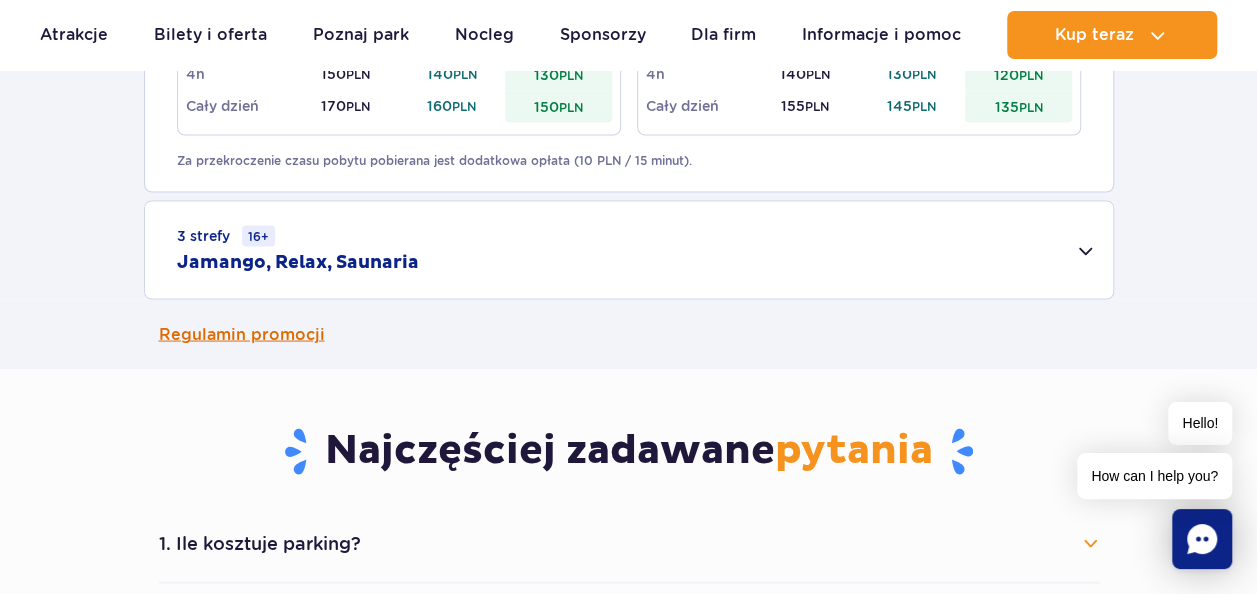 scroll, scrollTop: 1725, scrollLeft: 0, axis: vertical 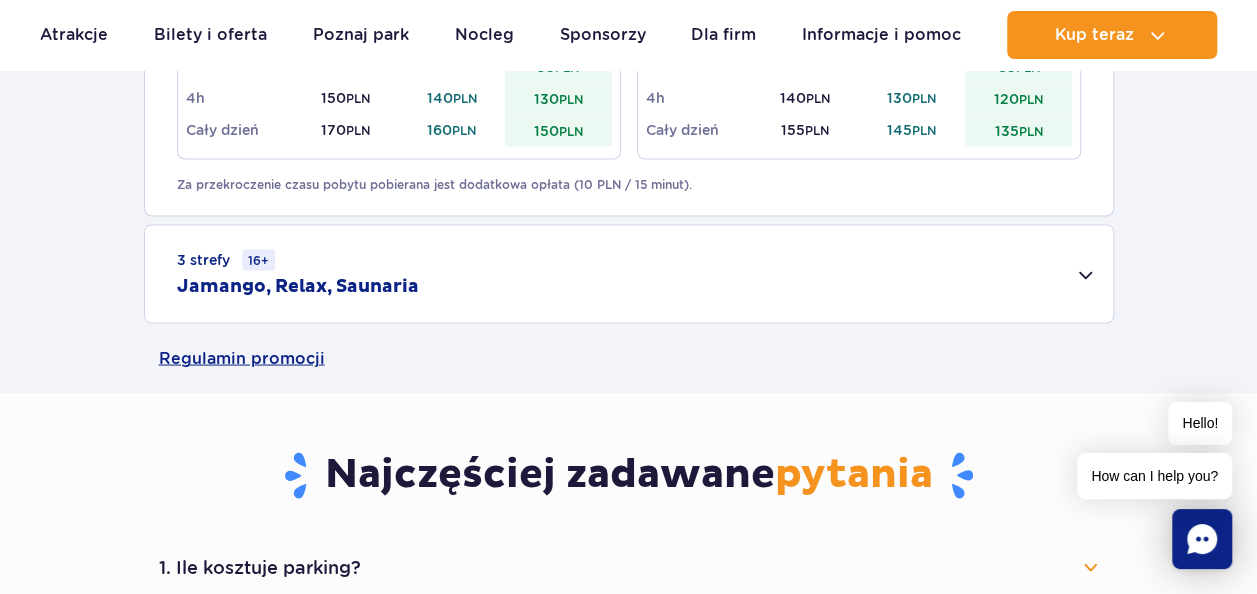 click on "3 strefy  16+
Jamango, Relax, Saunaria" at bounding box center (629, 273) 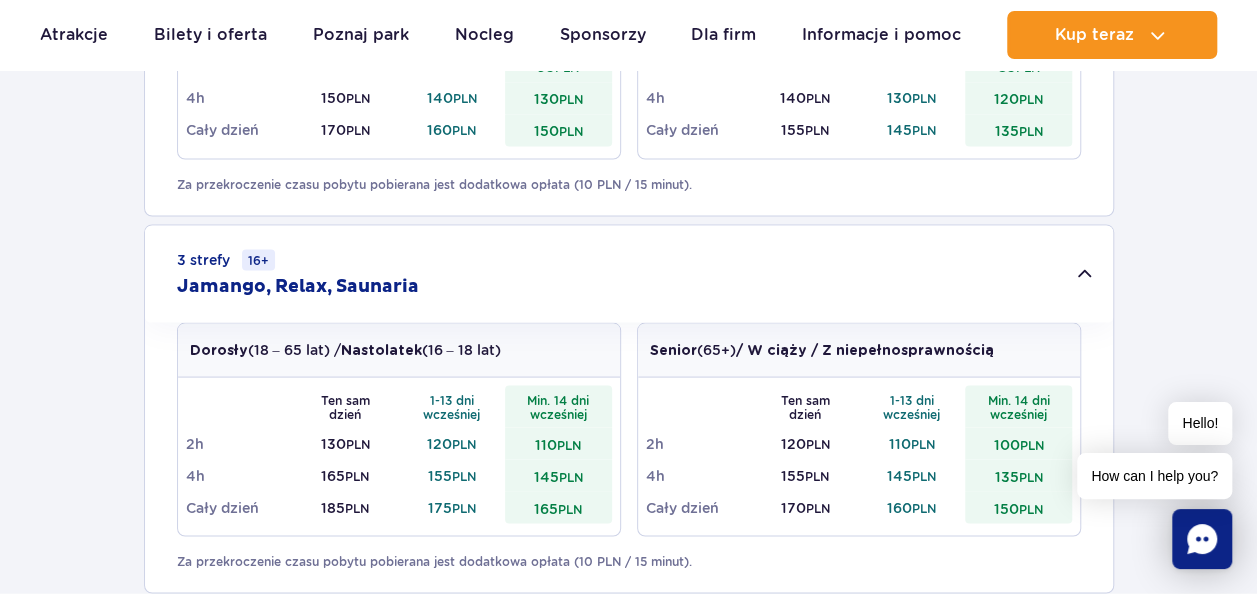 scroll, scrollTop: 1833, scrollLeft: 0, axis: vertical 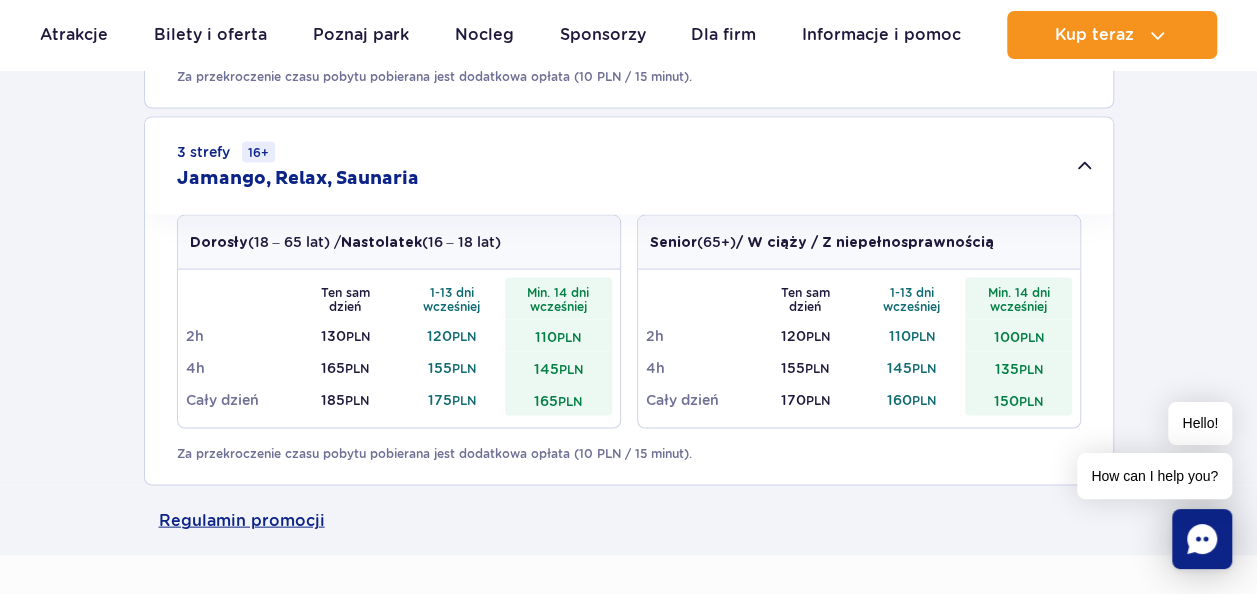 click on "3 strefy  16+
Jamango, Relax, Saunaria" at bounding box center (629, 165) 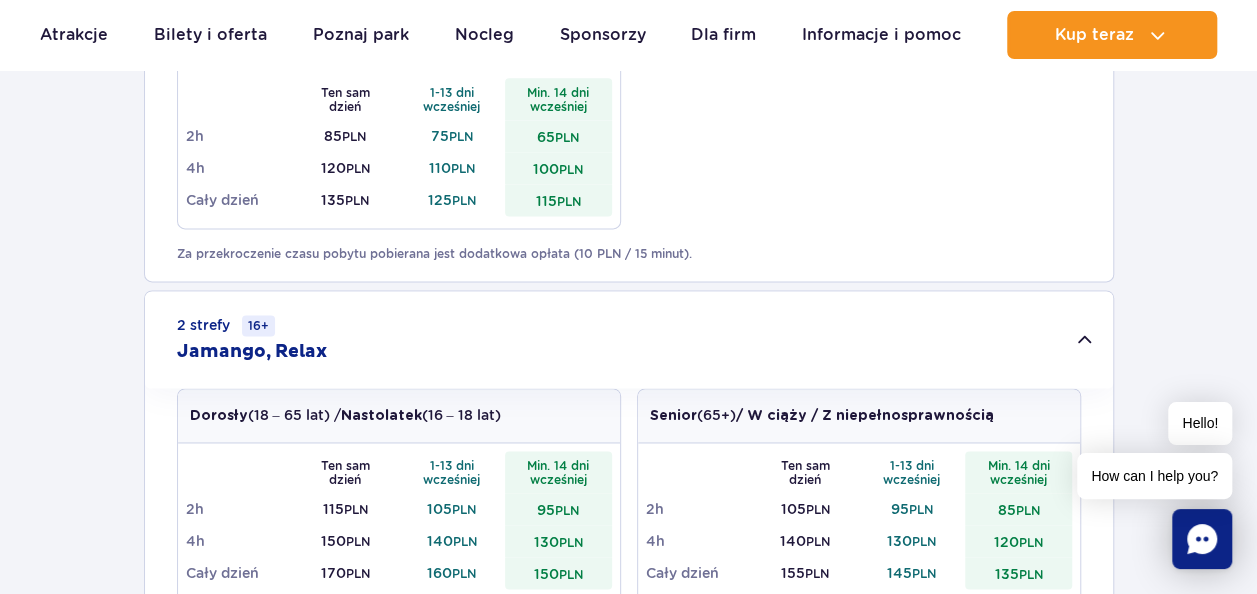 scroll, scrollTop: 1279, scrollLeft: 0, axis: vertical 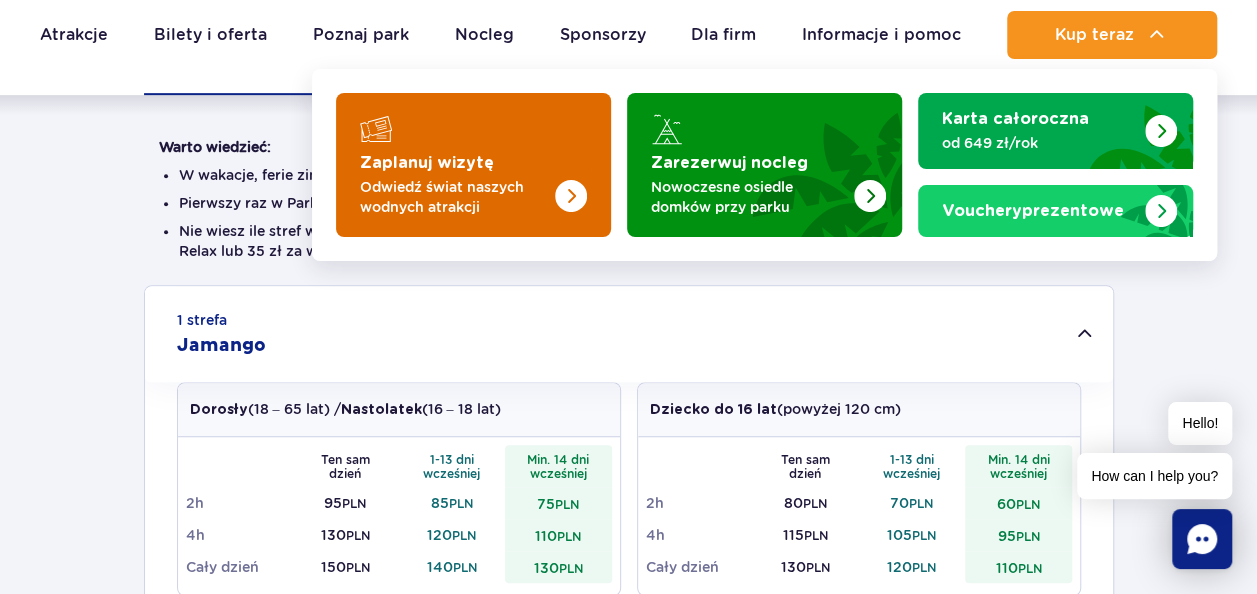 click at bounding box center [531, 159] 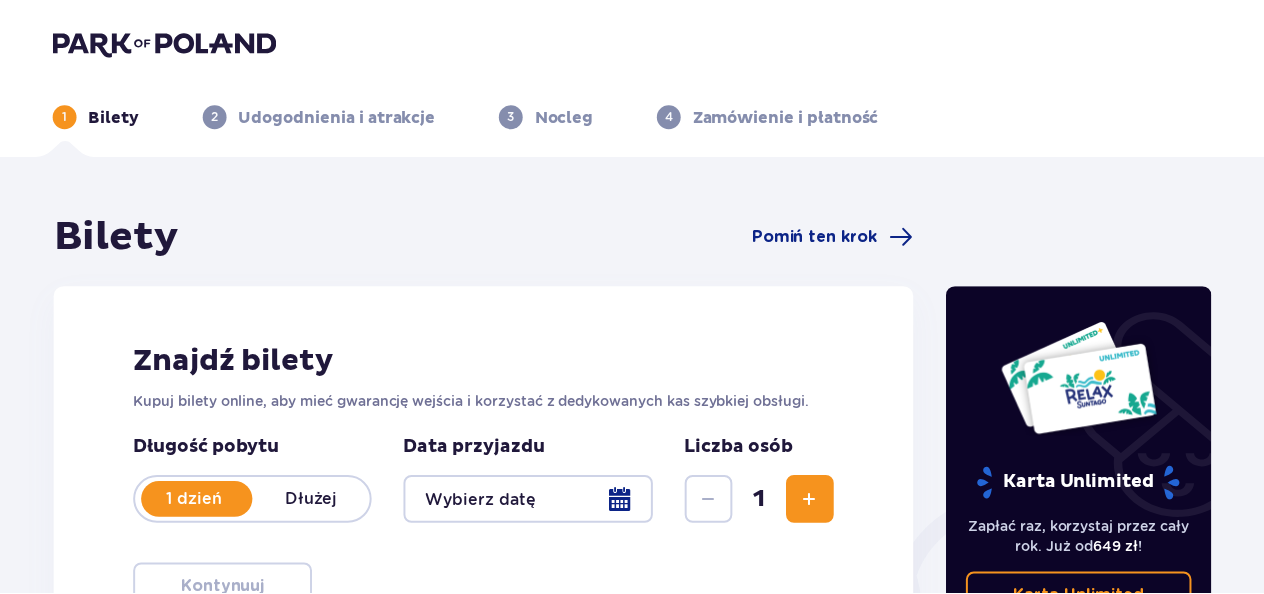 scroll, scrollTop: 0, scrollLeft: 0, axis: both 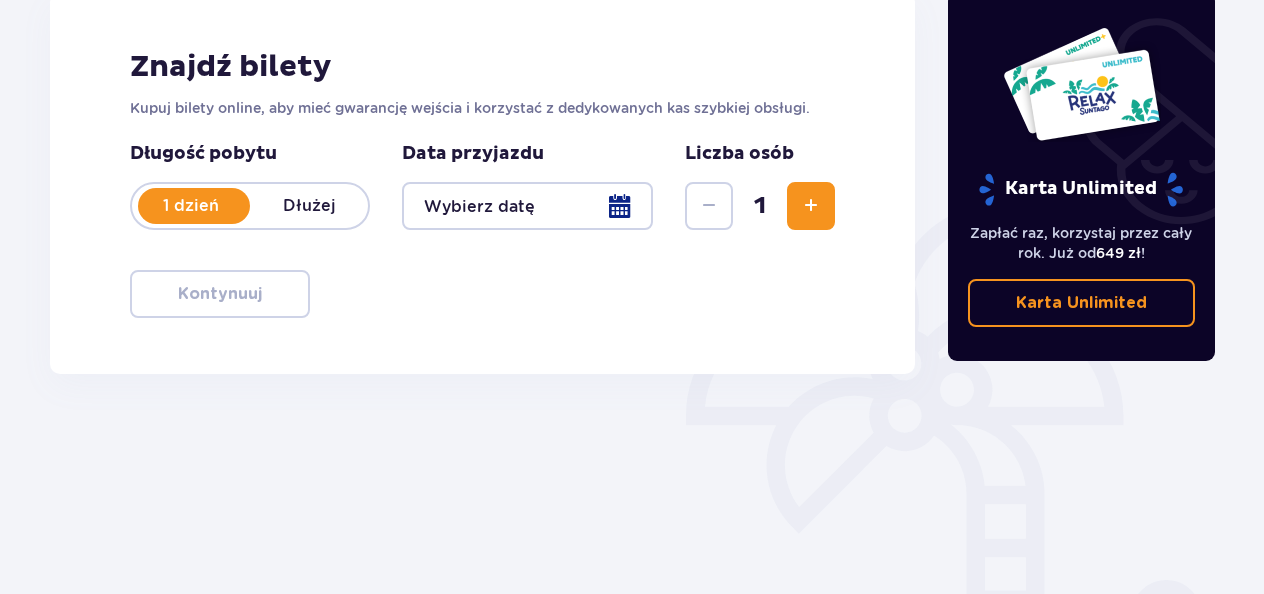 click at bounding box center (811, 206) 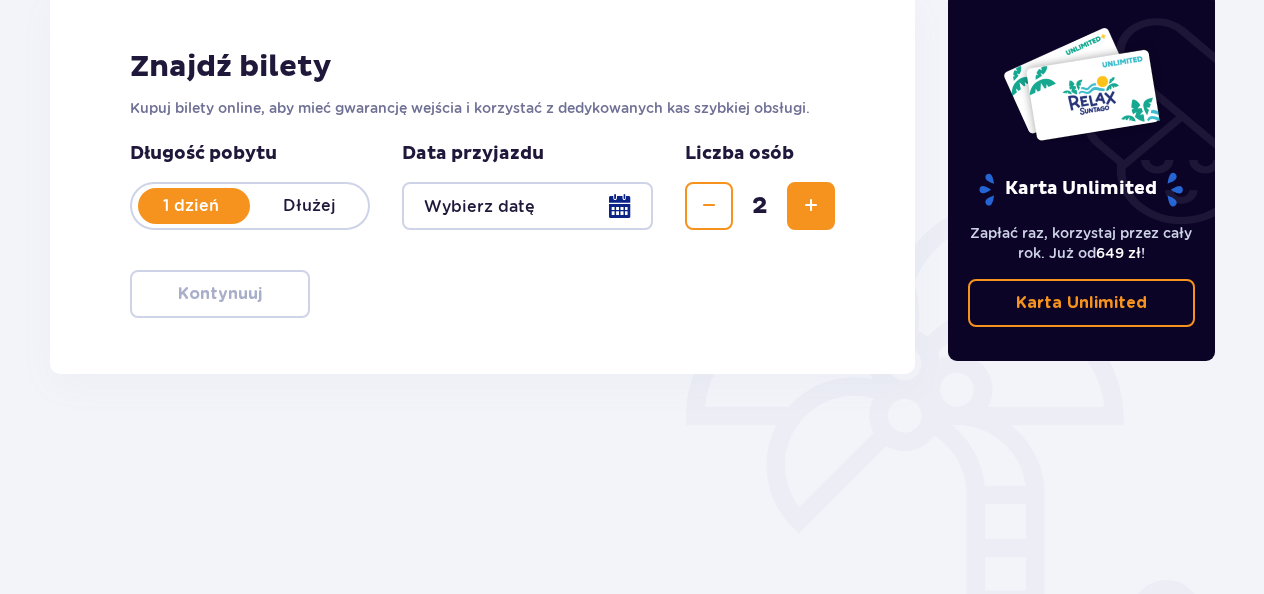 click at bounding box center (811, 206) 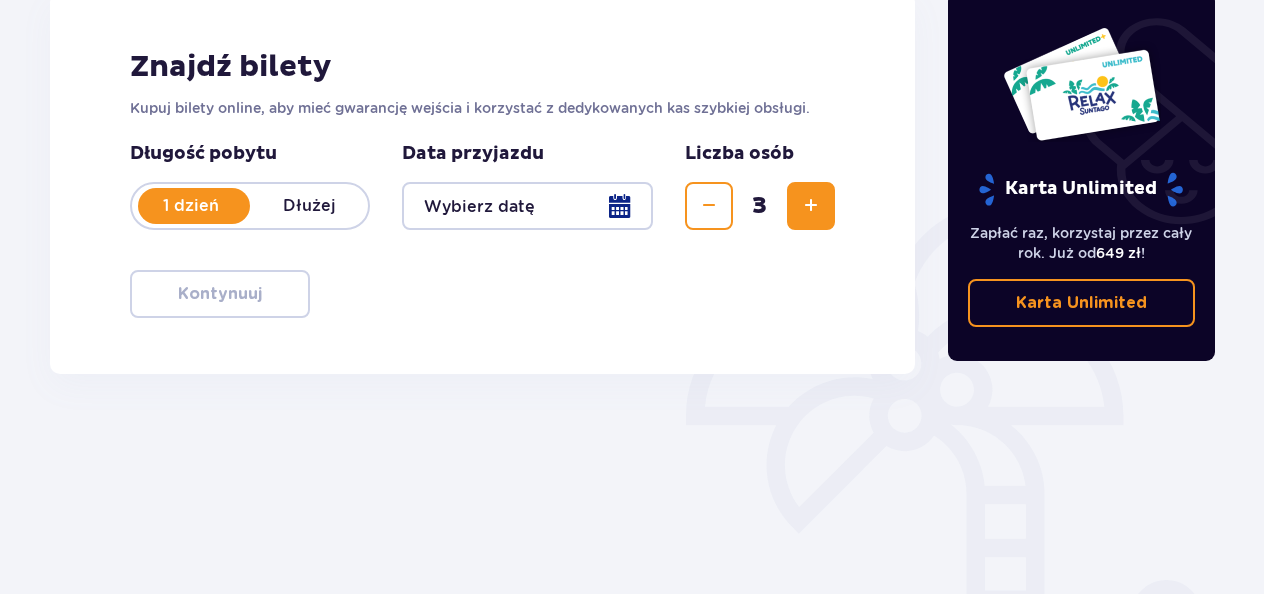 click at bounding box center (811, 206) 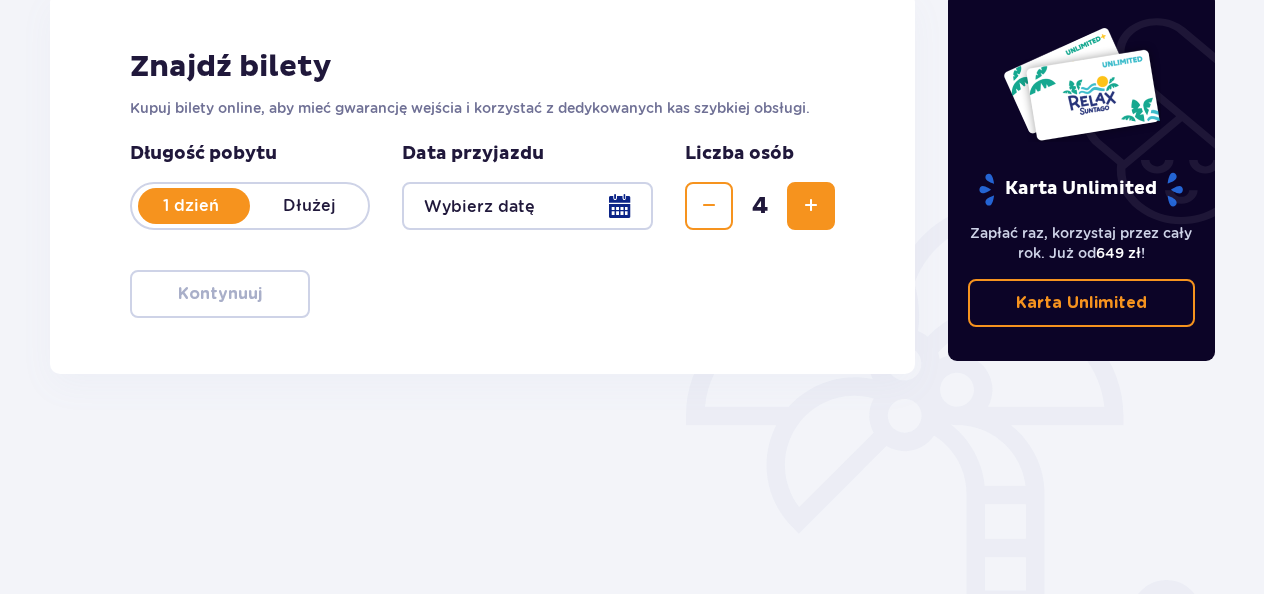click at bounding box center [527, 206] 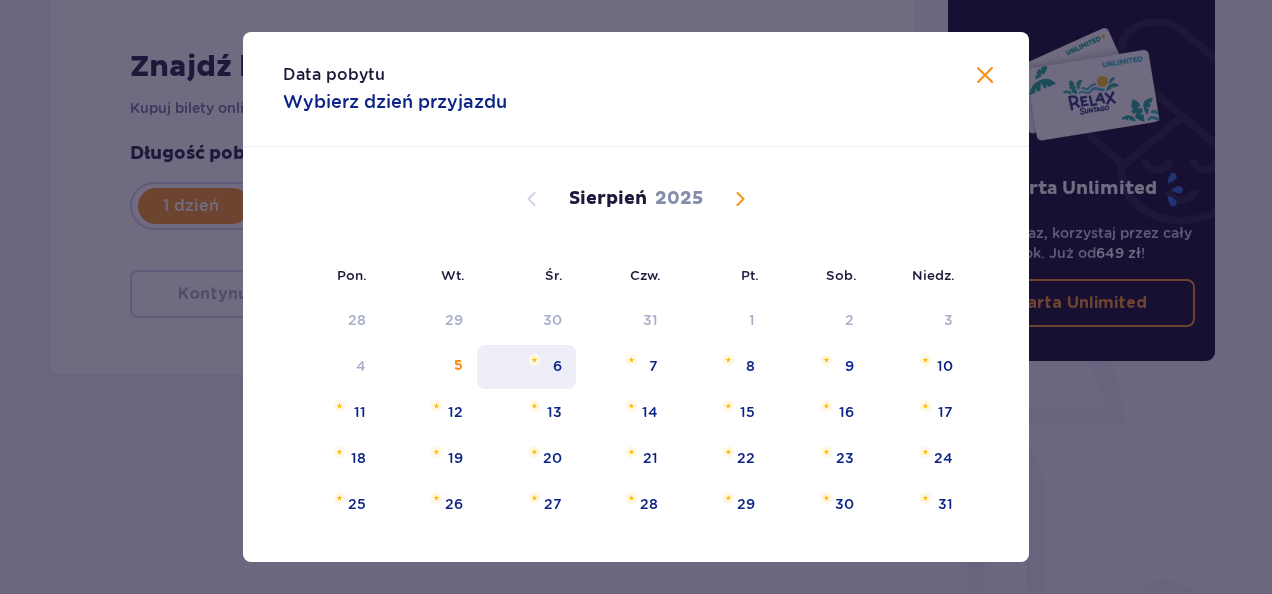 click on "6" at bounding box center [526, 367] 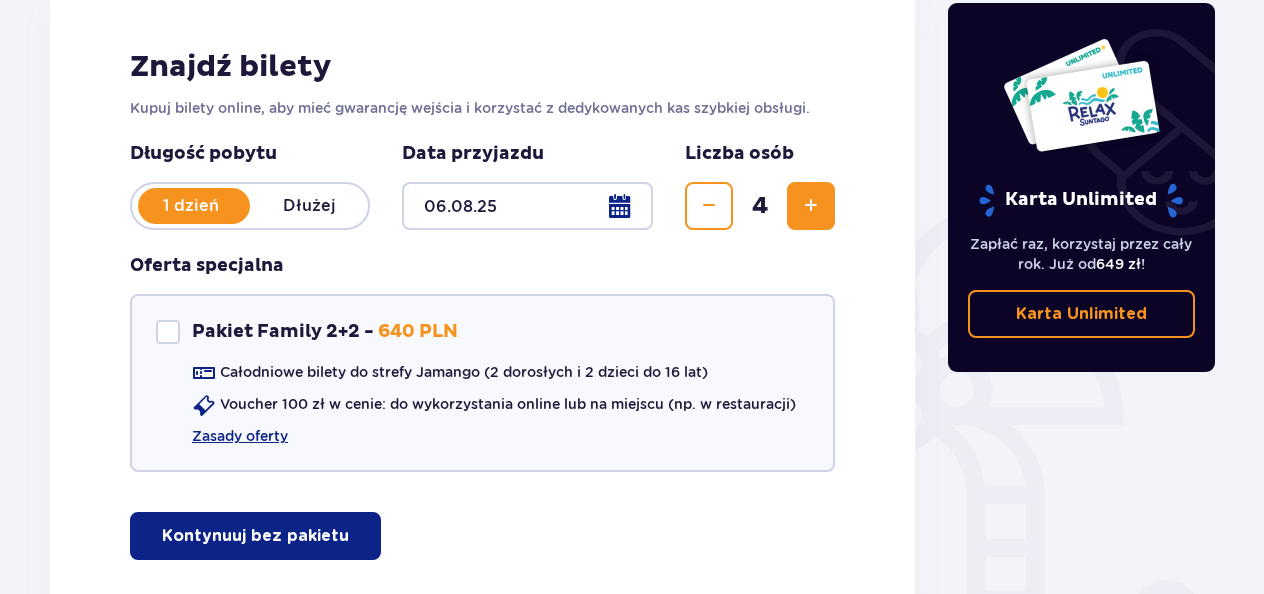 click on "Kontynuuj bez pakietu" at bounding box center (255, 536) 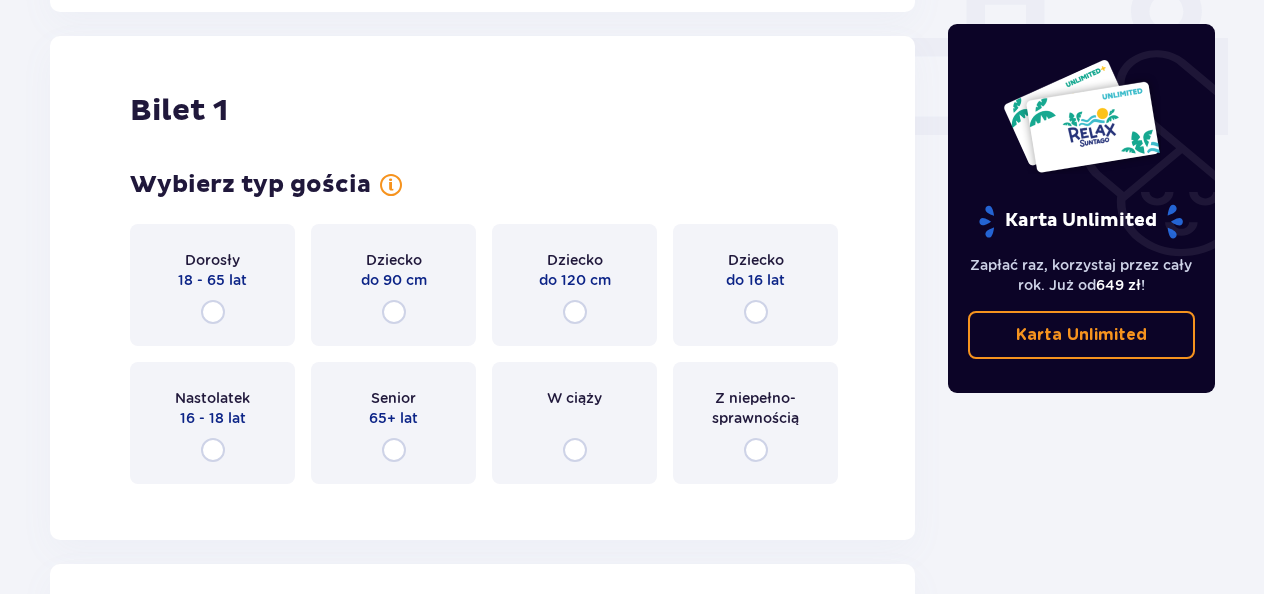 scroll, scrollTop: 910, scrollLeft: 0, axis: vertical 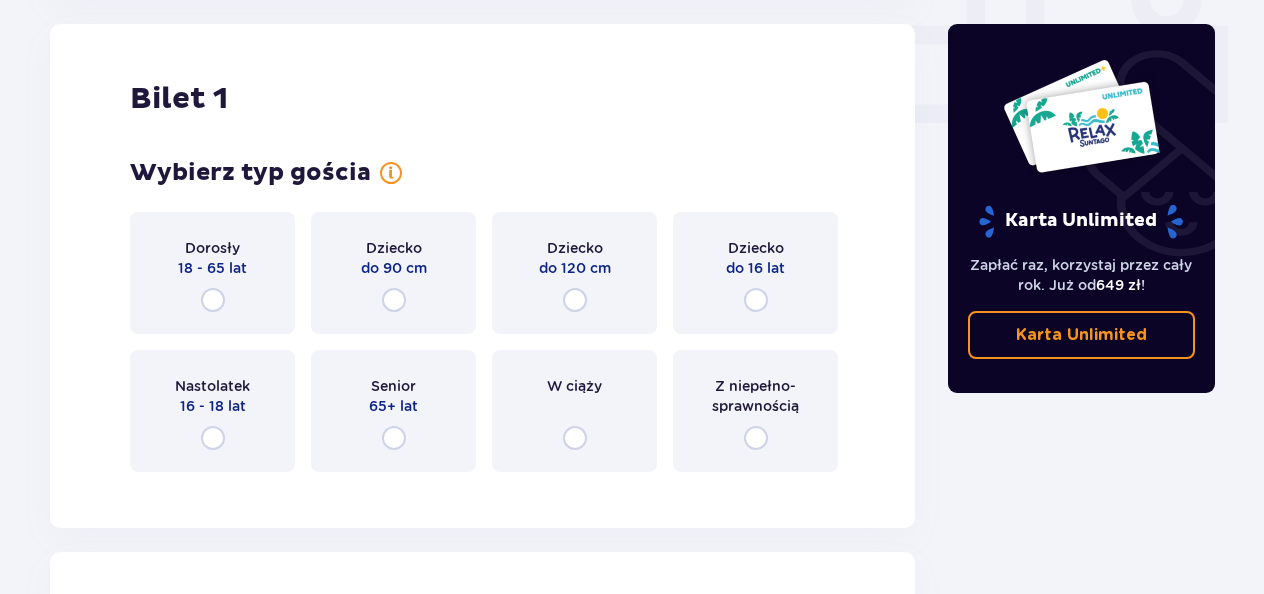 click on "Dziecko do 16 lat" at bounding box center (755, 273) 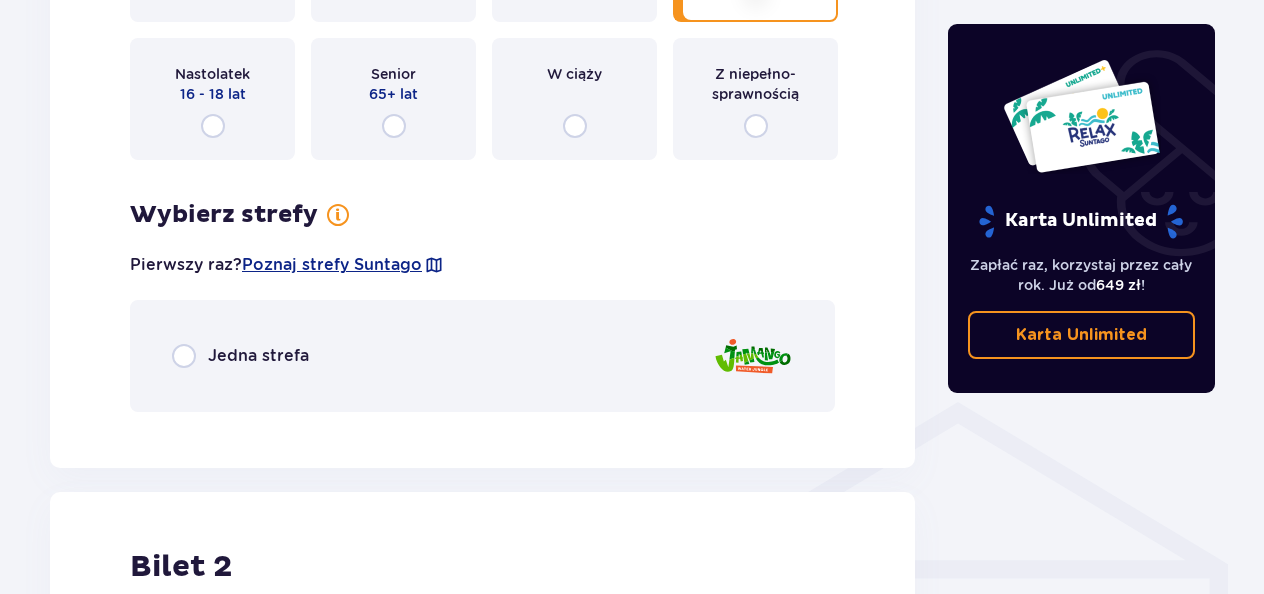 scroll, scrollTop: 1192, scrollLeft: 0, axis: vertical 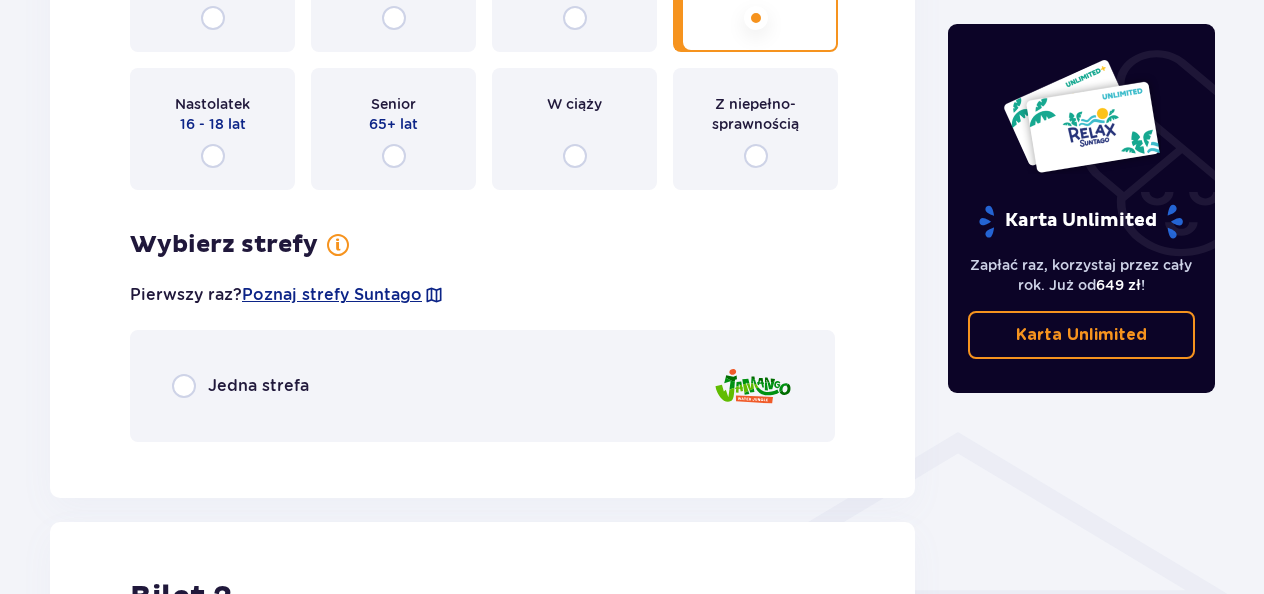 click on "Jedna strefa" at bounding box center [240, 386] 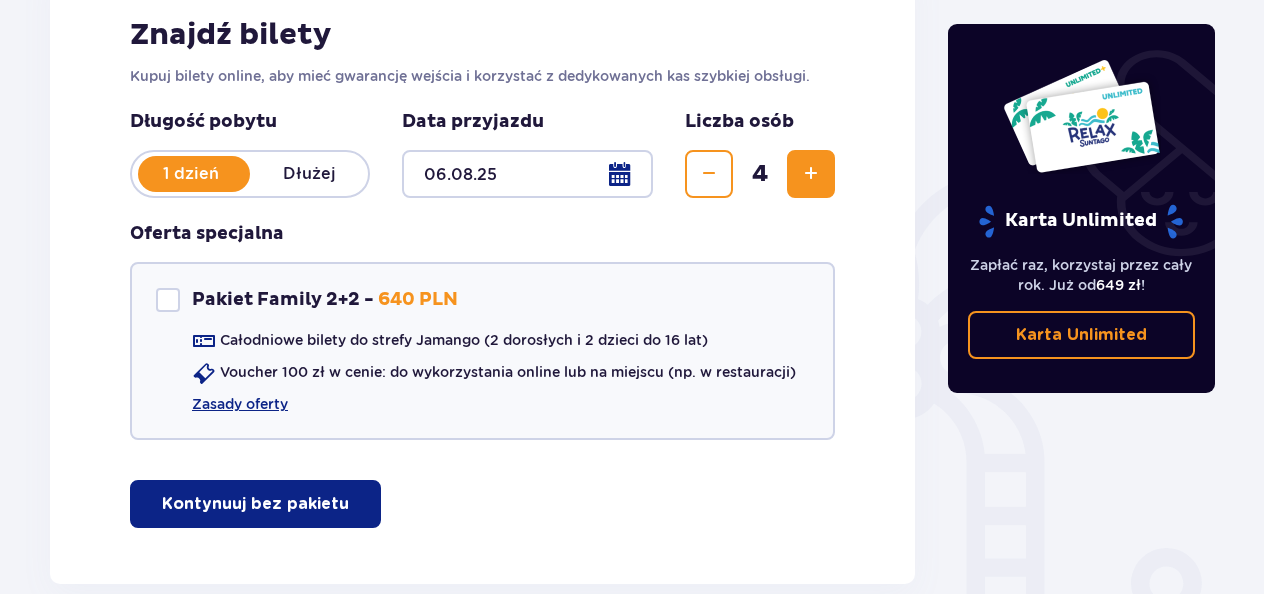scroll, scrollTop: 310, scrollLeft: 0, axis: vertical 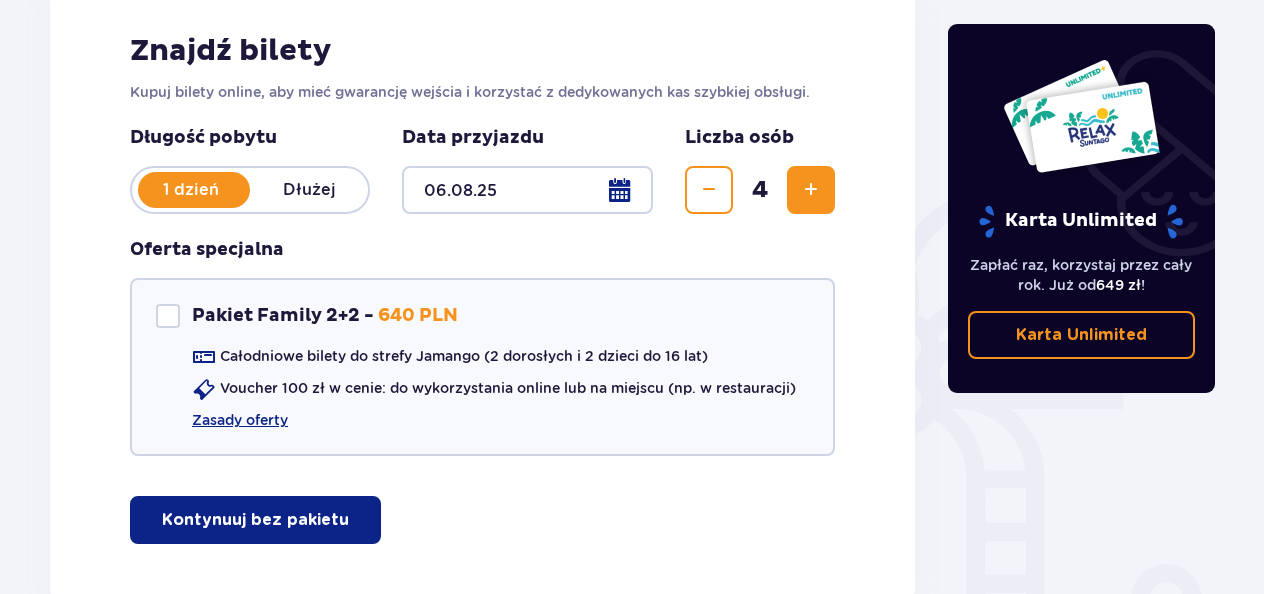 click at bounding box center [527, 190] 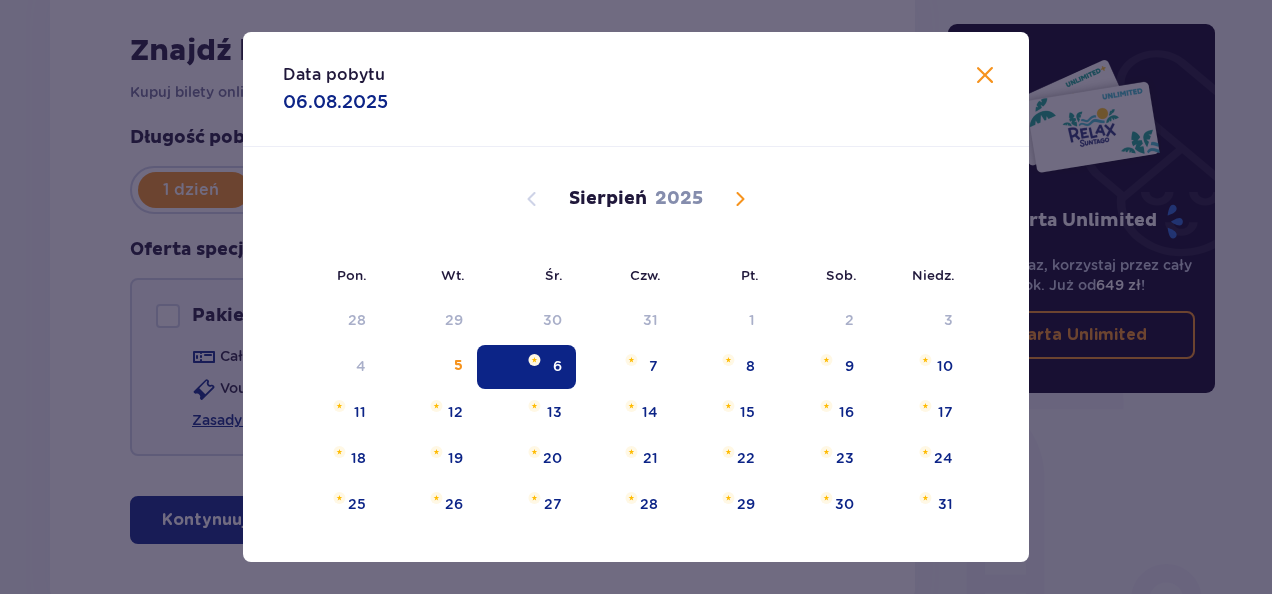 click at bounding box center [985, 76] 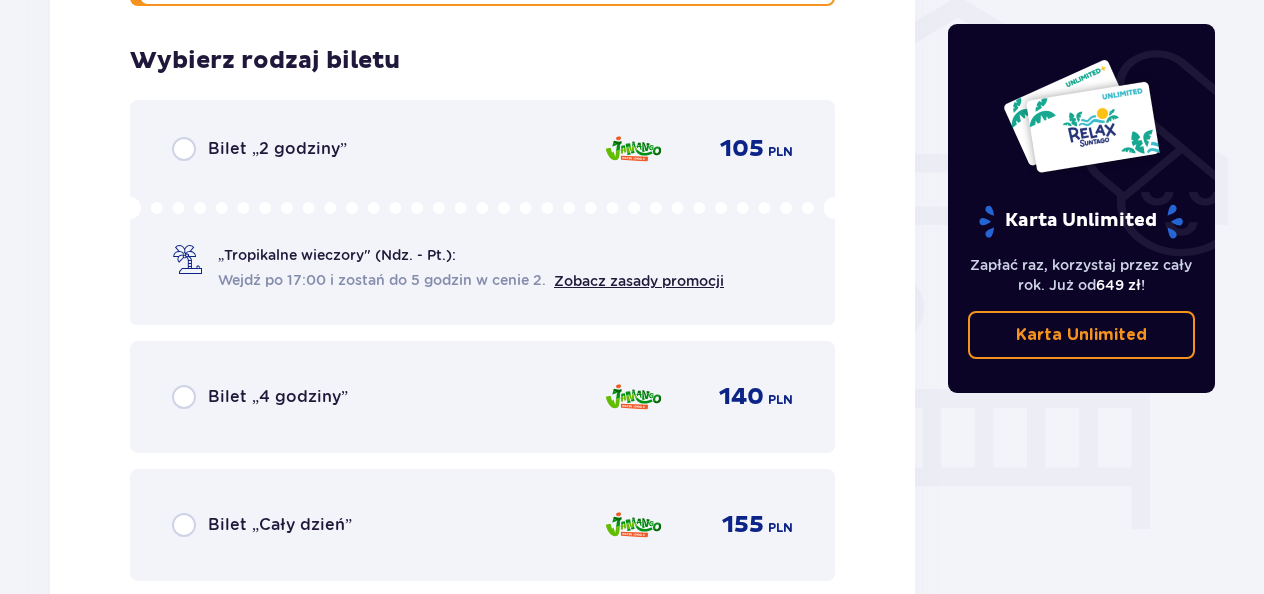 scroll, scrollTop: 1629, scrollLeft: 0, axis: vertical 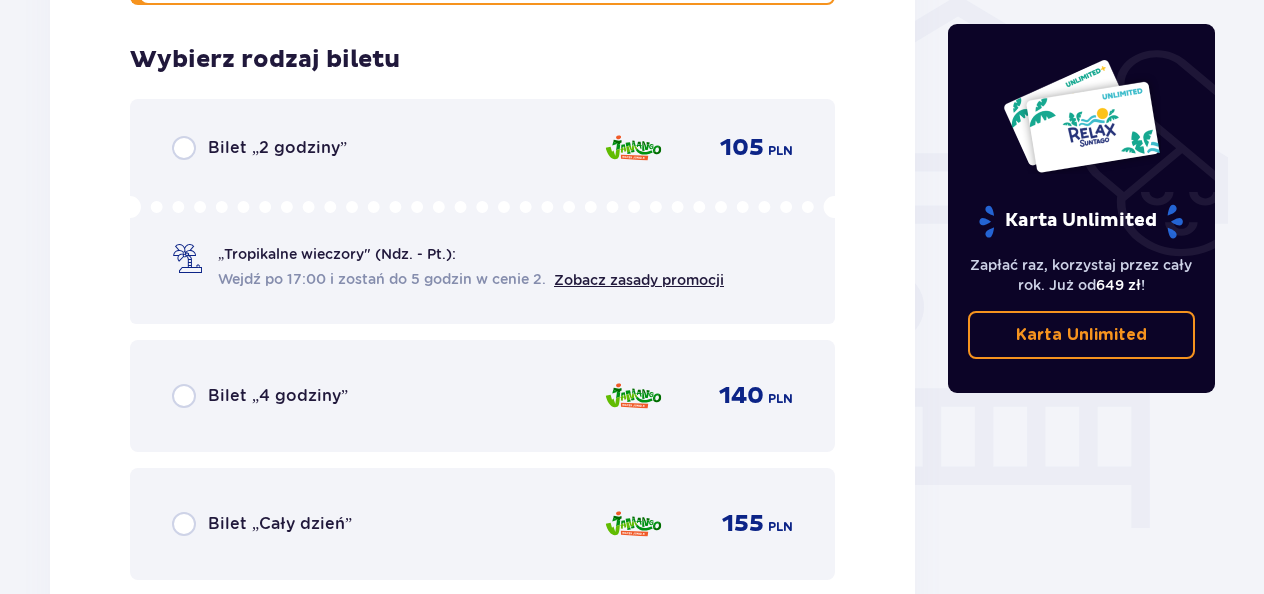 click on "Bilet „4 godziny” 140 PLN" at bounding box center (482, 396) 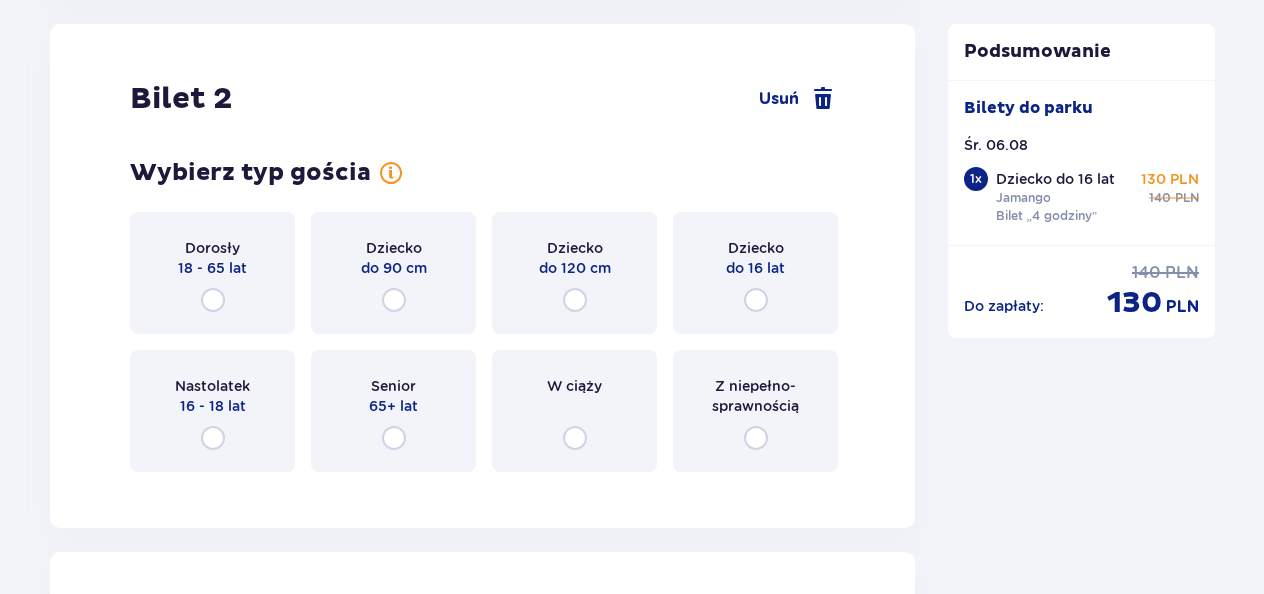 scroll, scrollTop: 2275, scrollLeft: 0, axis: vertical 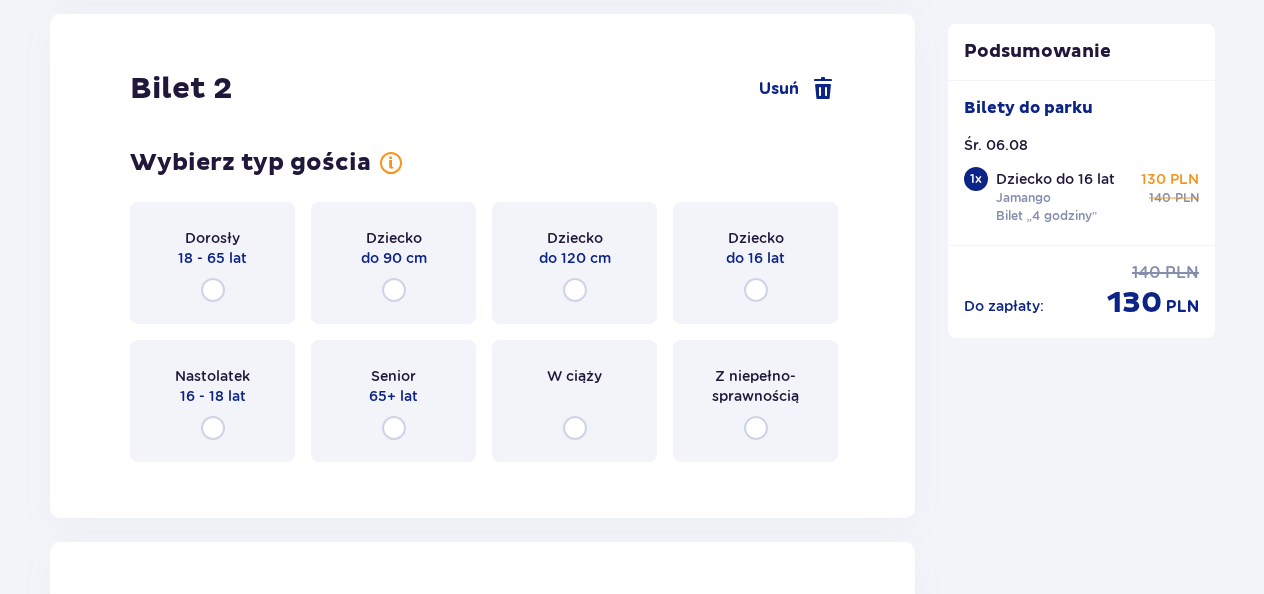 click on "18 - 65 lat" at bounding box center (212, 258) 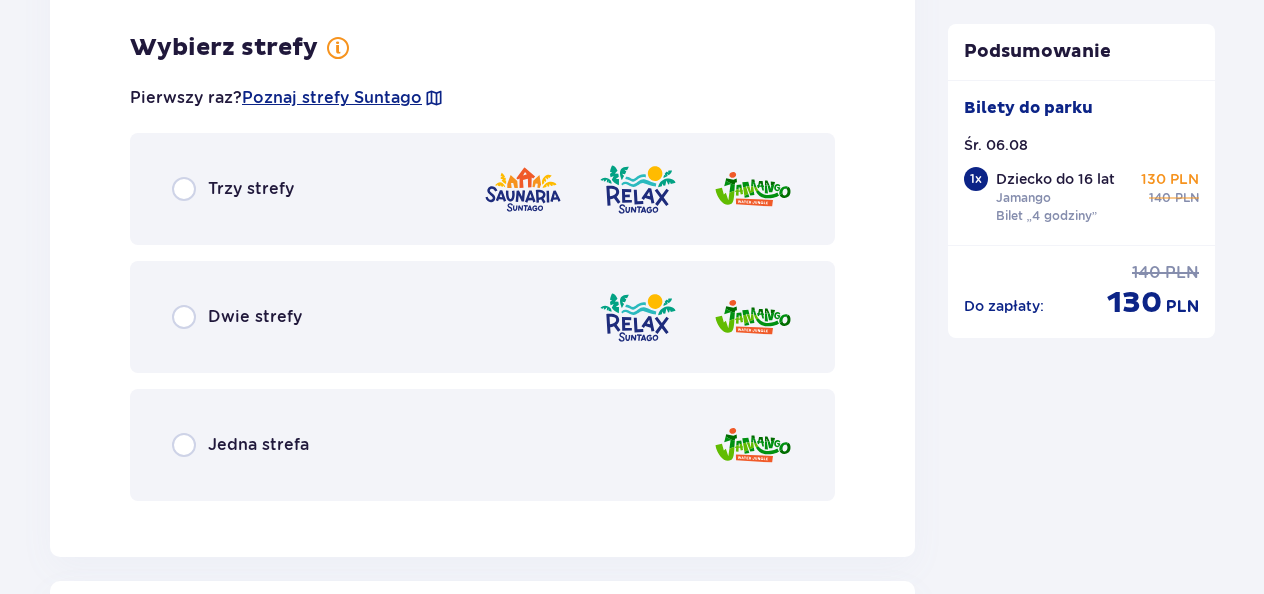 scroll, scrollTop: 2753, scrollLeft: 0, axis: vertical 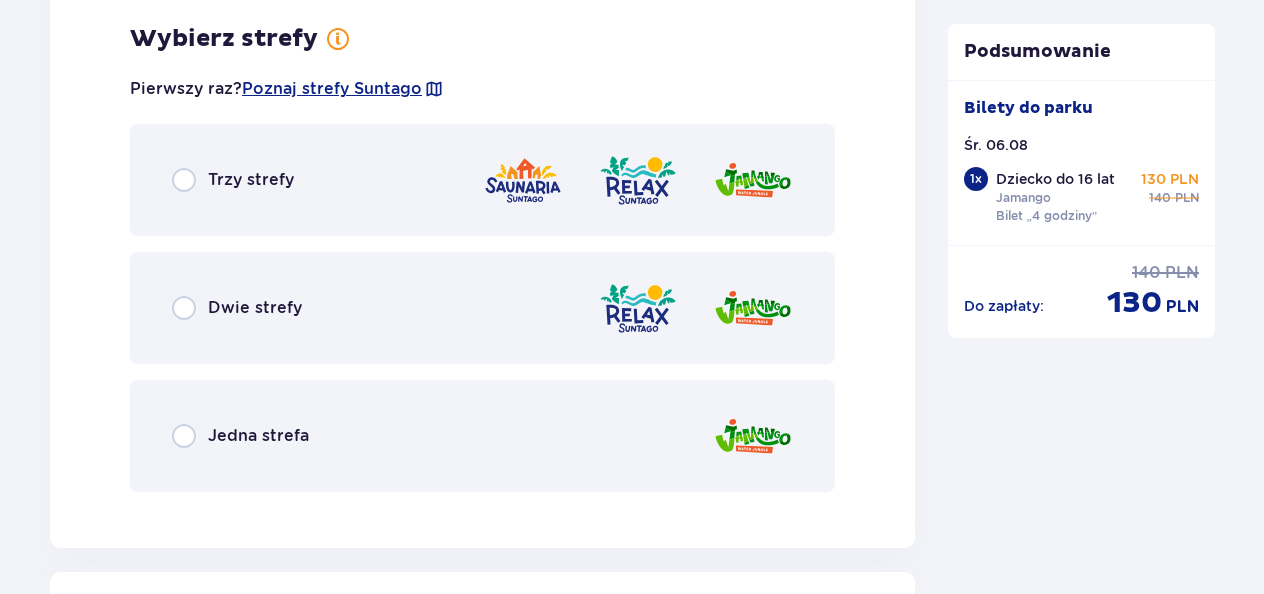 click at bounding box center [523, 180] 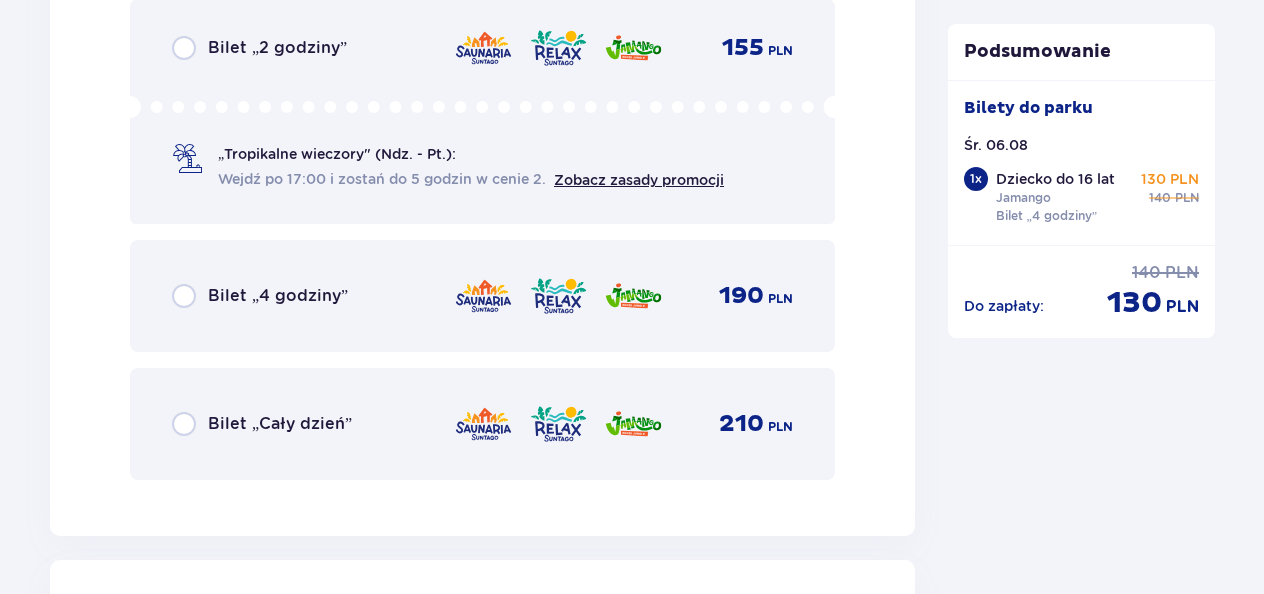 scroll, scrollTop: 3341, scrollLeft: 0, axis: vertical 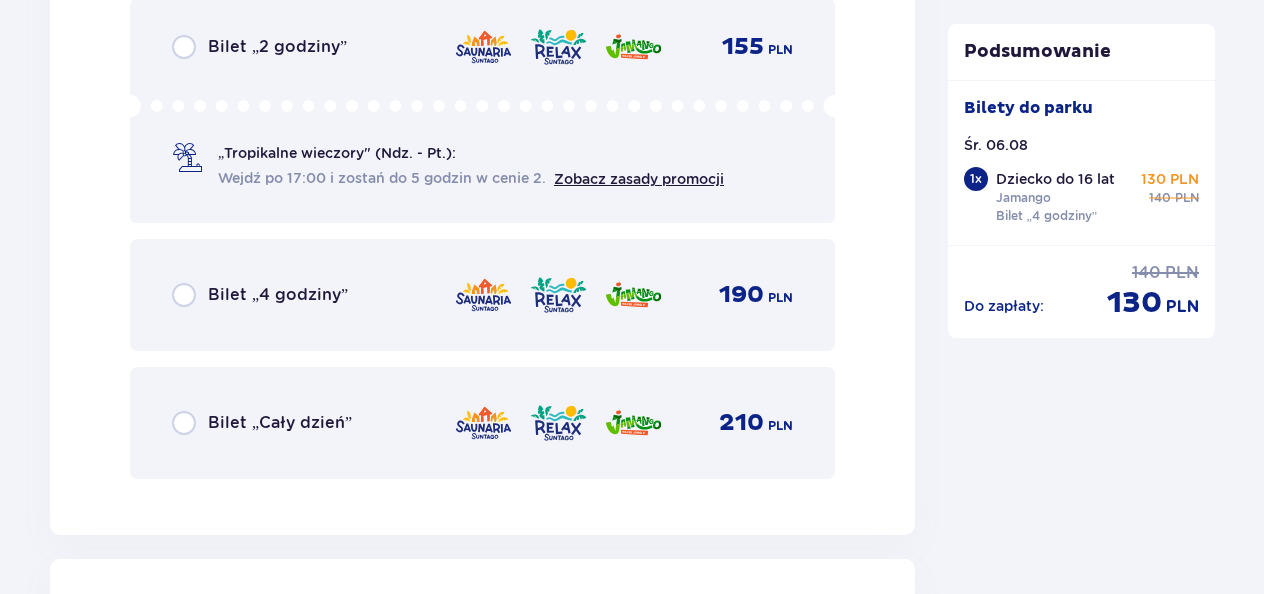 click at bounding box center (633, 295) 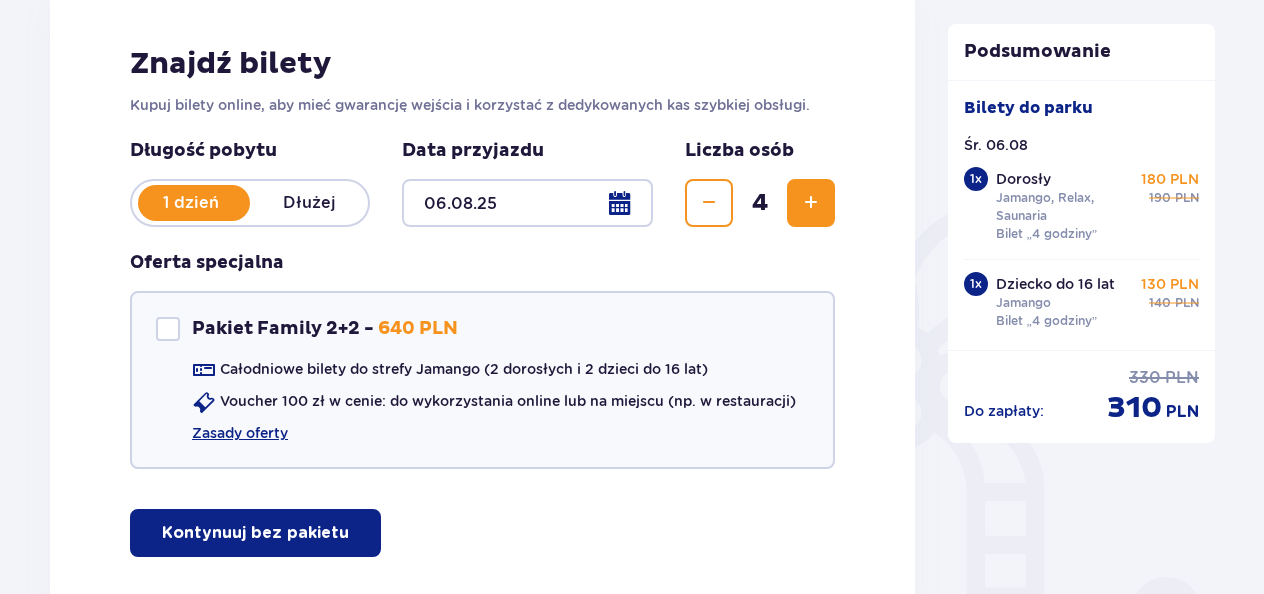 scroll, scrollTop: 58, scrollLeft: 0, axis: vertical 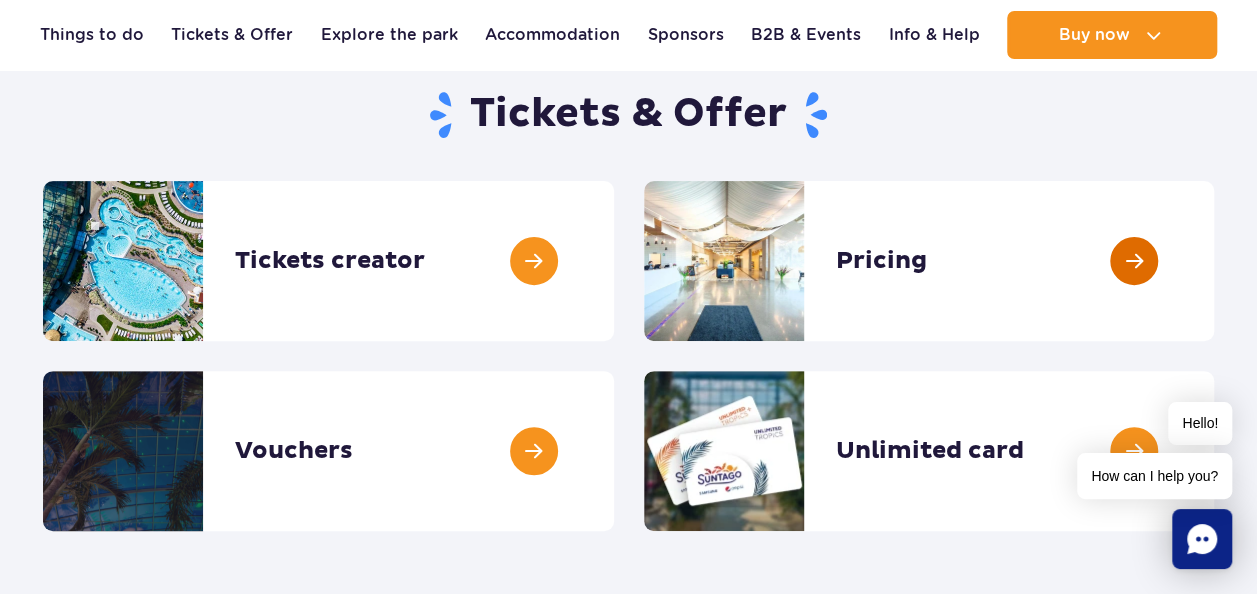 click at bounding box center (1214, 261) 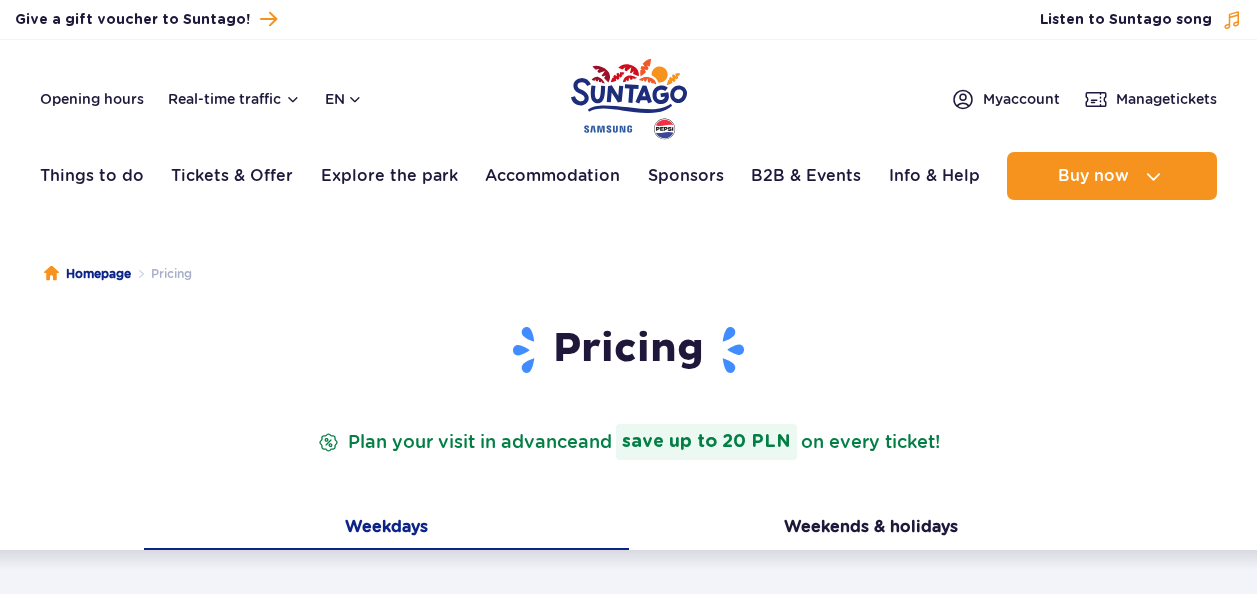 scroll, scrollTop: 0, scrollLeft: 0, axis: both 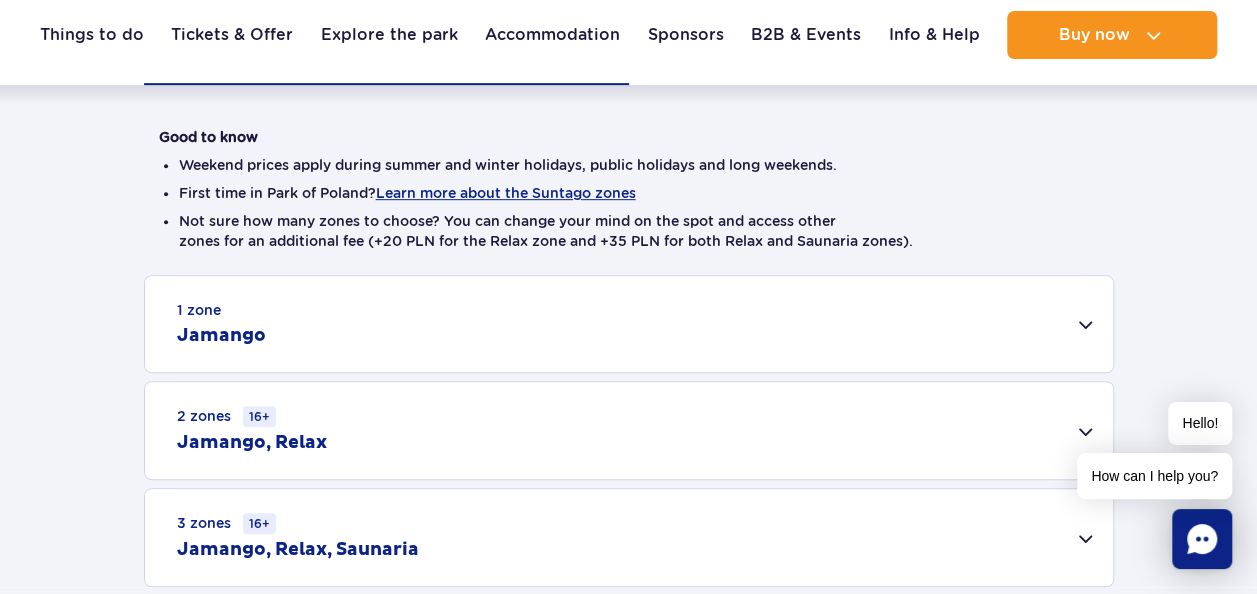 click on "1 zone
Jamango" at bounding box center [629, 324] 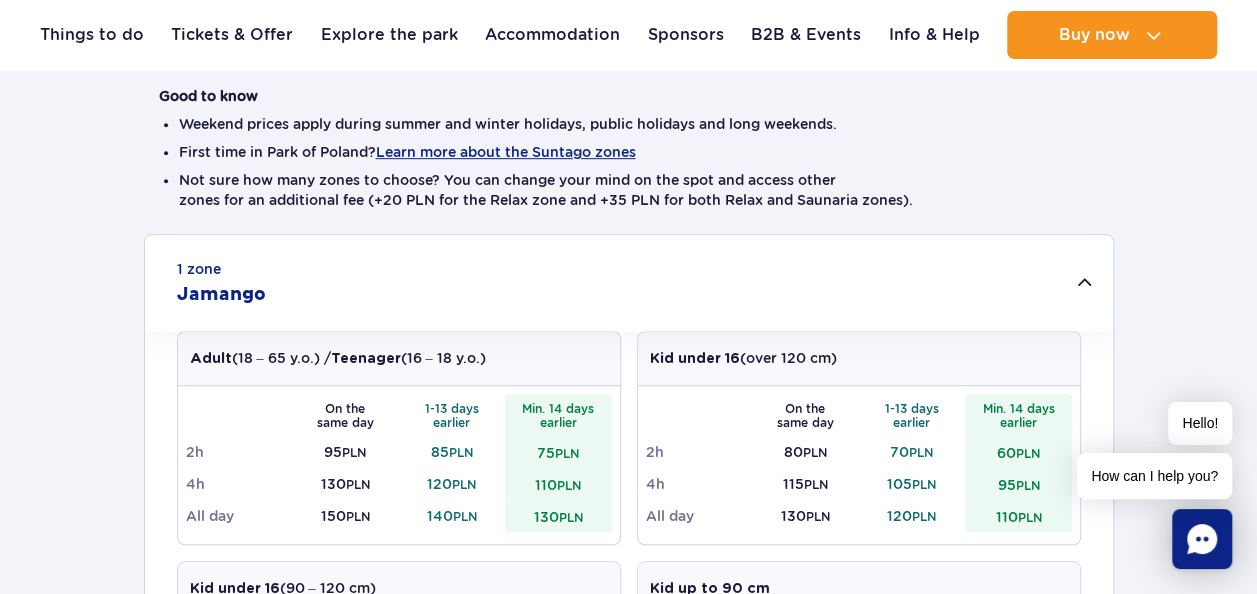 scroll, scrollTop: 517, scrollLeft: 0, axis: vertical 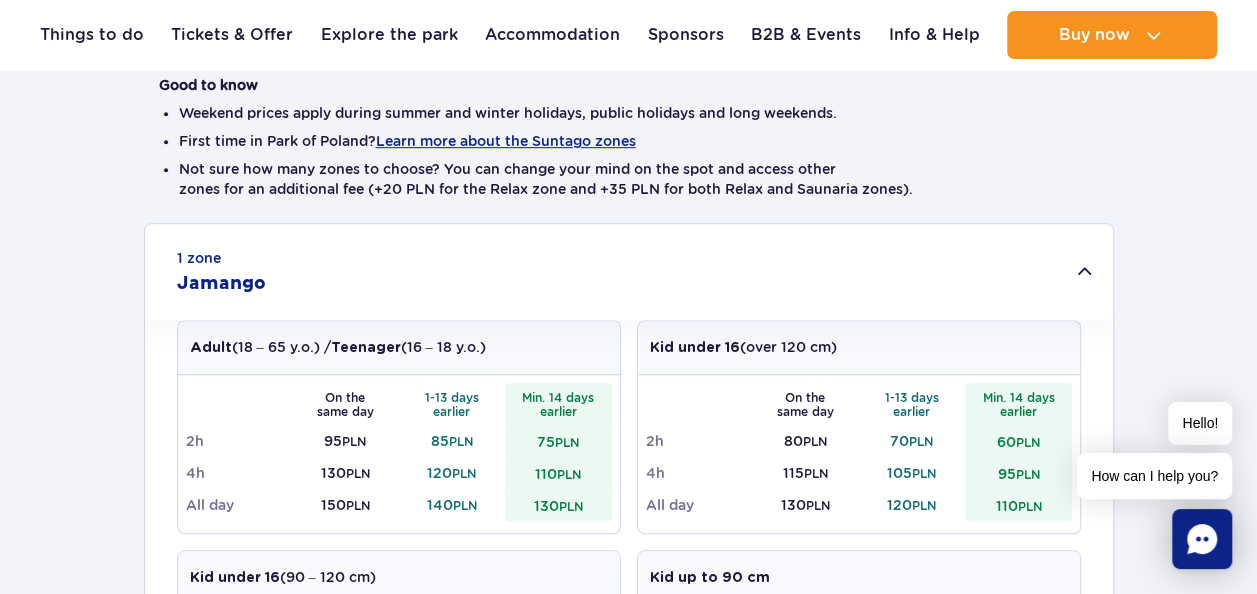click on "1 zone
Jamango" at bounding box center [629, 272] 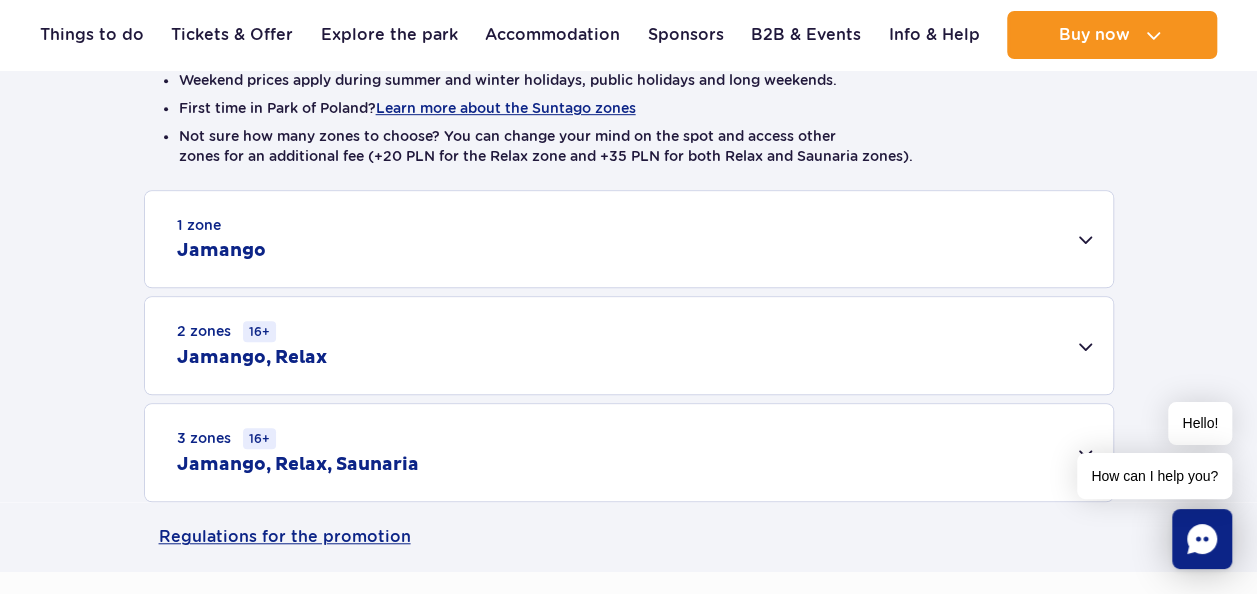 scroll, scrollTop: 551, scrollLeft: 0, axis: vertical 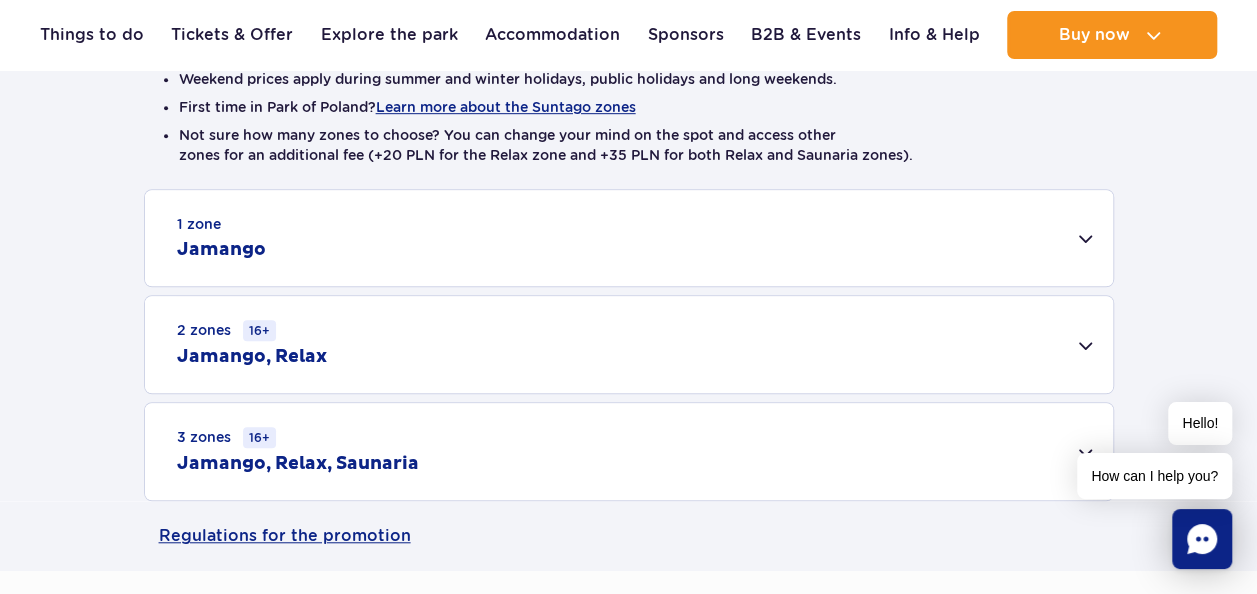 drag, startPoint x: 750, startPoint y: 286, endPoint x: 763, endPoint y: 267, distance: 23.021729 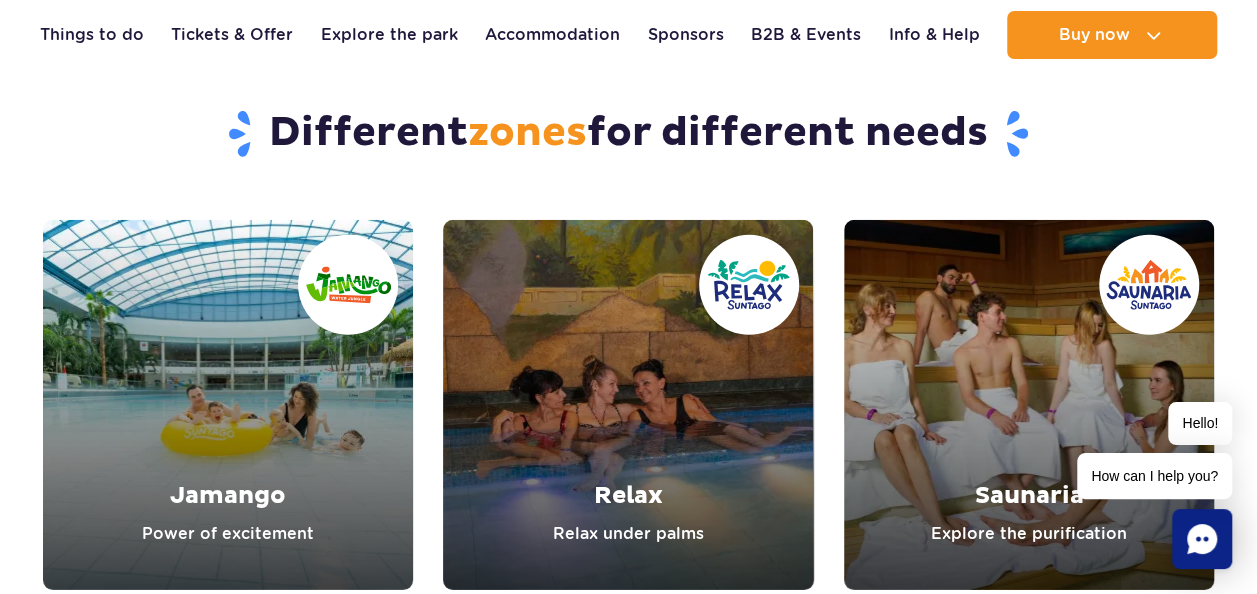 scroll, scrollTop: 2858, scrollLeft: 0, axis: vertical 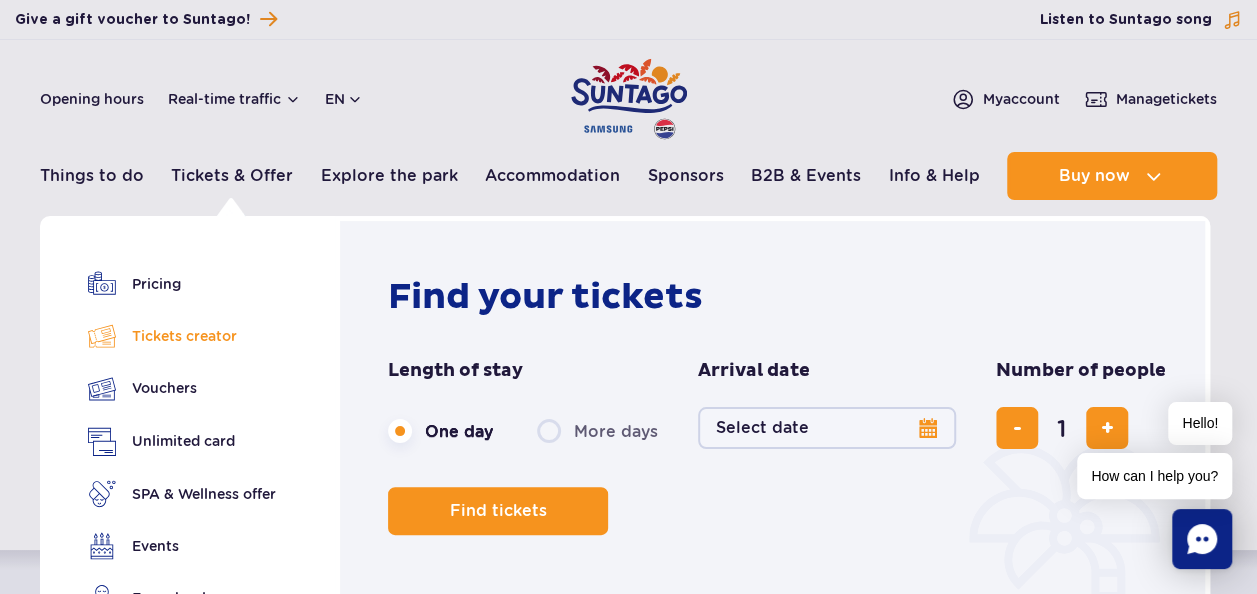click on "Tickets creator" at bounding box center [182, 336] 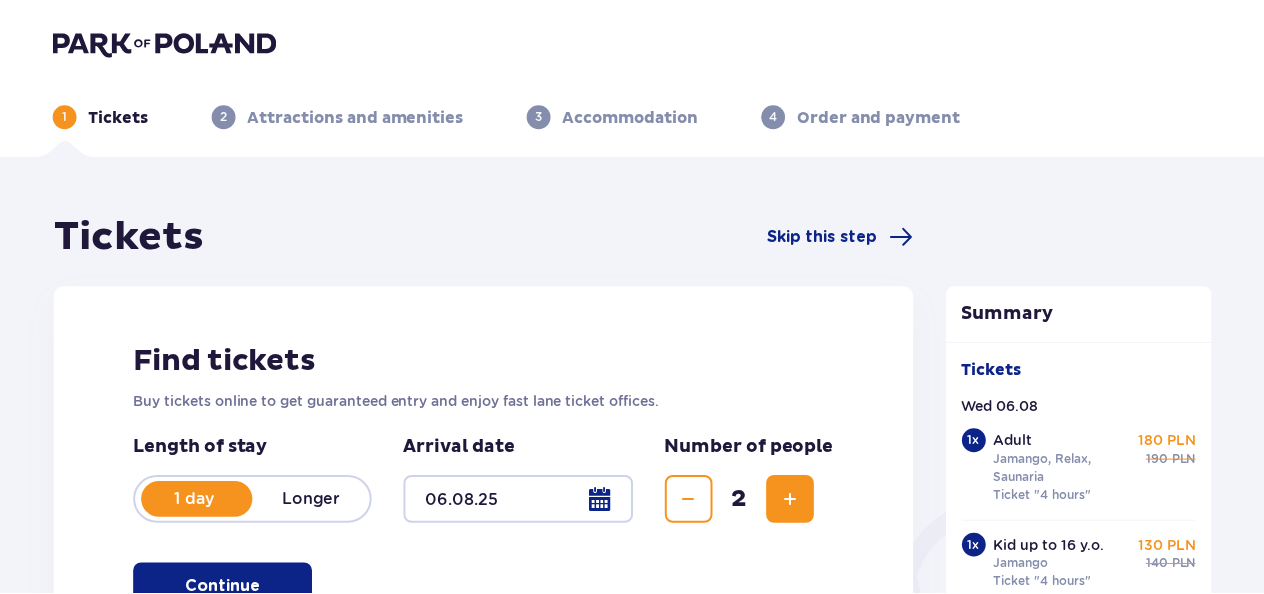 scroll, scrollTop: 0, scrollLeft: 0, axis: both 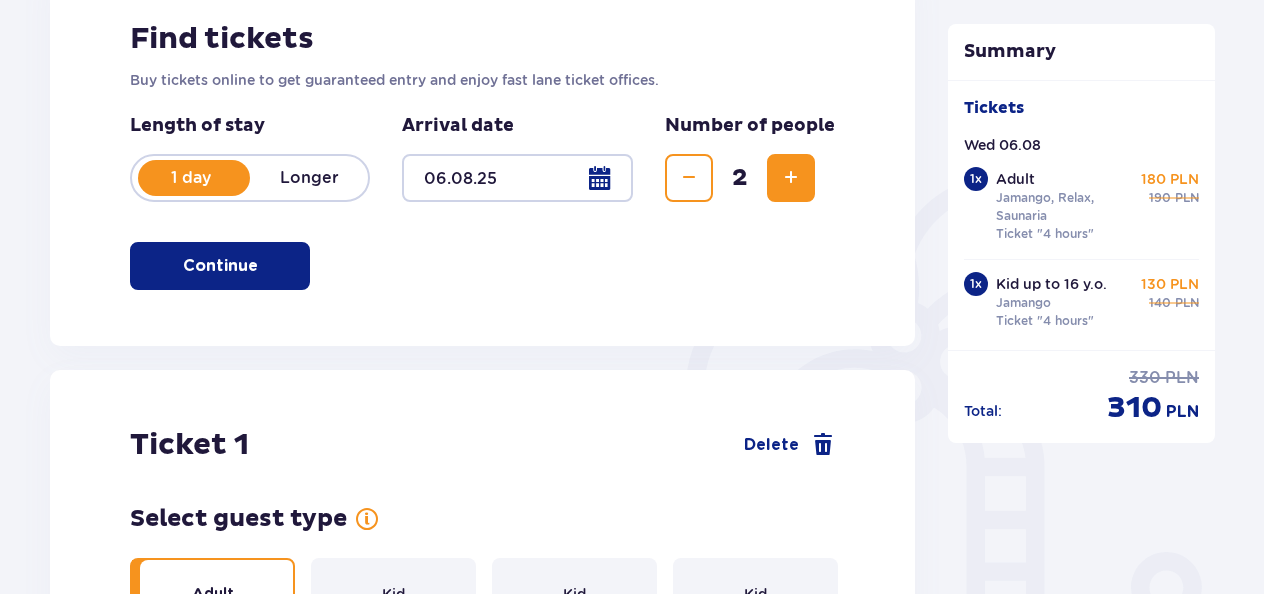 click at bounding box center [517, 178] 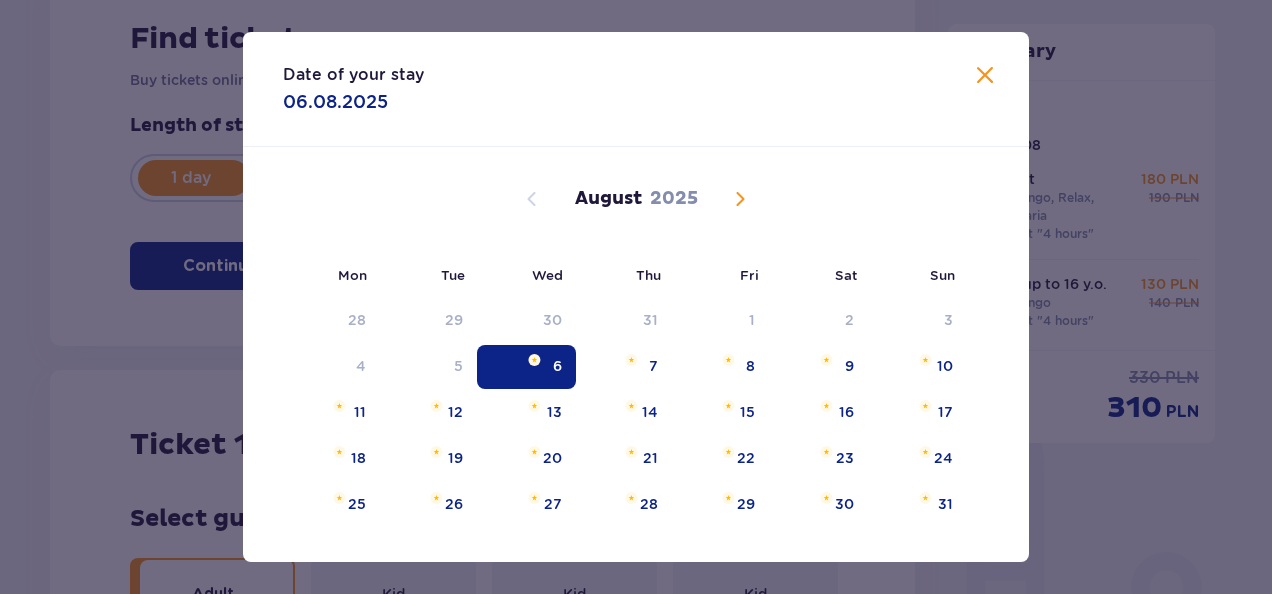 click at bounding box center (534, 360) 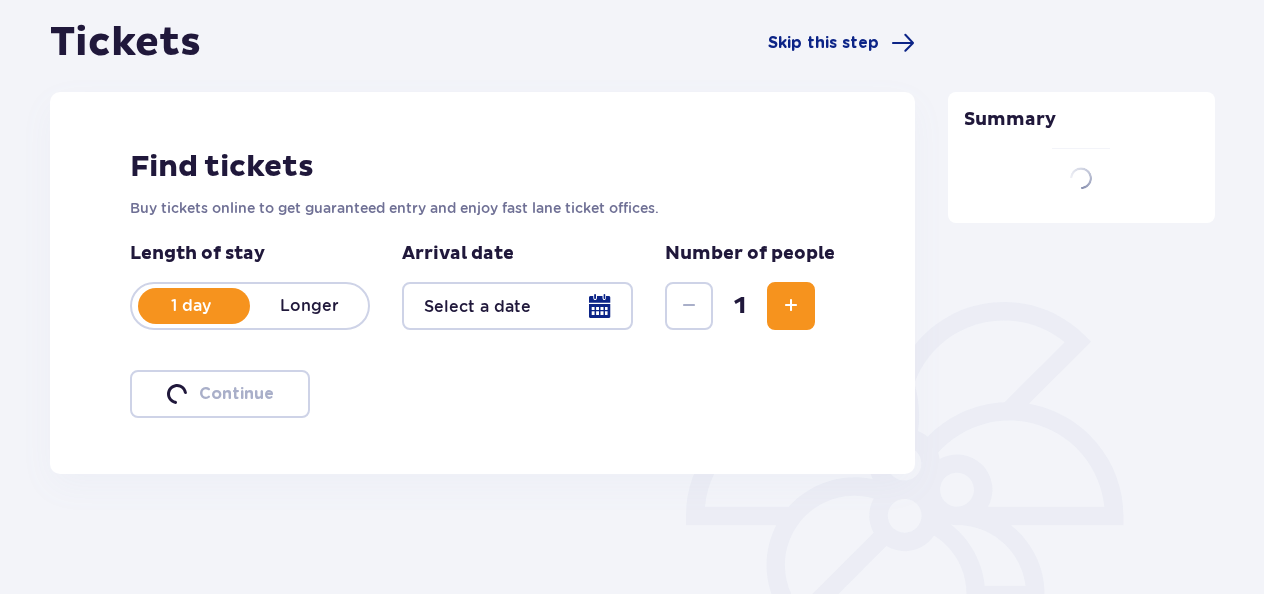 scroll, scrollTop: 322, scrollLeft: 0, axis: vertical 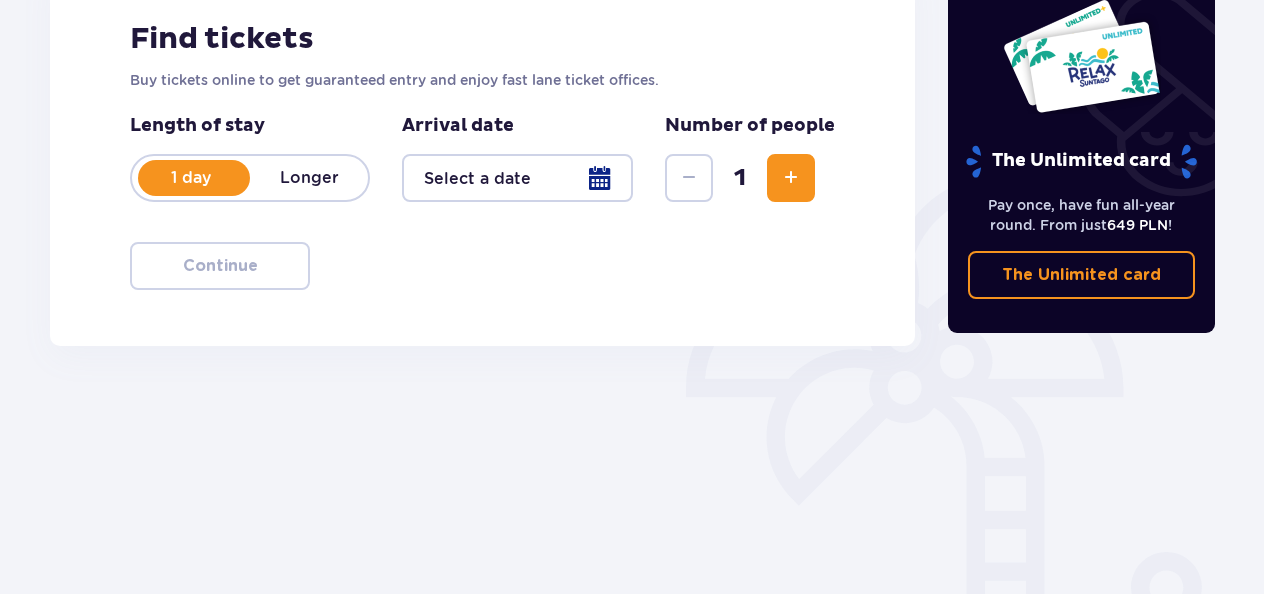 click at bounding box center [517, 178] 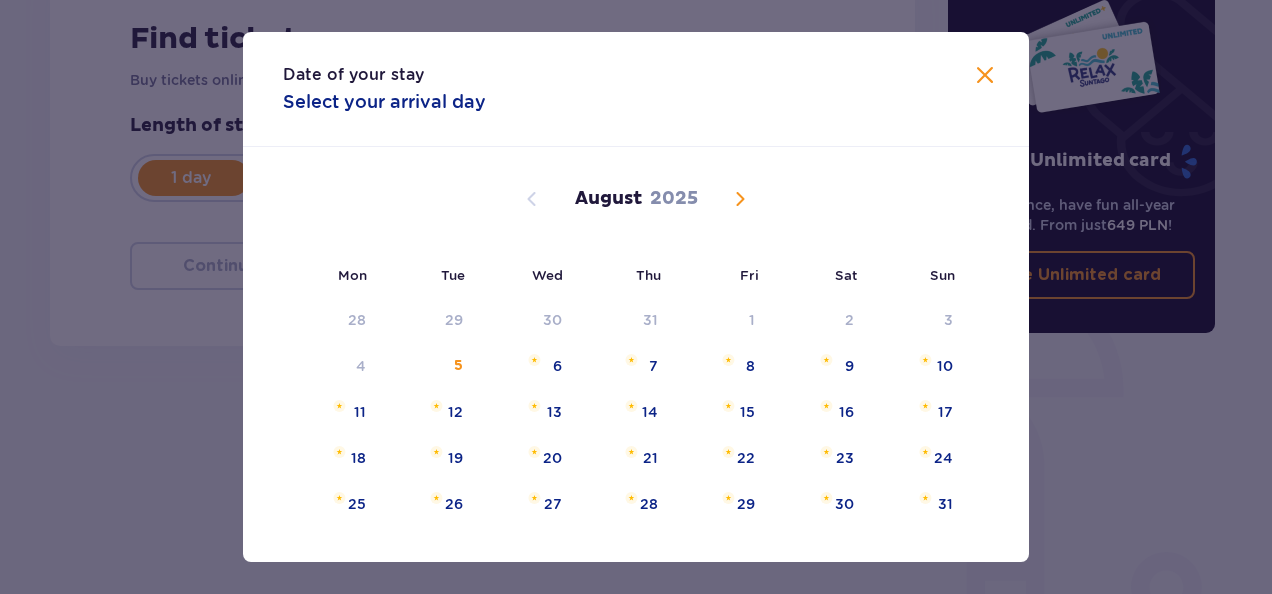 click at bounding box center [740, 199] 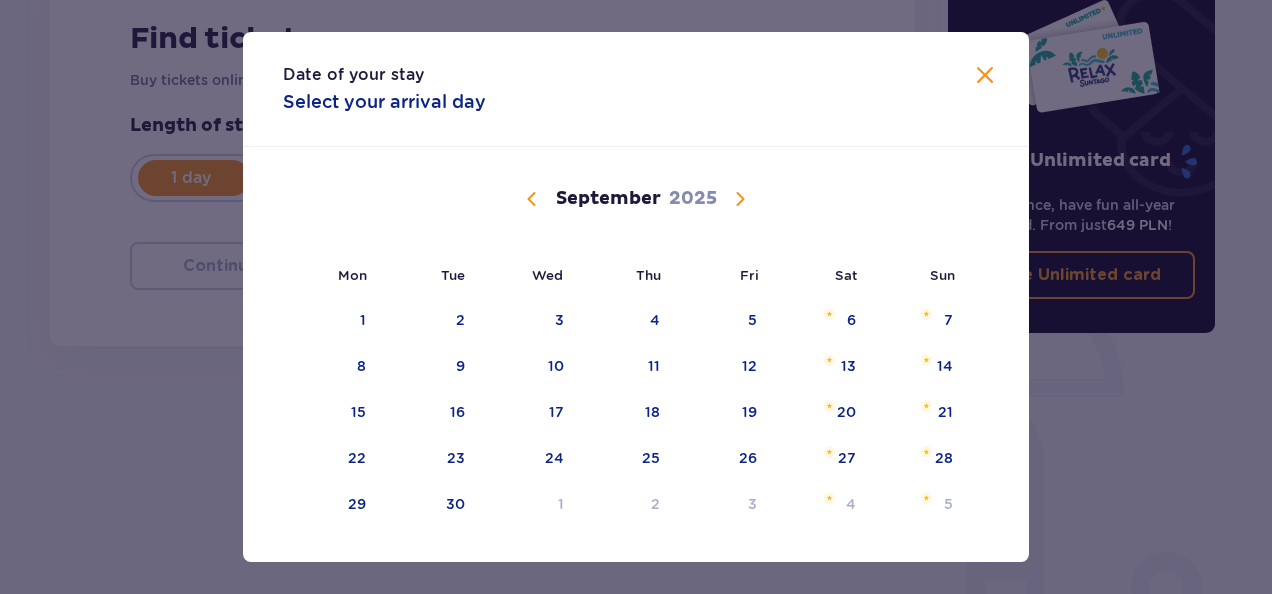 click at bounding box center [532, 199] 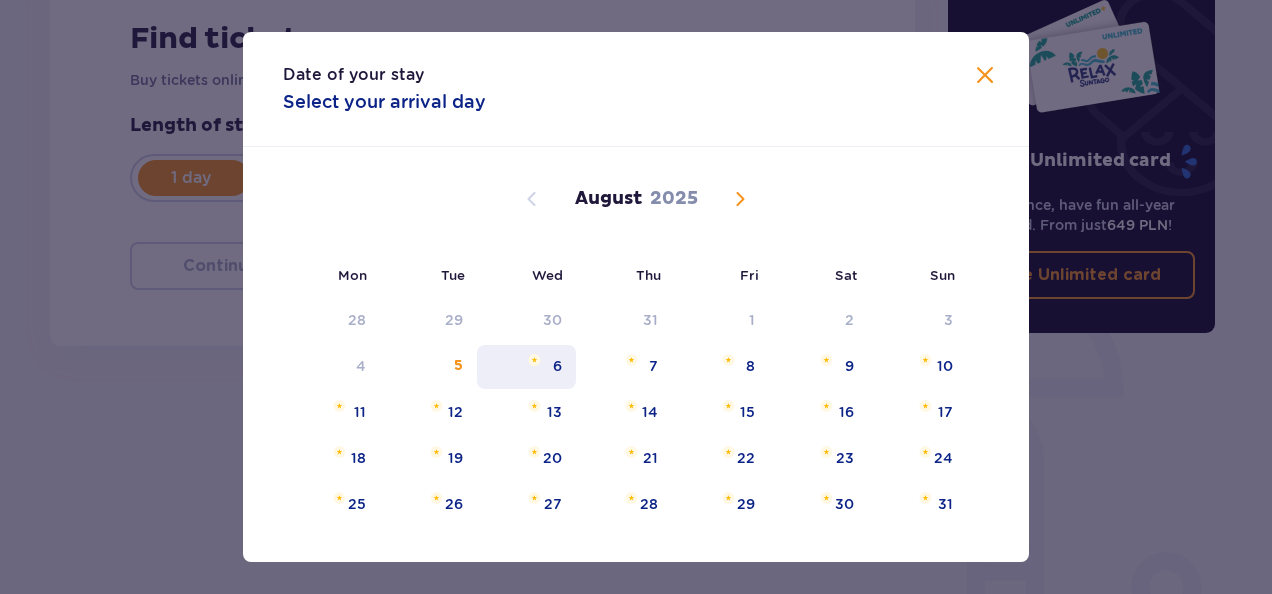 click on "6" at bounding box center (526, 367) 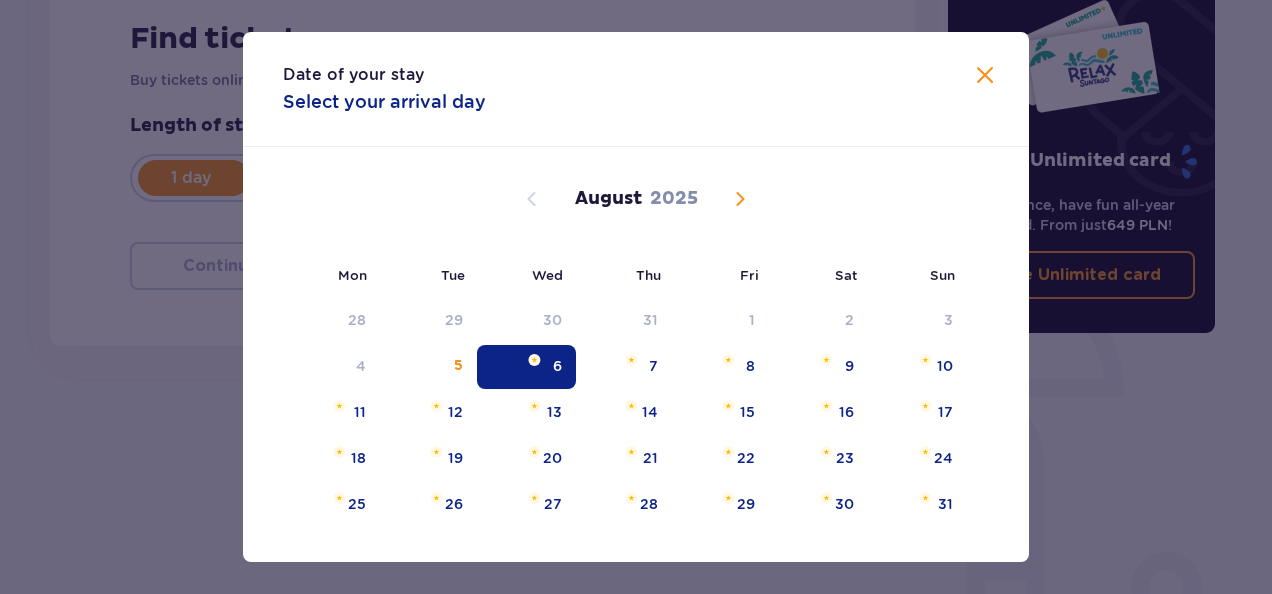 type on "06.08.25" 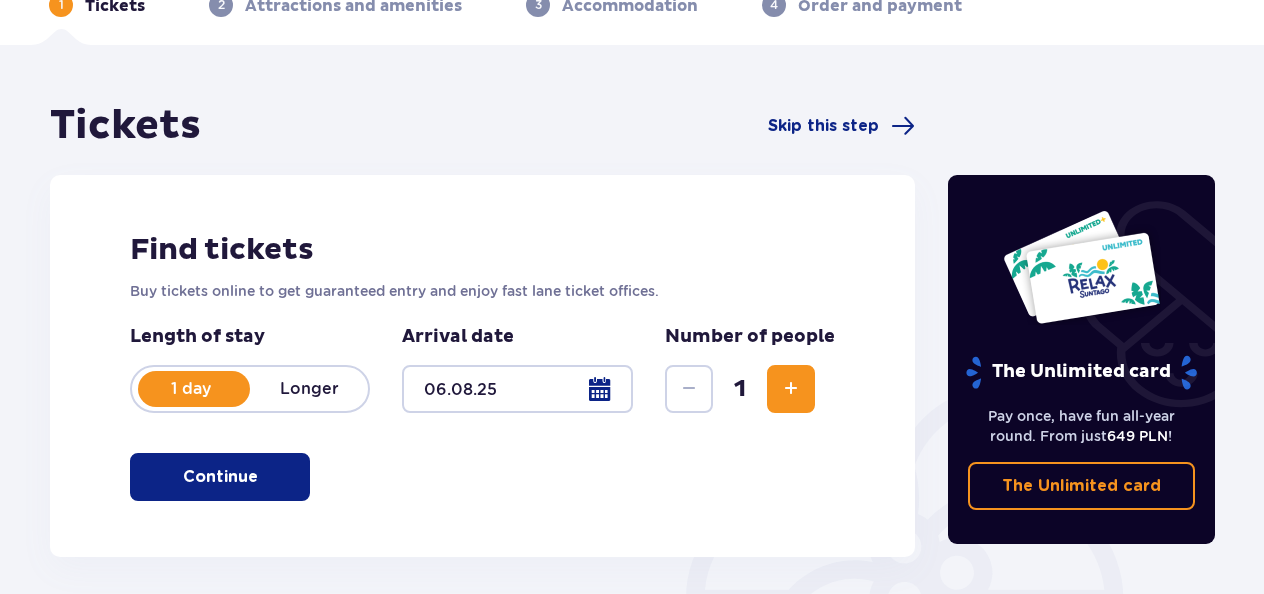 scroll, scrollTop: 110, scrollLeft: 0, axis: vertical 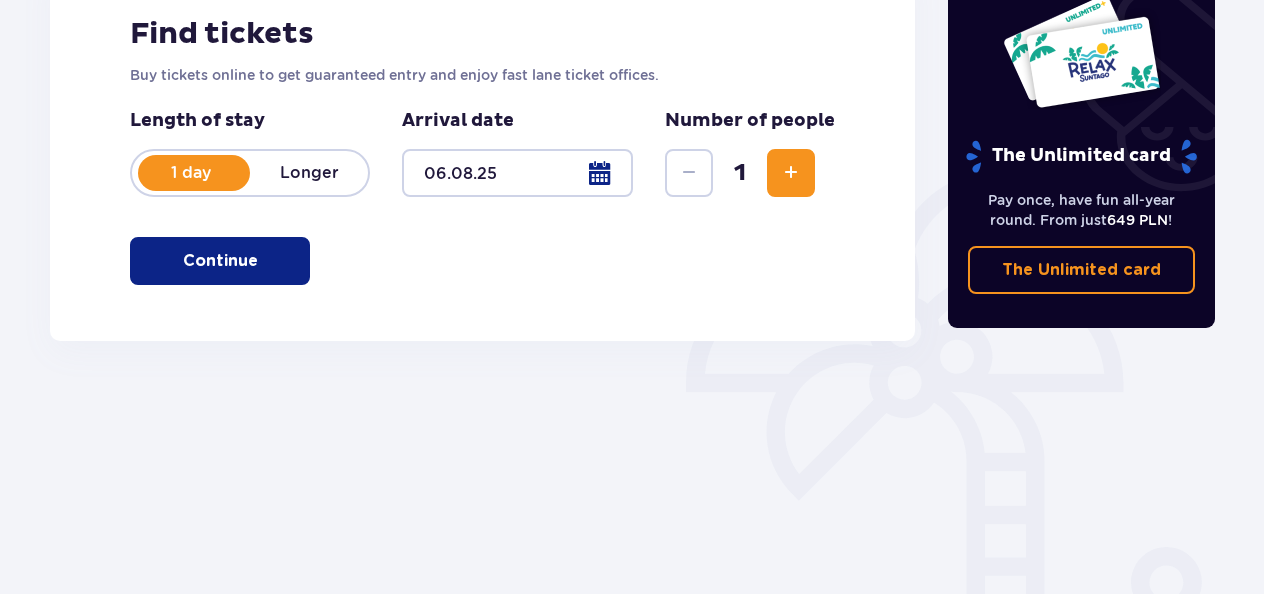 click at bounding box center [791, 173] 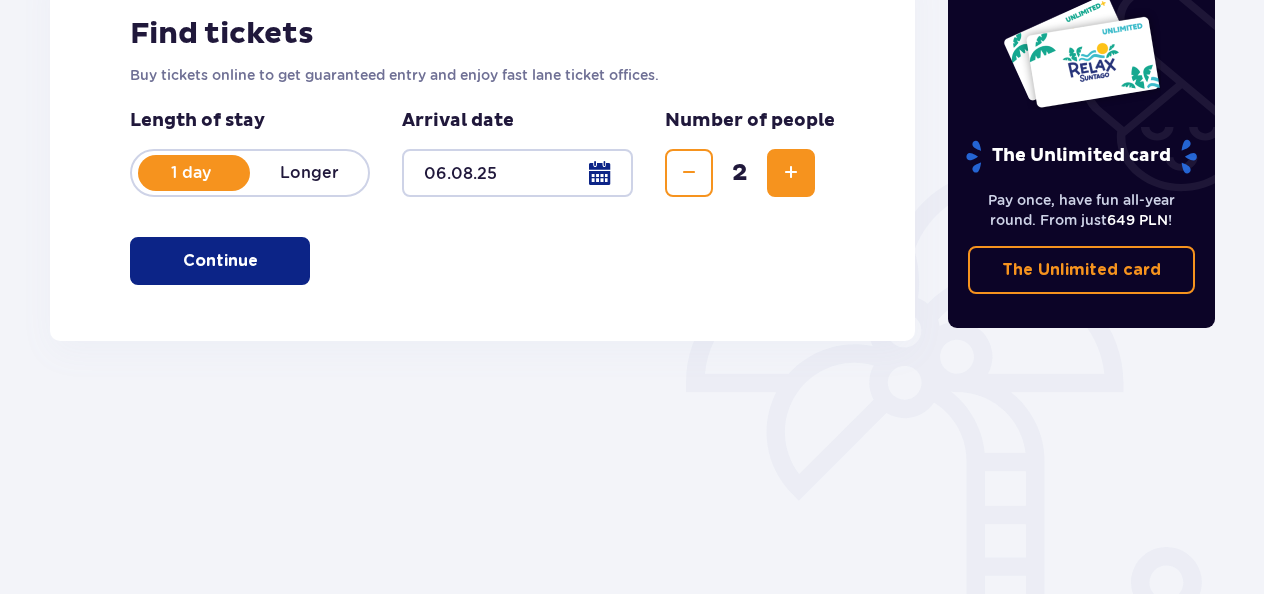 click at bounding box center (791, 173) 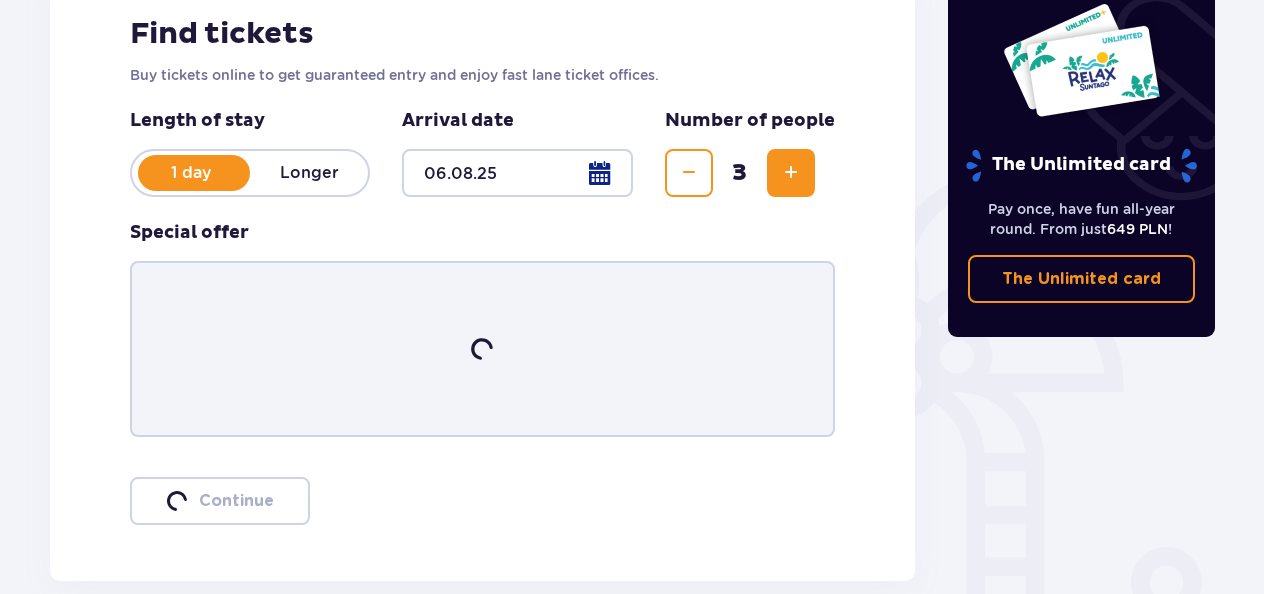 click at bounding box center [791, 173] 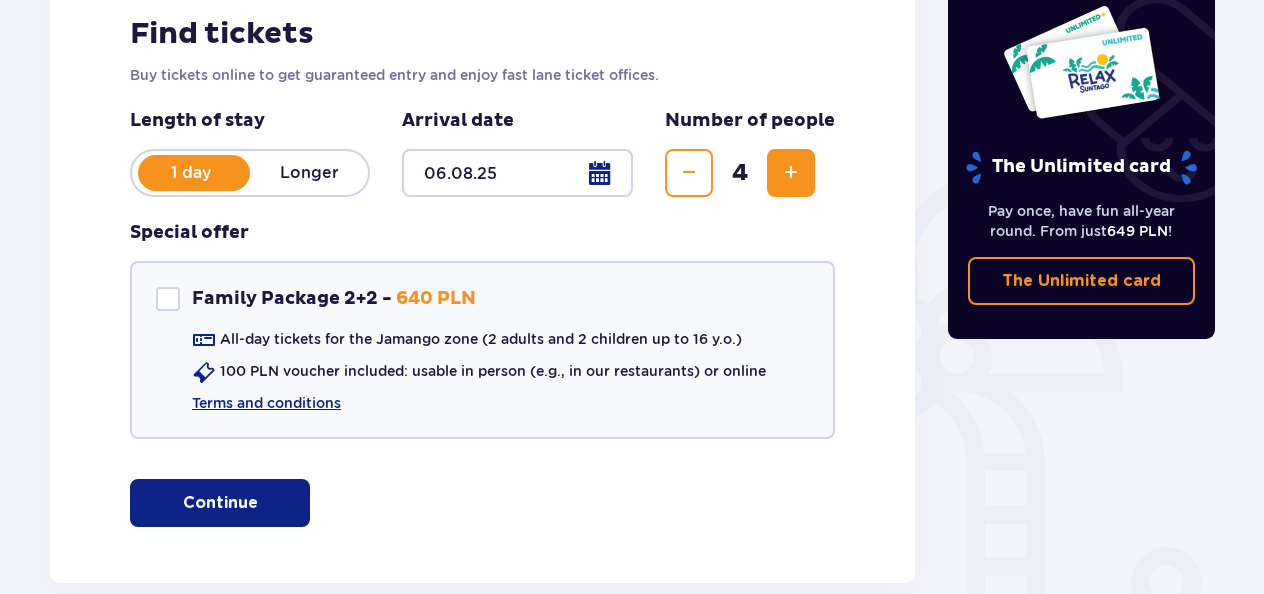 click at bounding box center [689, 173] 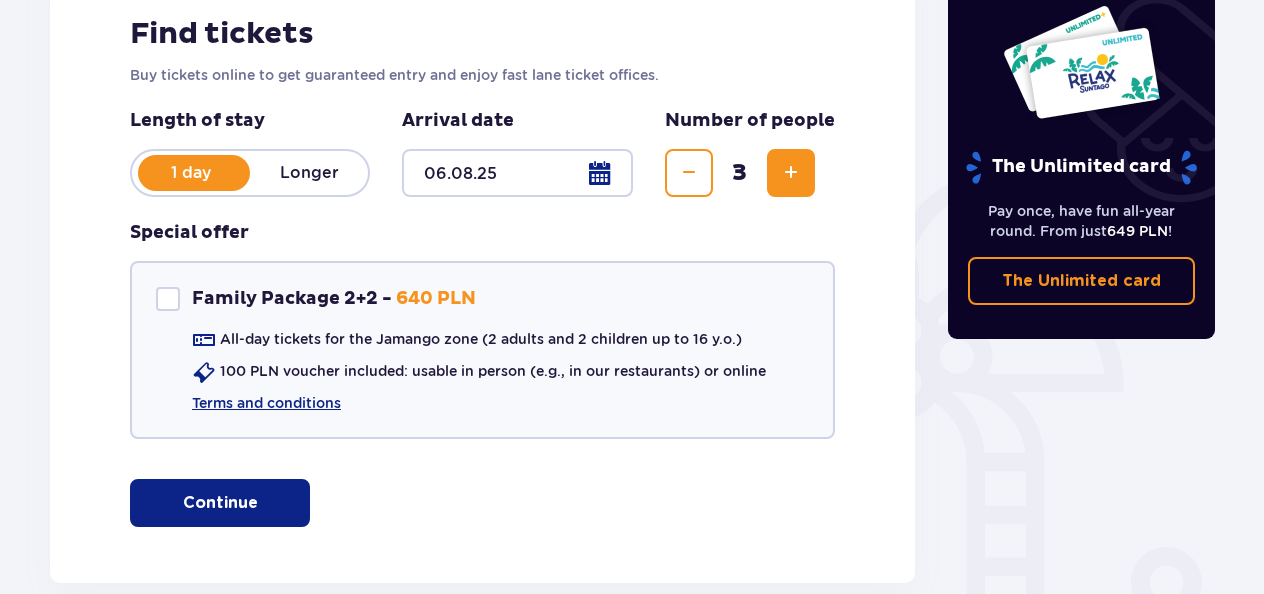 click at bounding box center [689, 173] 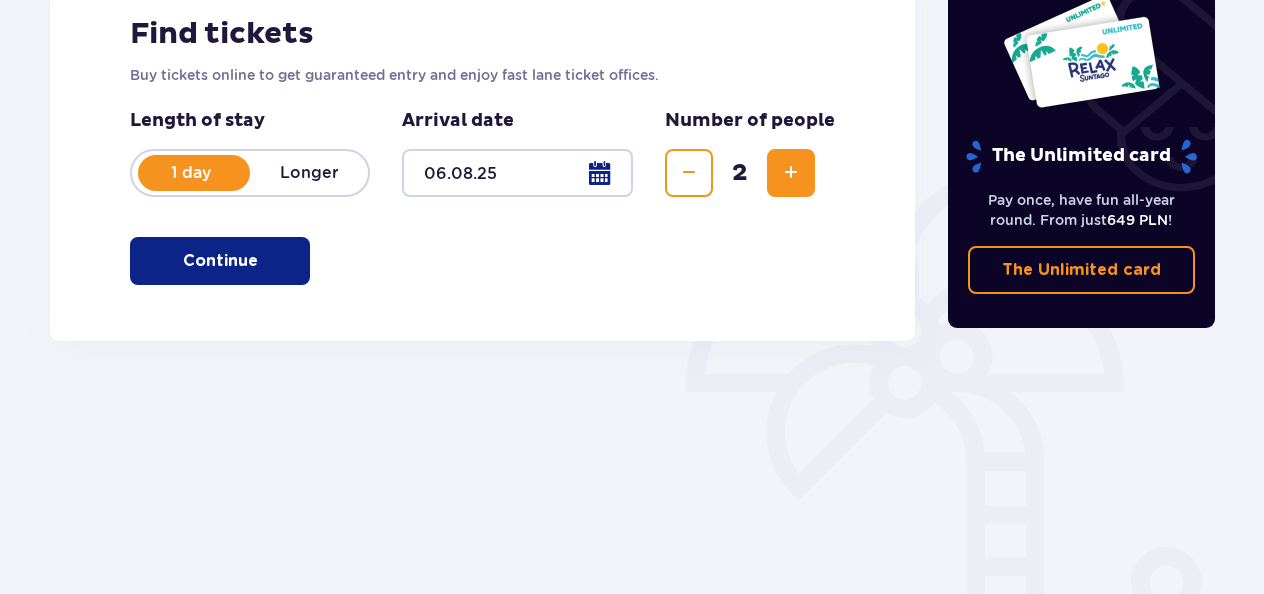 click at bounding box center (791, 173) 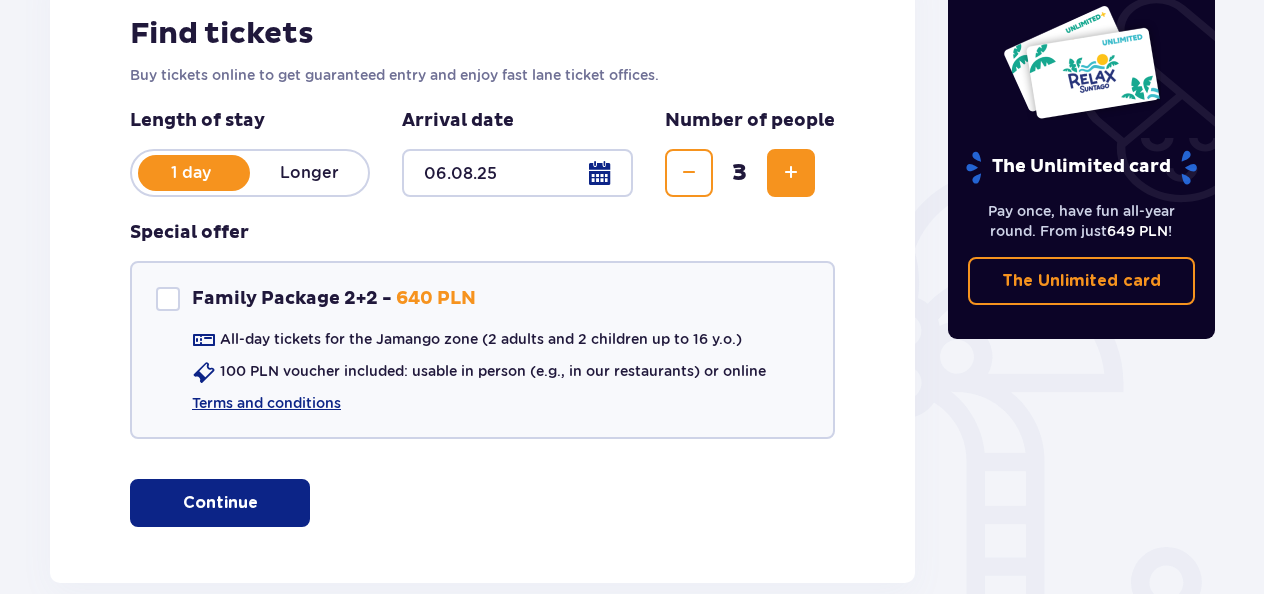 click at bounding box center [791, 173] 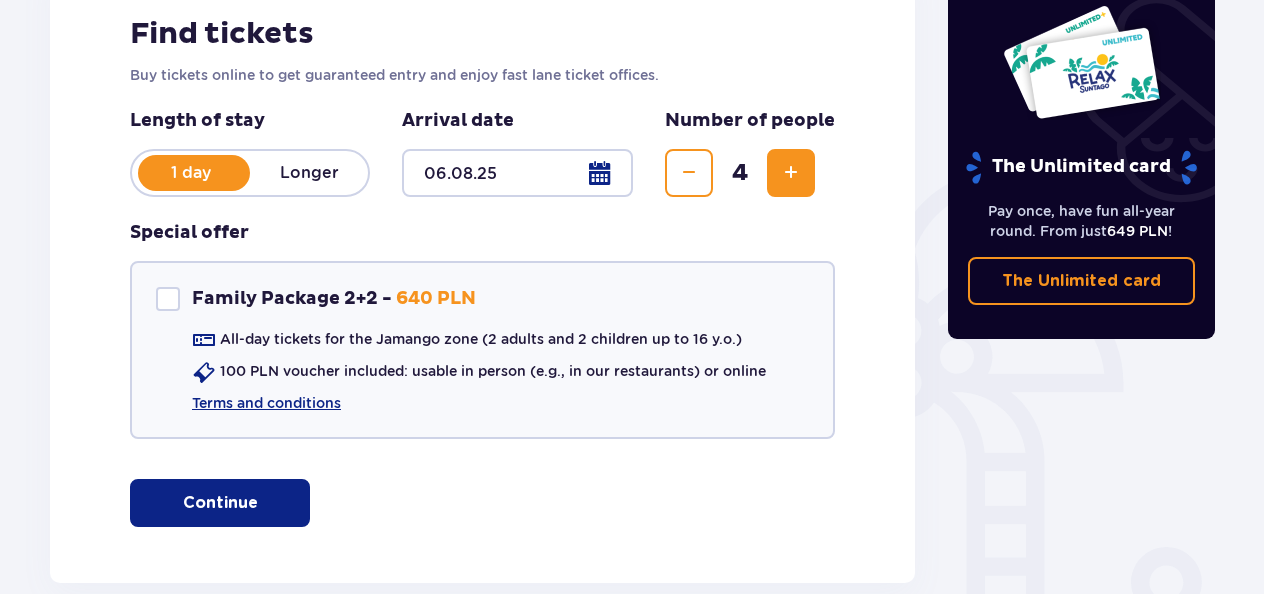 click at bounding box center (791, 173) 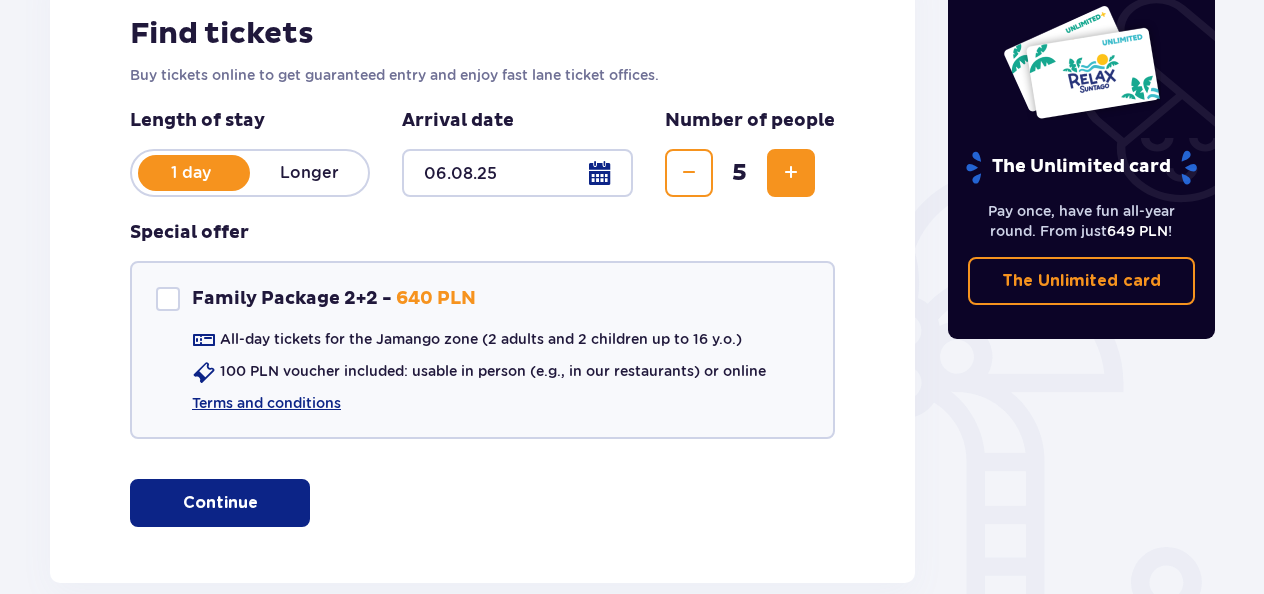 click at bounding box center [791, 173] 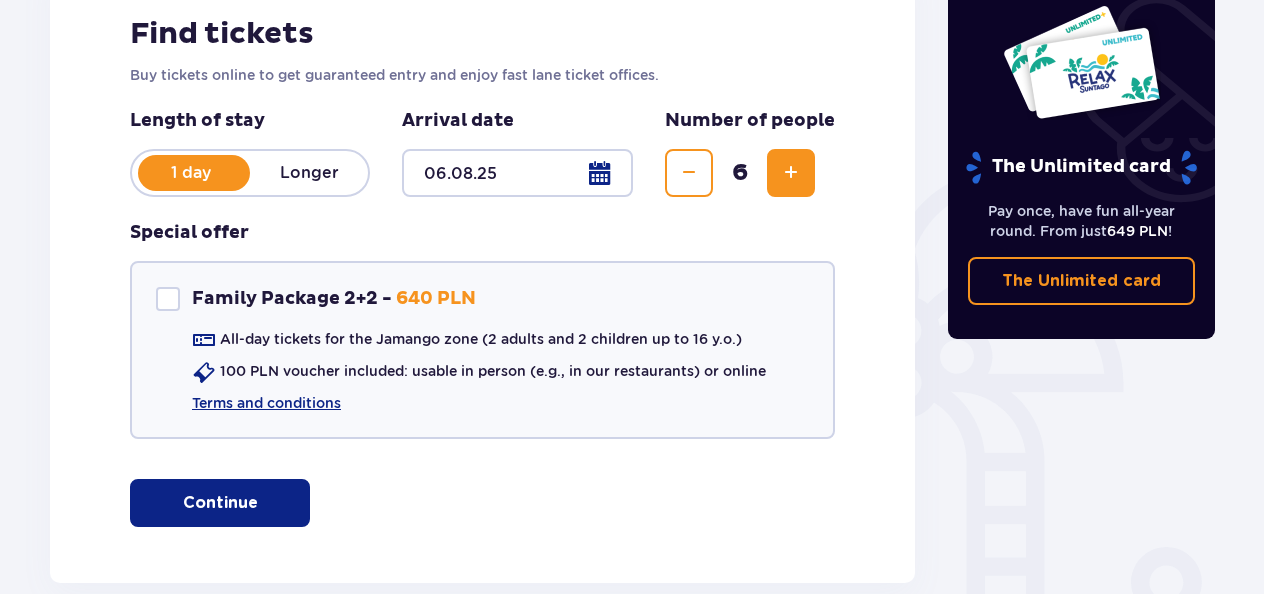 click at bounding box center [791, 173] 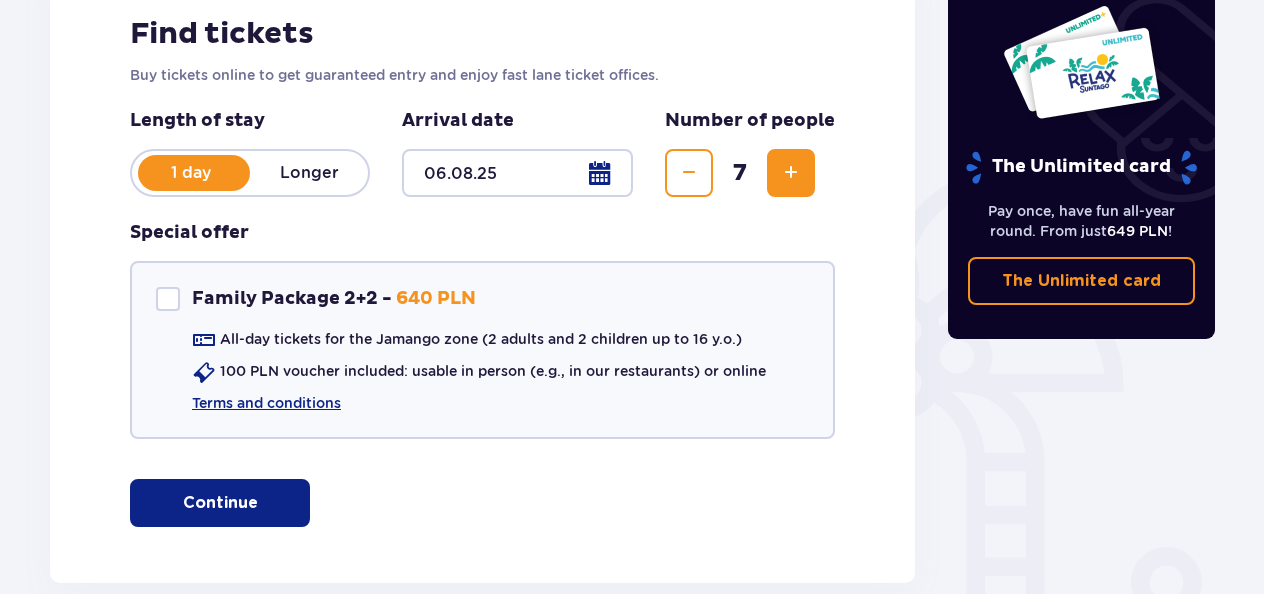 click at bounding box center [791, 173] 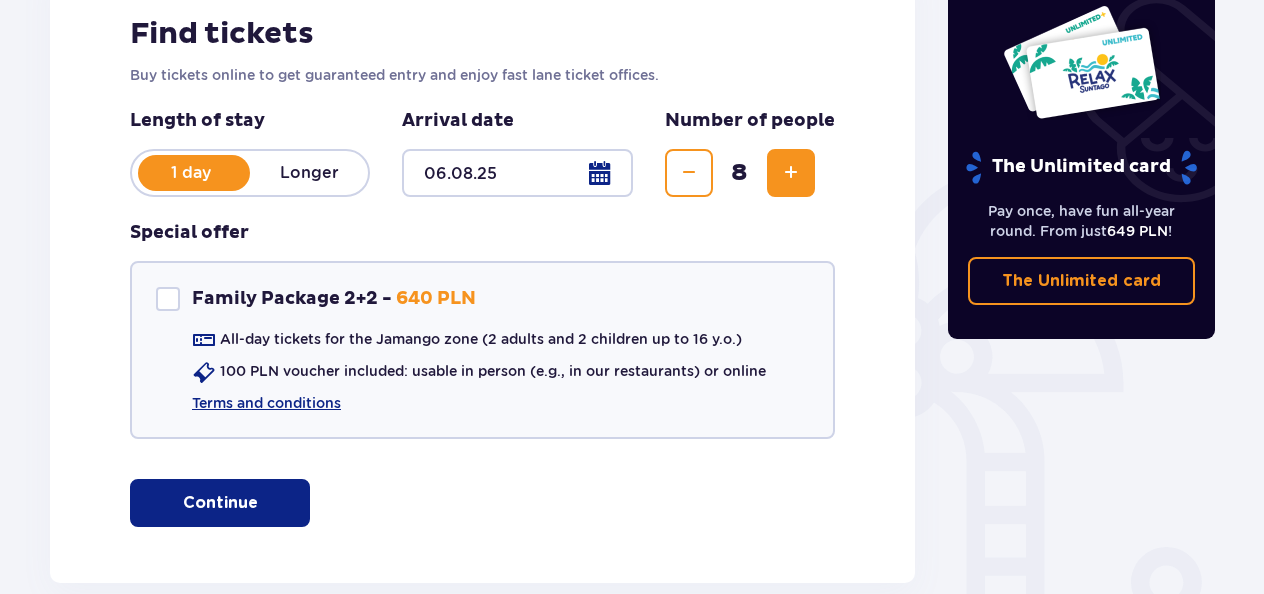 click at bounding box center (689, 173) 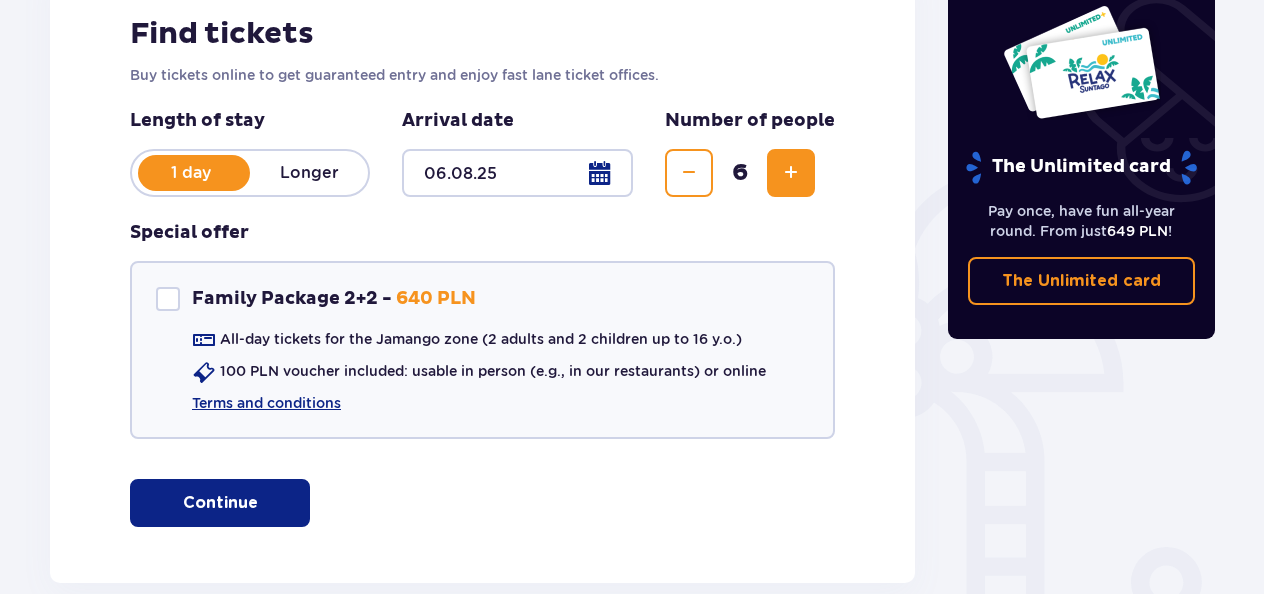 click at bounding box center [689, 173] 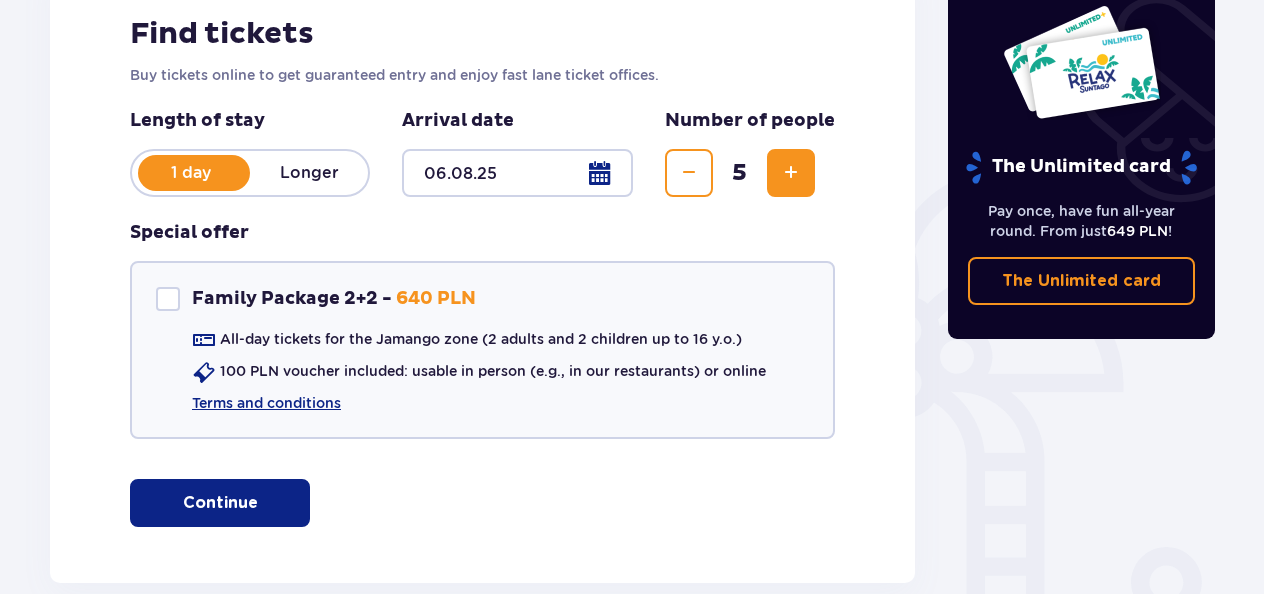 click at bounding box center (689, 173) 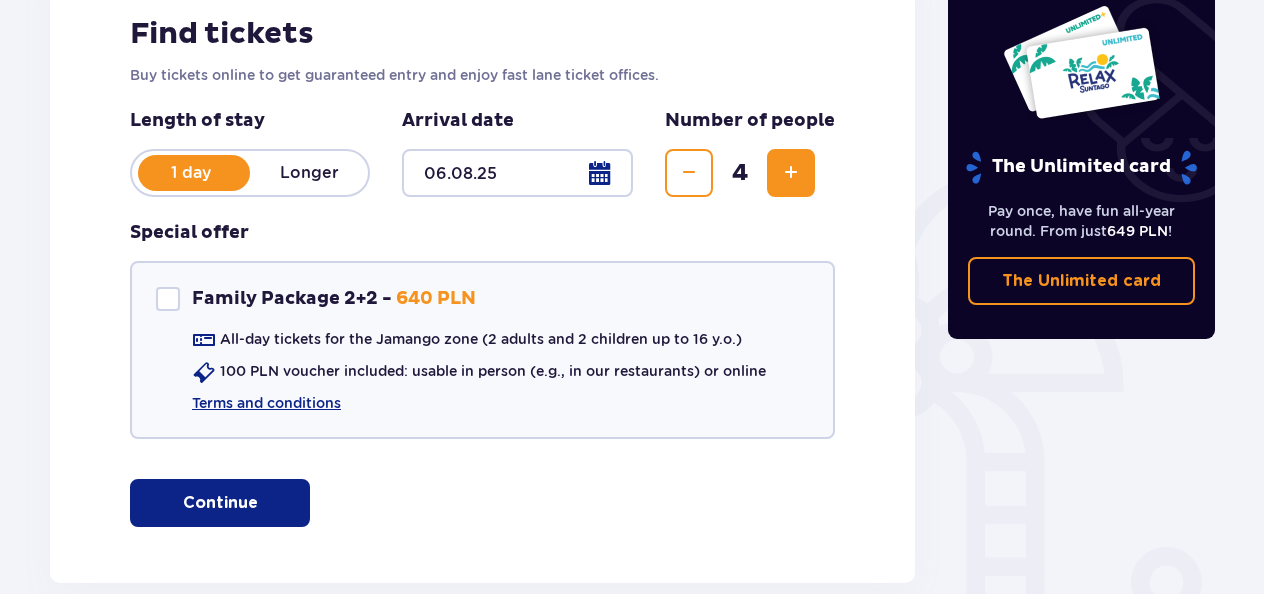 click on "Continue" at bounding box center [220, 503] 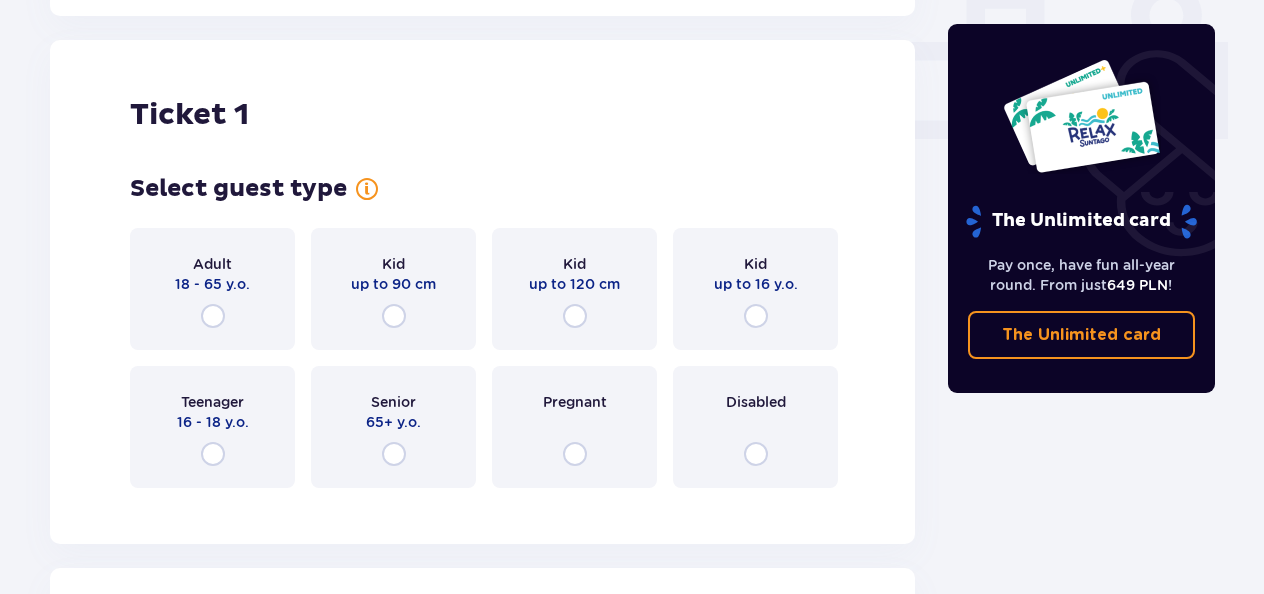 scroll, scrollTop: 910, scrollLeft: 0, axis: vertical 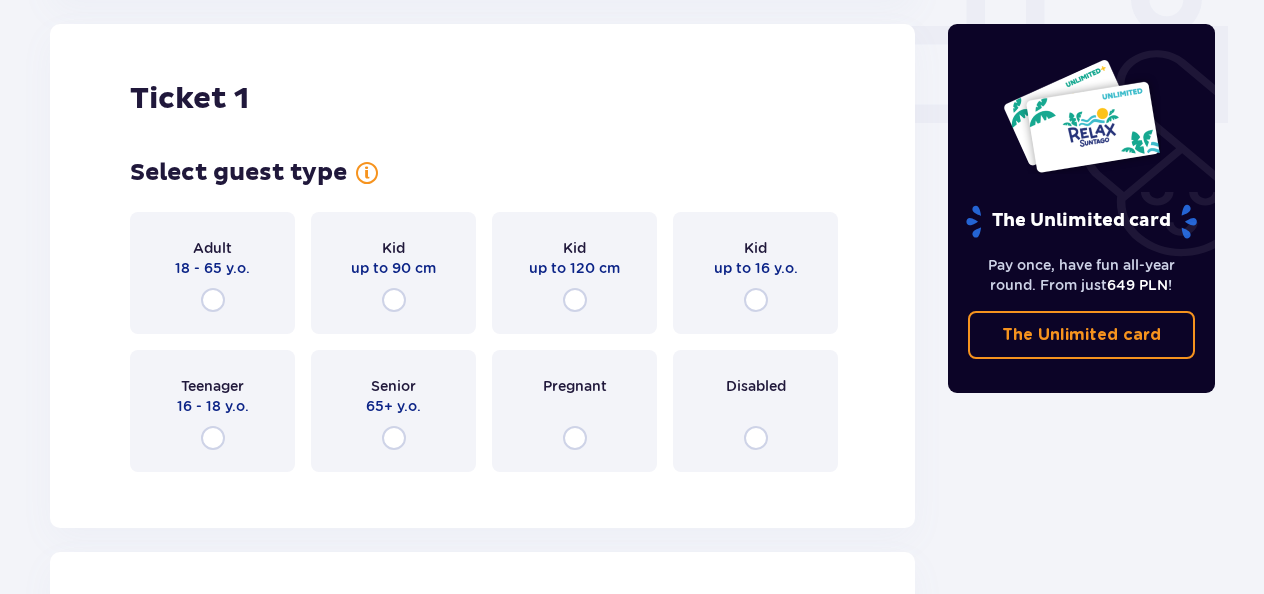 click on "18 - 65 y.o." at bounding box center [212, 268] 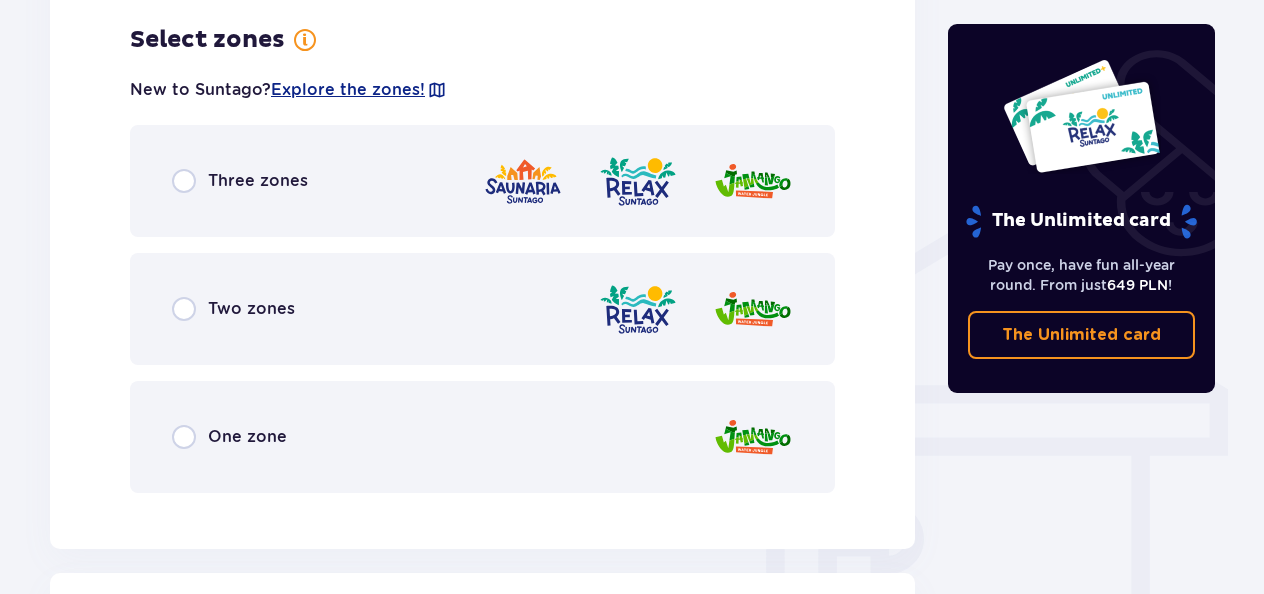scroll, scrollTop: 1398, scrollLeft: 0, axis: vertical 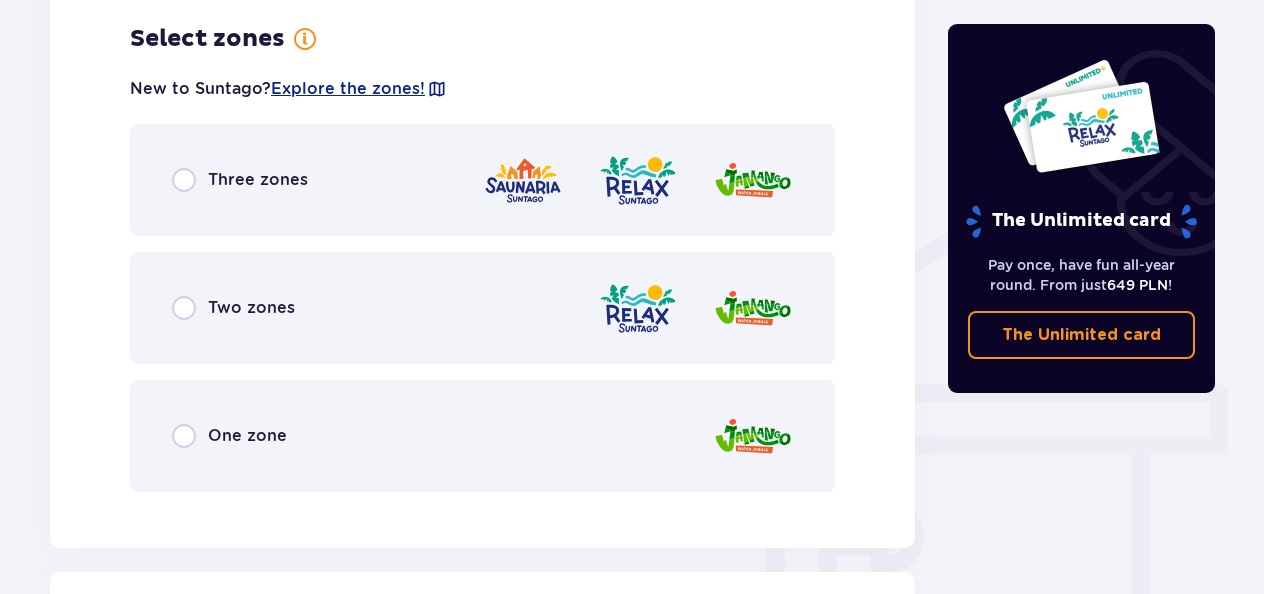 click on "One zone" at bounding box center (482, 436) 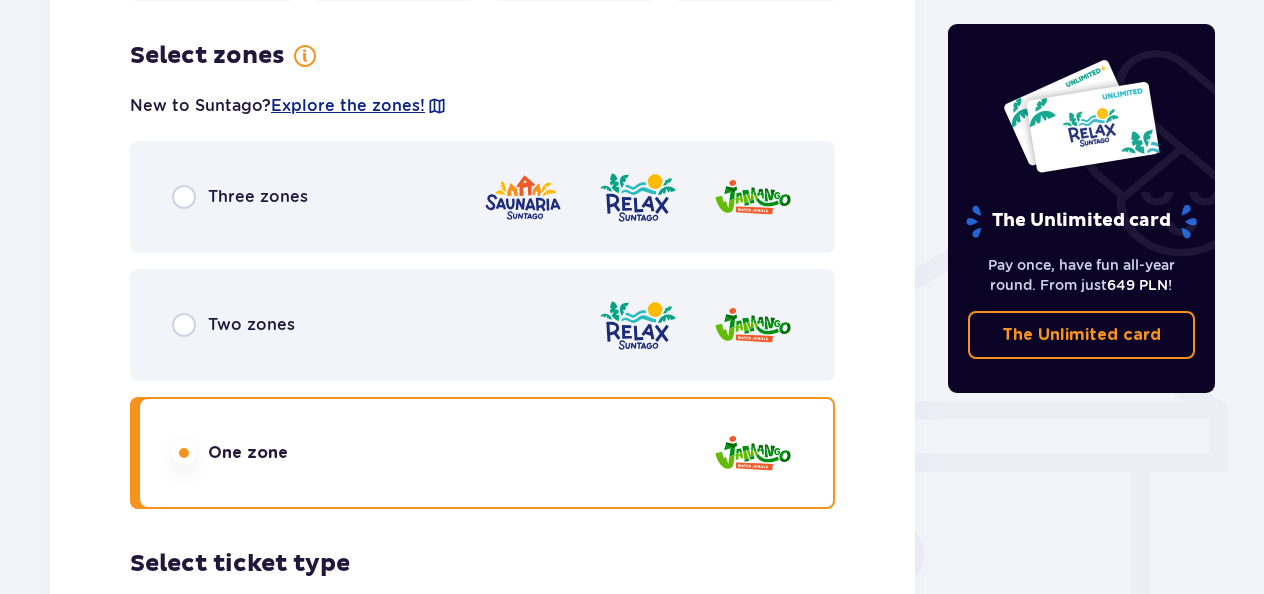 scroll, scrollTop: 1354, scrollLeft: 0, axis: vertical 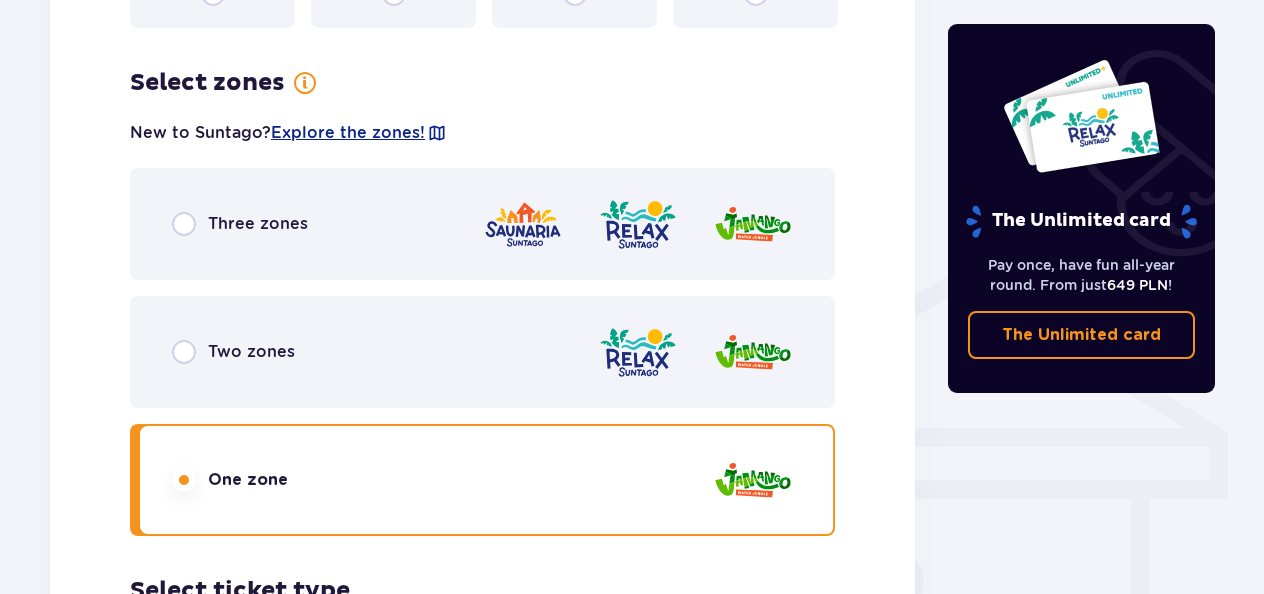 click on "Three zones" at bounding box center (482, 224) 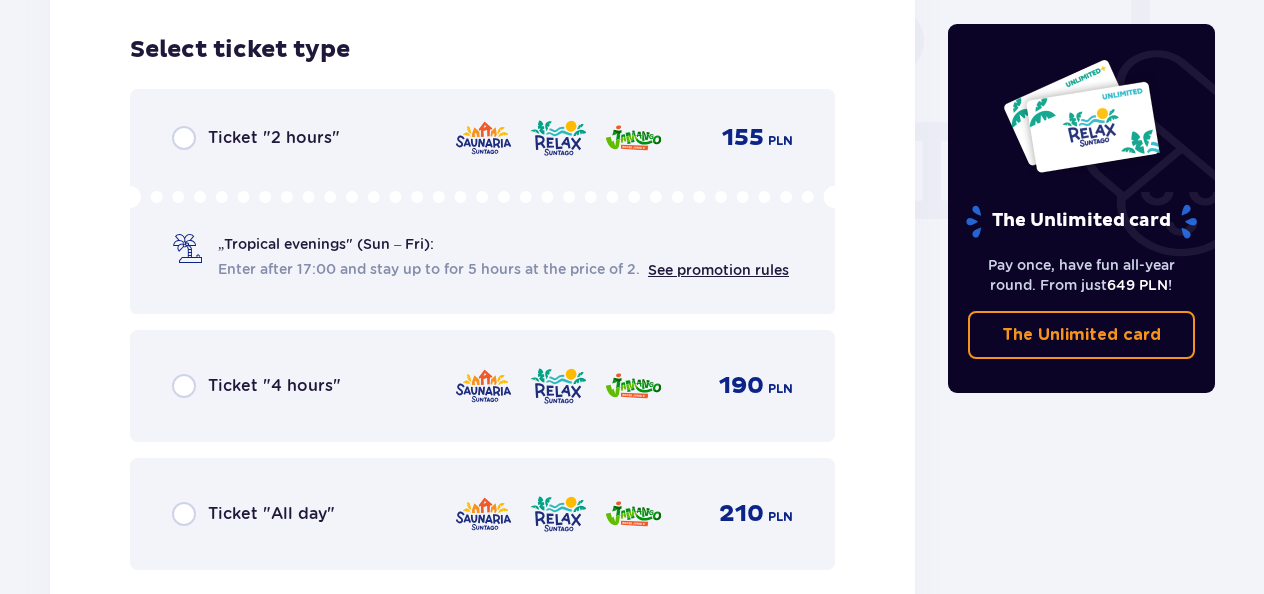 scroll, scrollTop: 1906, scrollLeft: 0, axis: vertical 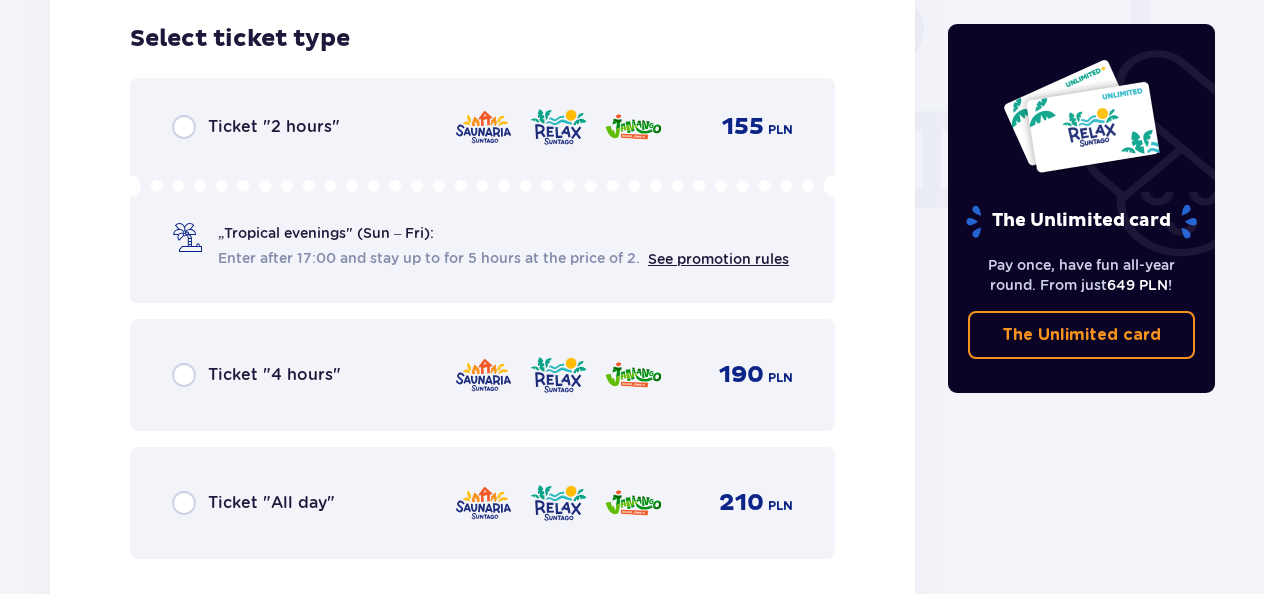 click at bounding box center [483, 375] 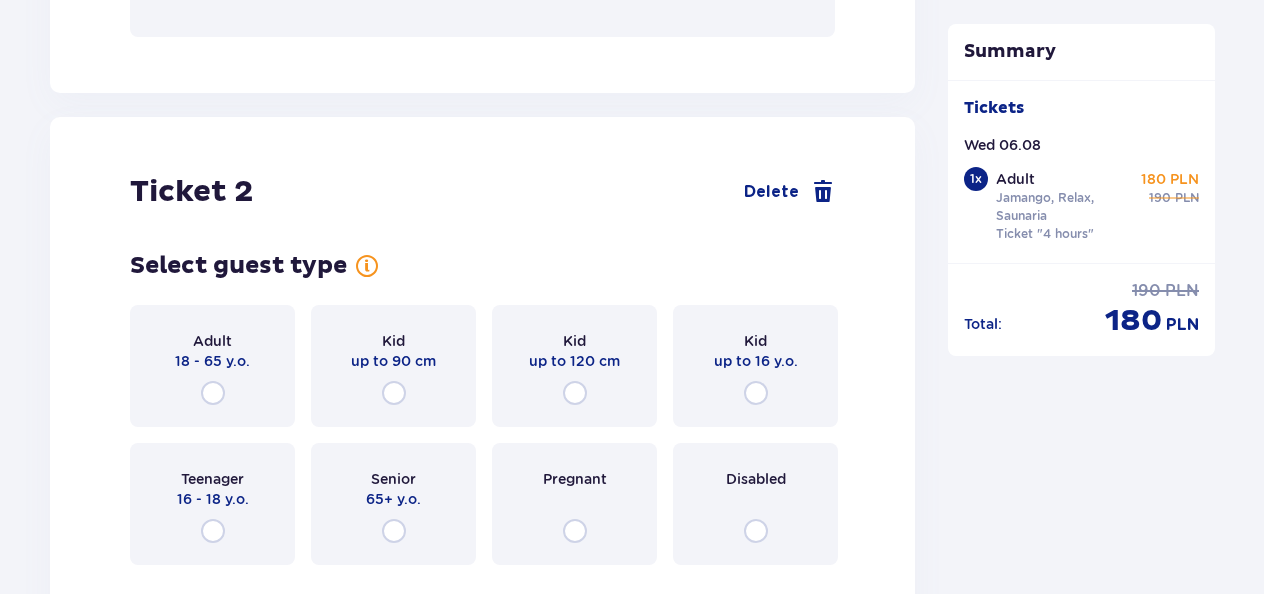 scroll, scrollTop: 2521, scrollLeft: 0, axis: vertical 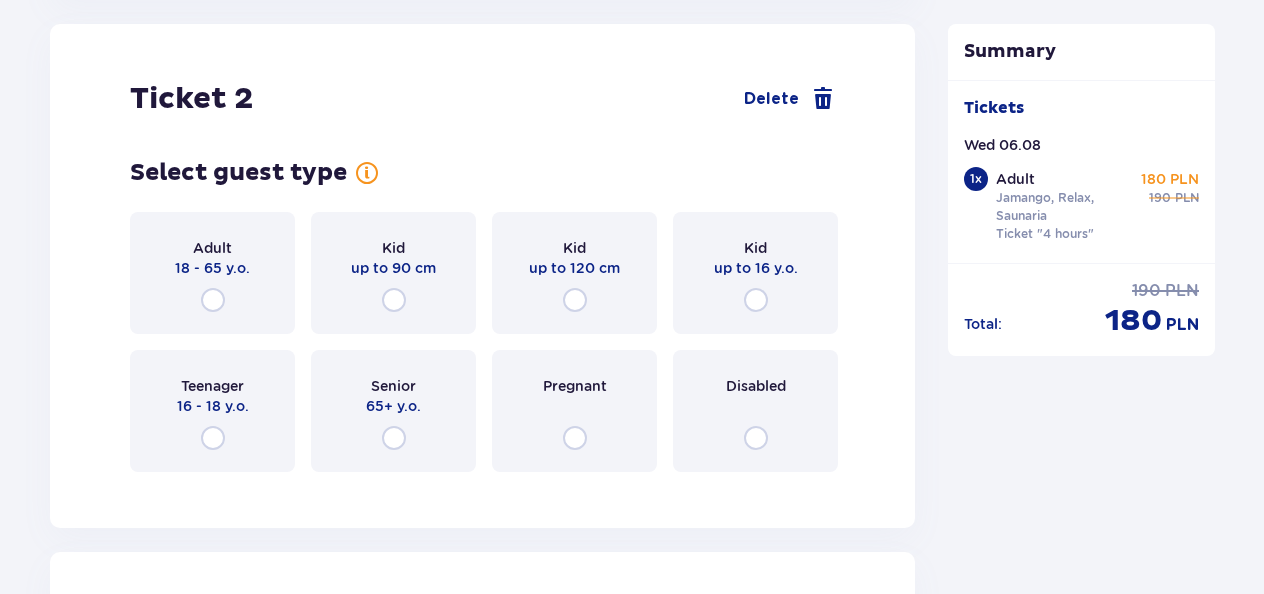 click on "Adult 18 - 65 y.o." at bounding box center (212, 273) 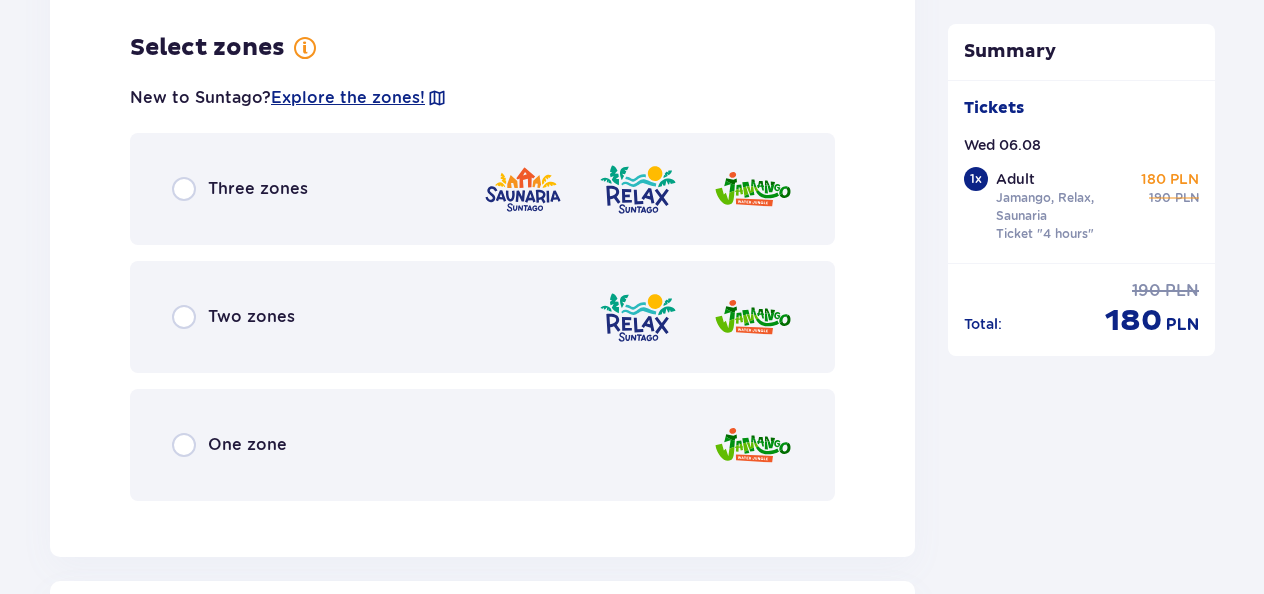 scroll, scrollTop: 3009, scrollLeft: 0, axis: vertical 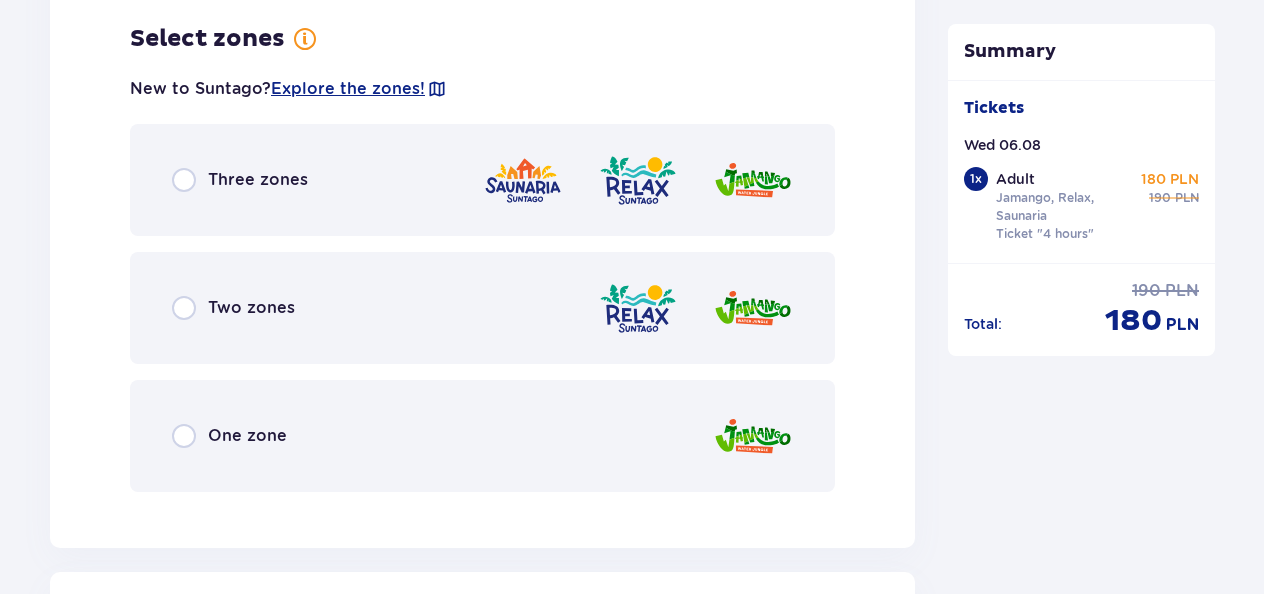 click on "One zone" at bounding box center (482, 436) 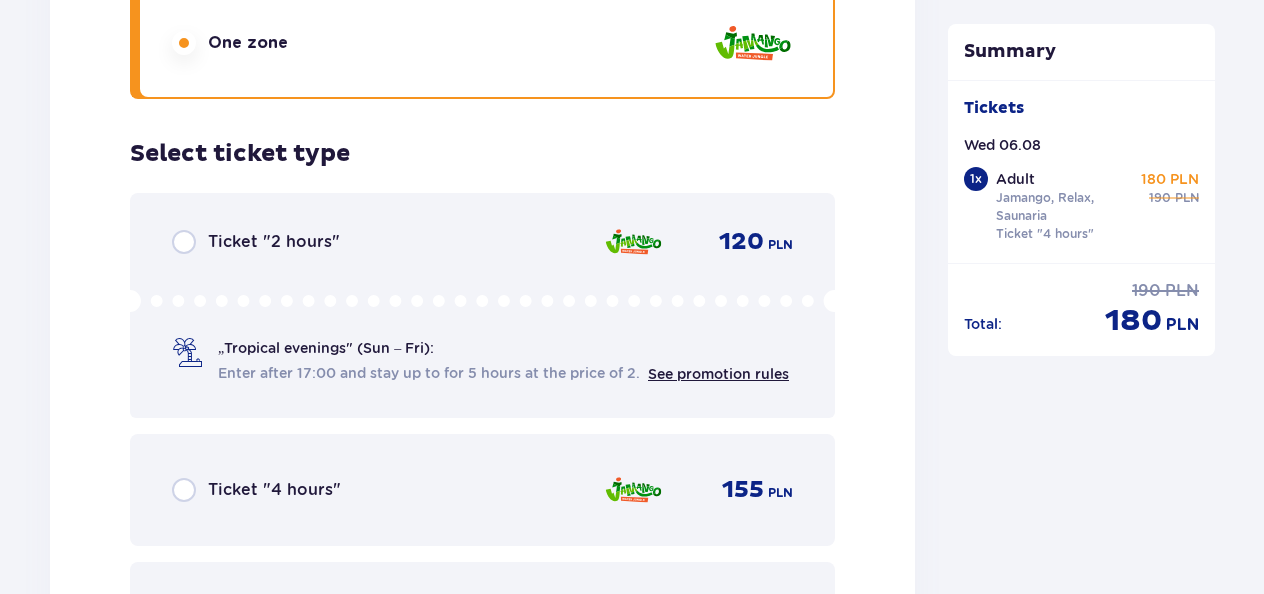 scroll, scrollTop: 3401, scrollLeft: 0, axis: vertical 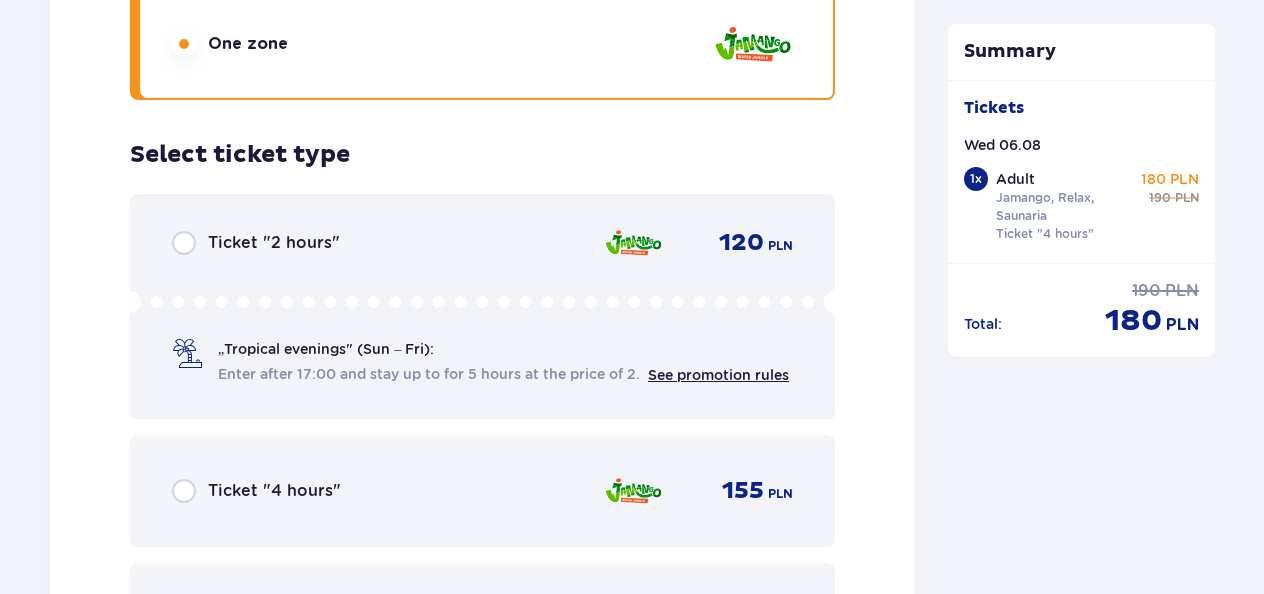 click on "Ticket "4 hours" 155 PLN" at bounding box center (482, 491) 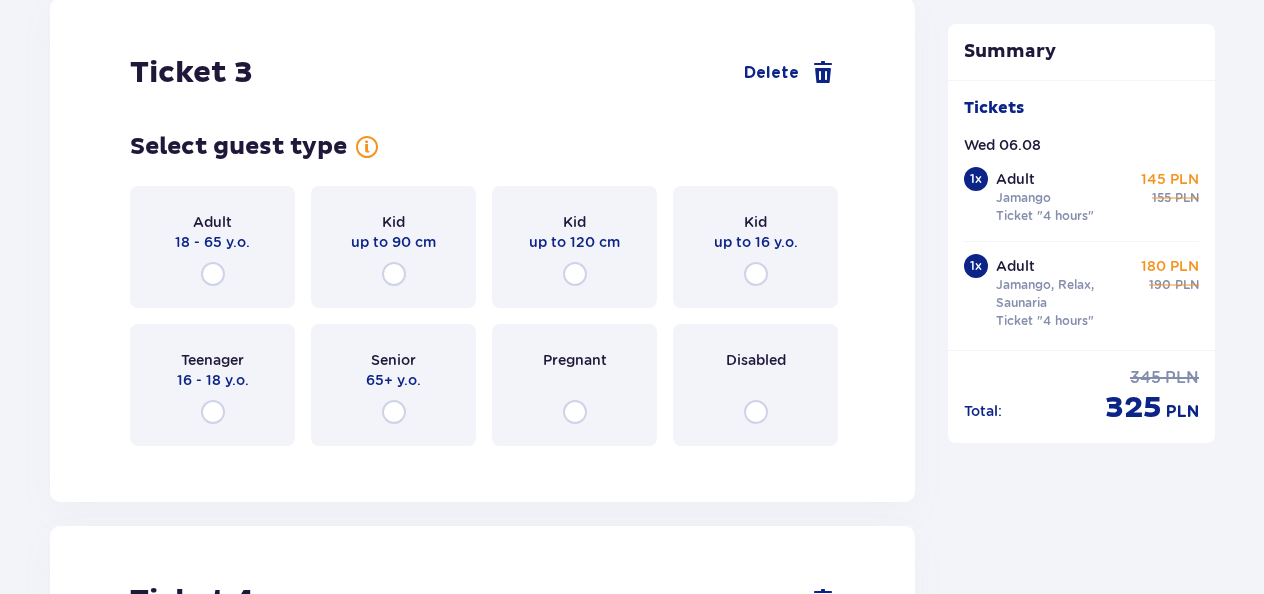 scroll, scrollTop: 4176, scrollLeft: 0, axis: vertical 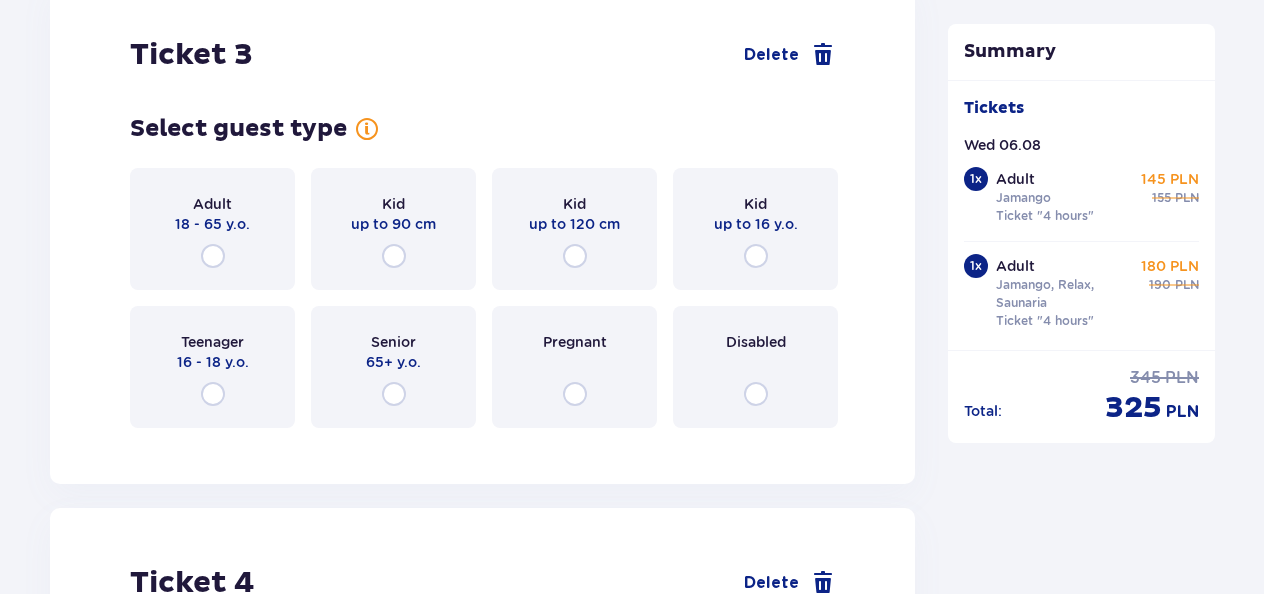 click on "Kid" at bounding box center (755, 204) 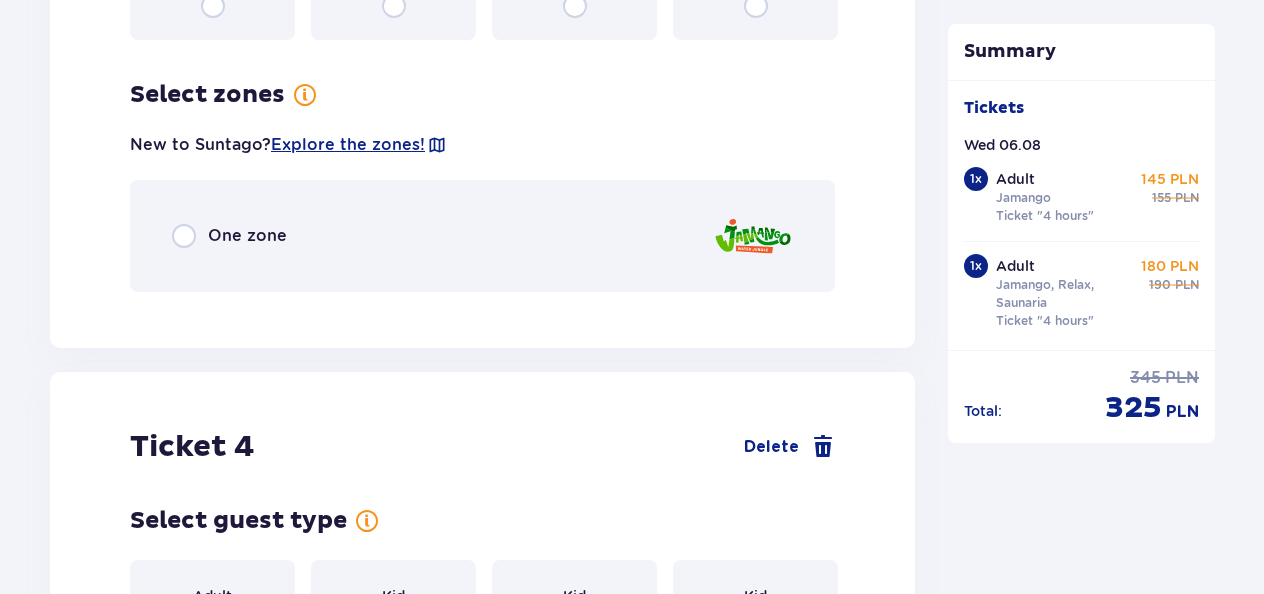 scroll, scrollTop: 4620, scrollLeft: 0, axis: vertical 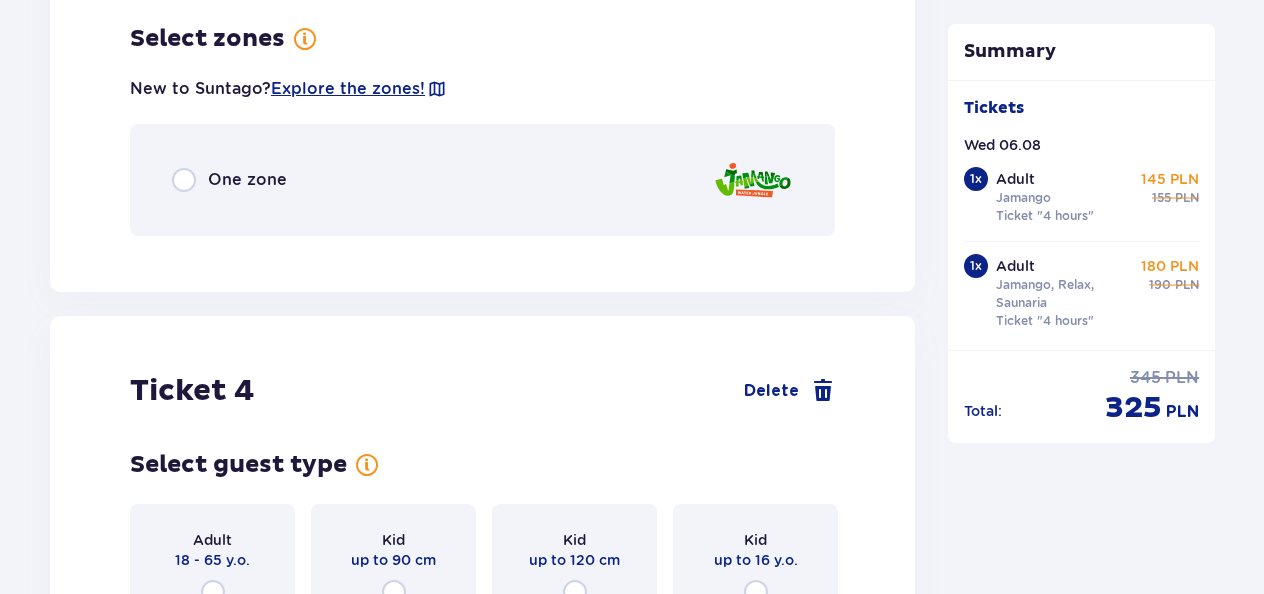 click on "One zone" at bounding box center (482, 180) 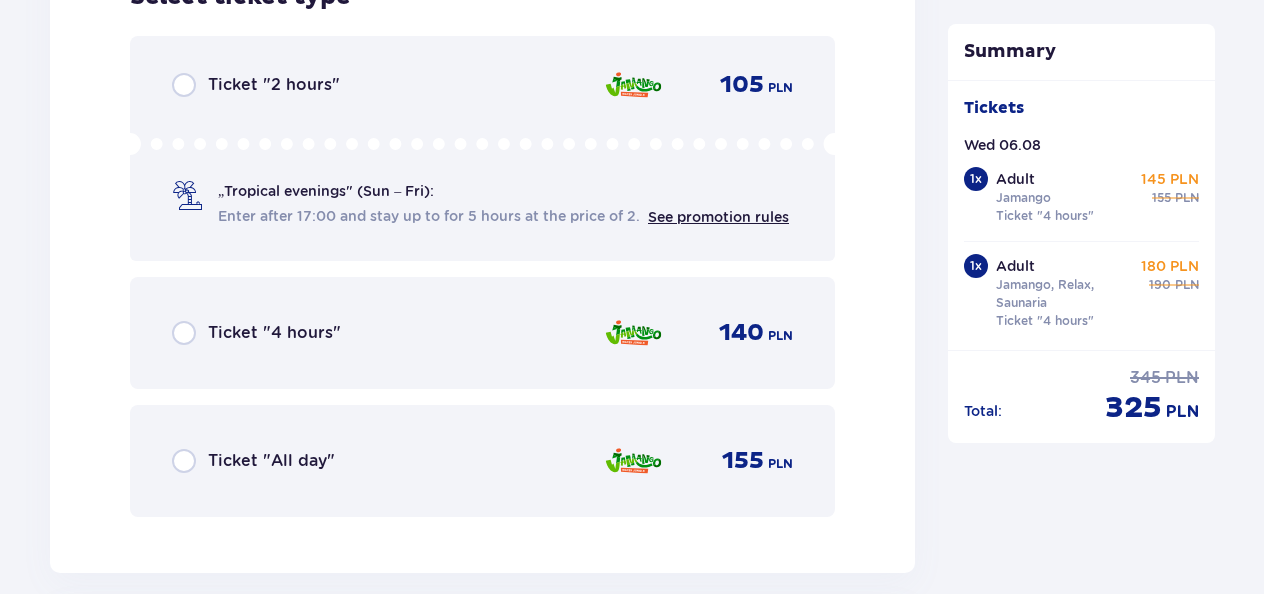scroll, scrollTop: 4916, scrollLeft: 0, axis: vertical 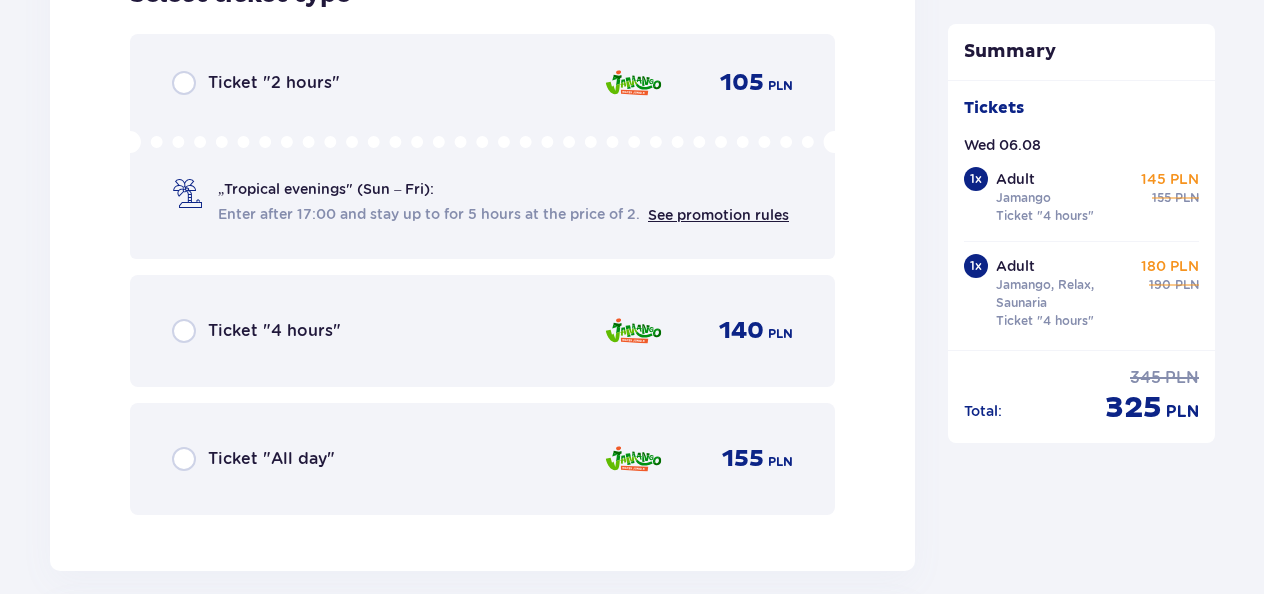 click on "Ticket "4 hours" 140 PLN" at bounding box center (482, 331) 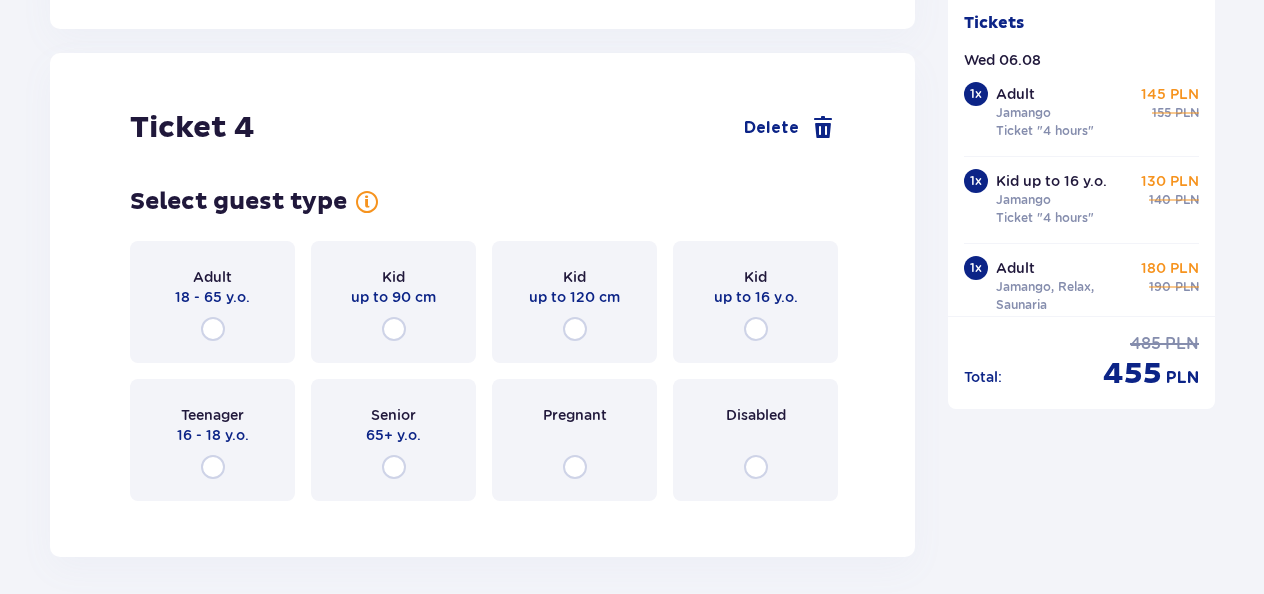 scroll, scrollTop: 5487, scrollLeft: 0, axis: vertical 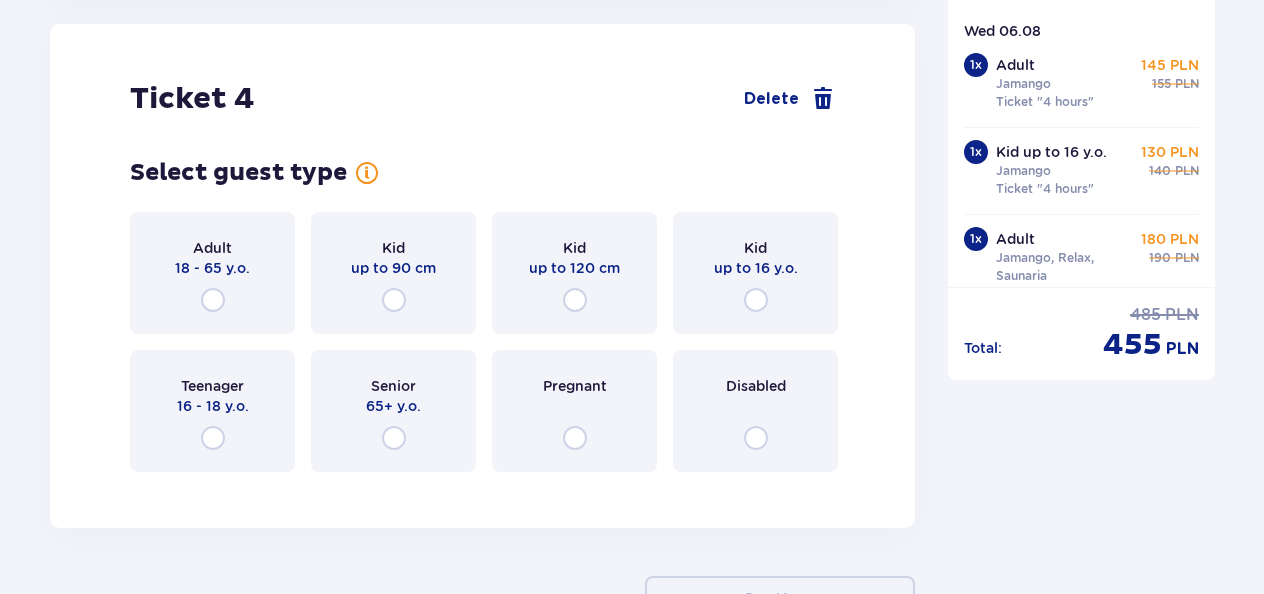 click on "up to 16 y.o." at bounding box center [756, 268] 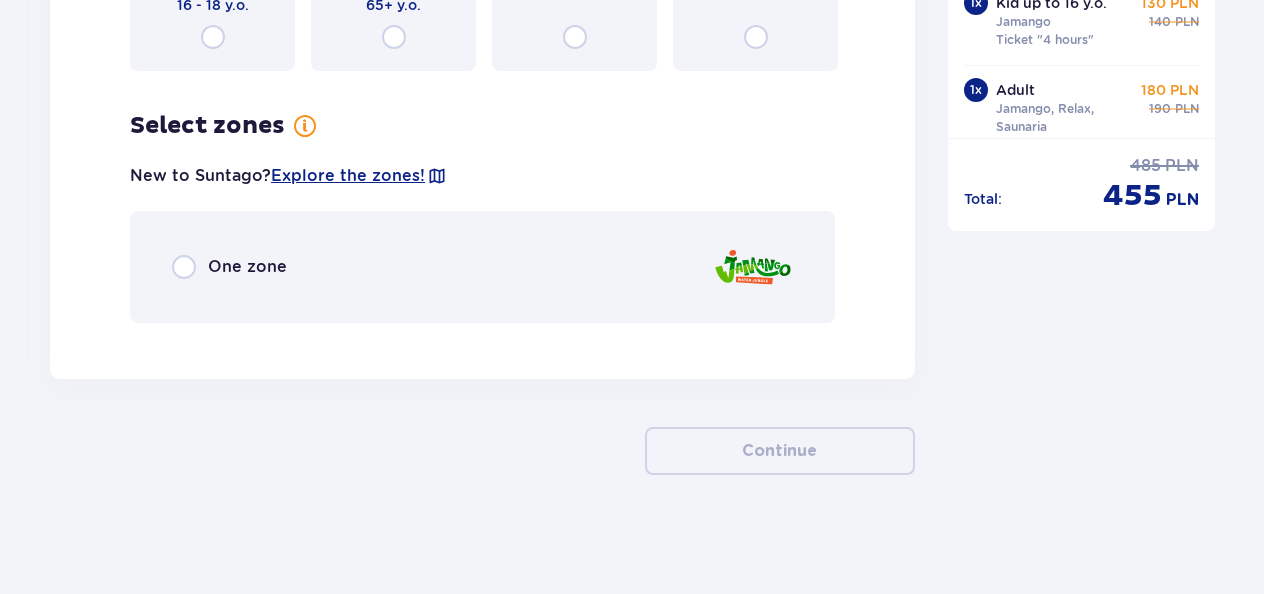 scroll, scrollTop: 5889, scrollLeft: 0, axis: vertical 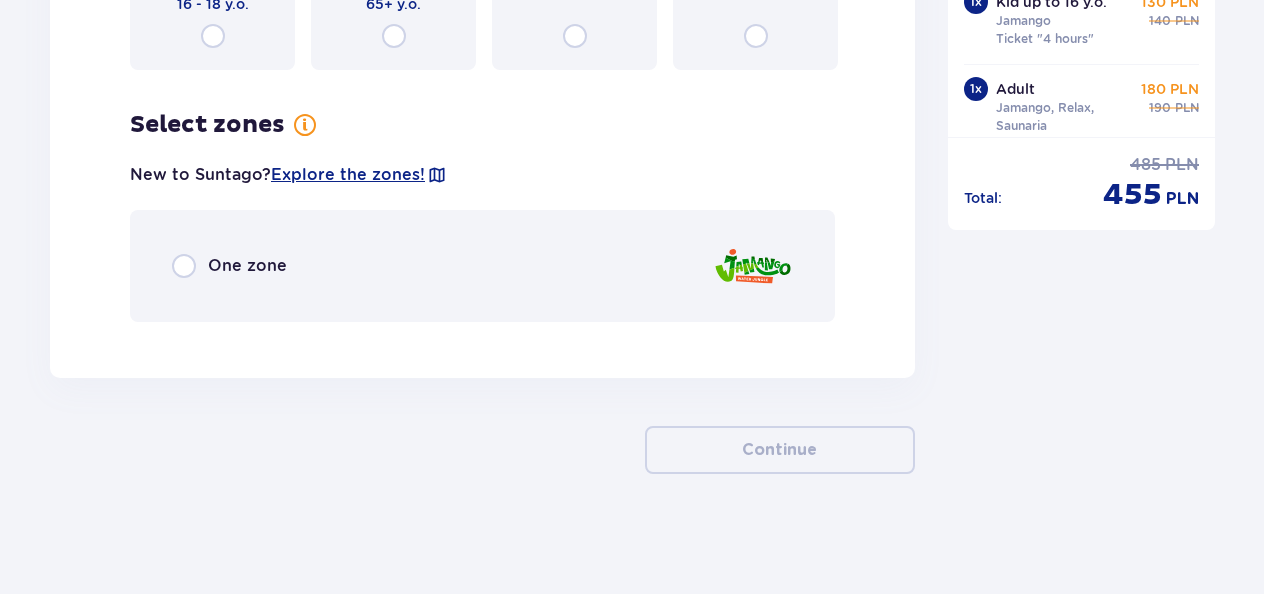 click on "One zone" at bounding box center [482, 266] 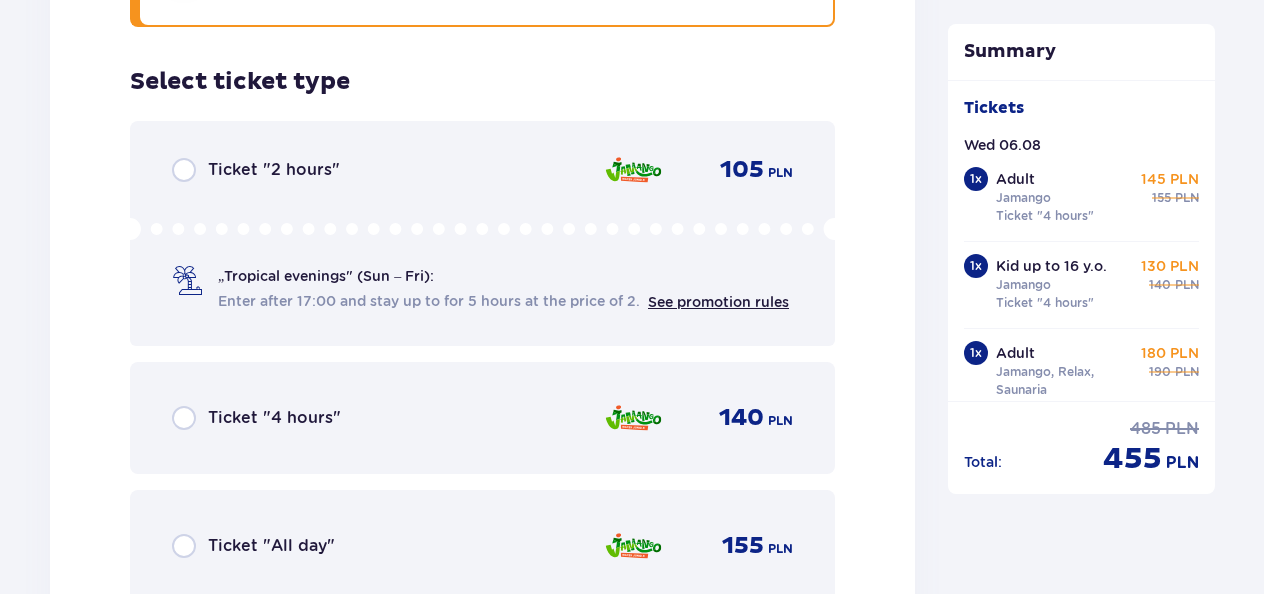scroll, scrollTop: 6227, scrollLeft: 0, axis: vertical 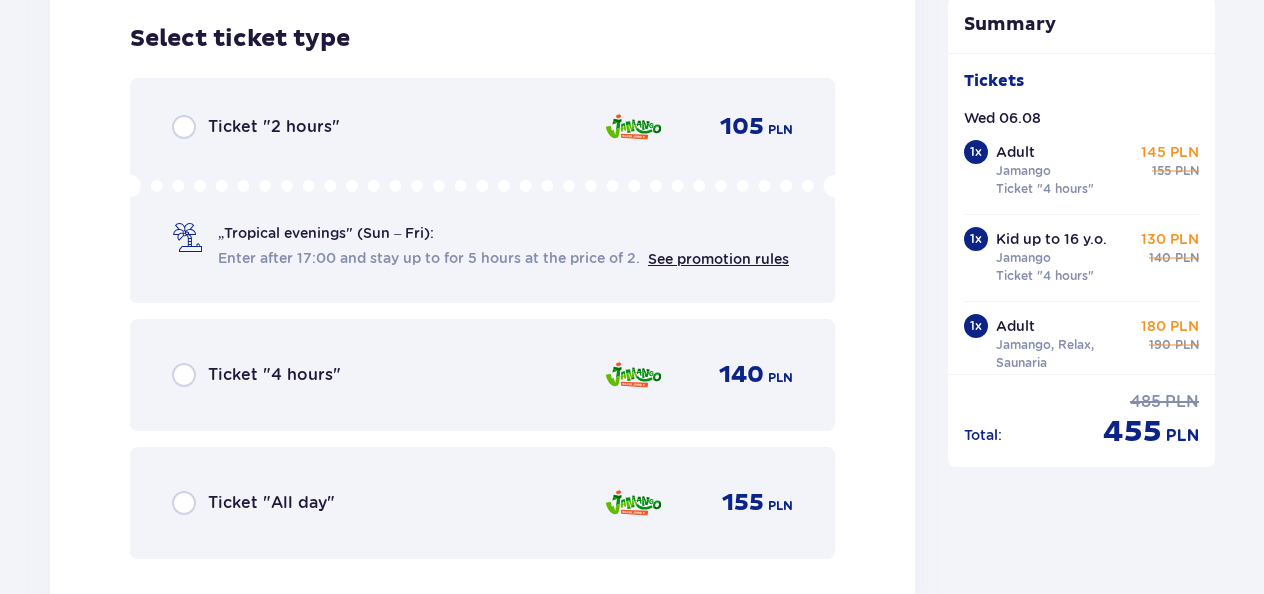 click on "Ticket "4 hours" 140 PLN" at bounding box center (482, 375) 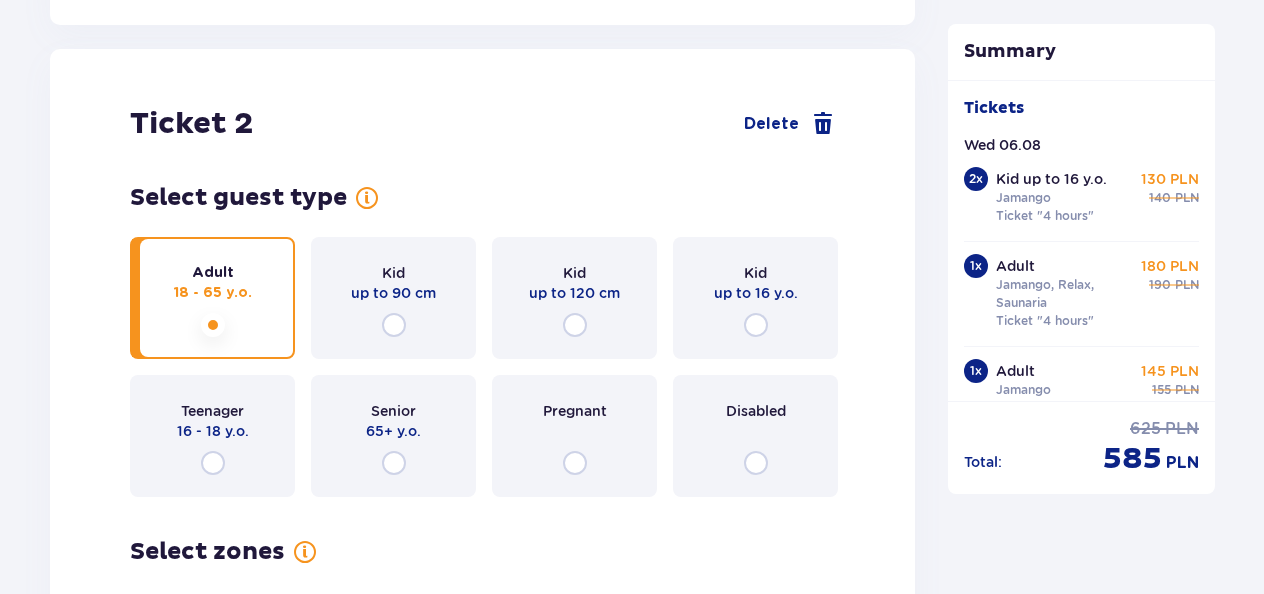 scroll, scrollTop: 2474, scrollLeft: 0, axis: vertical 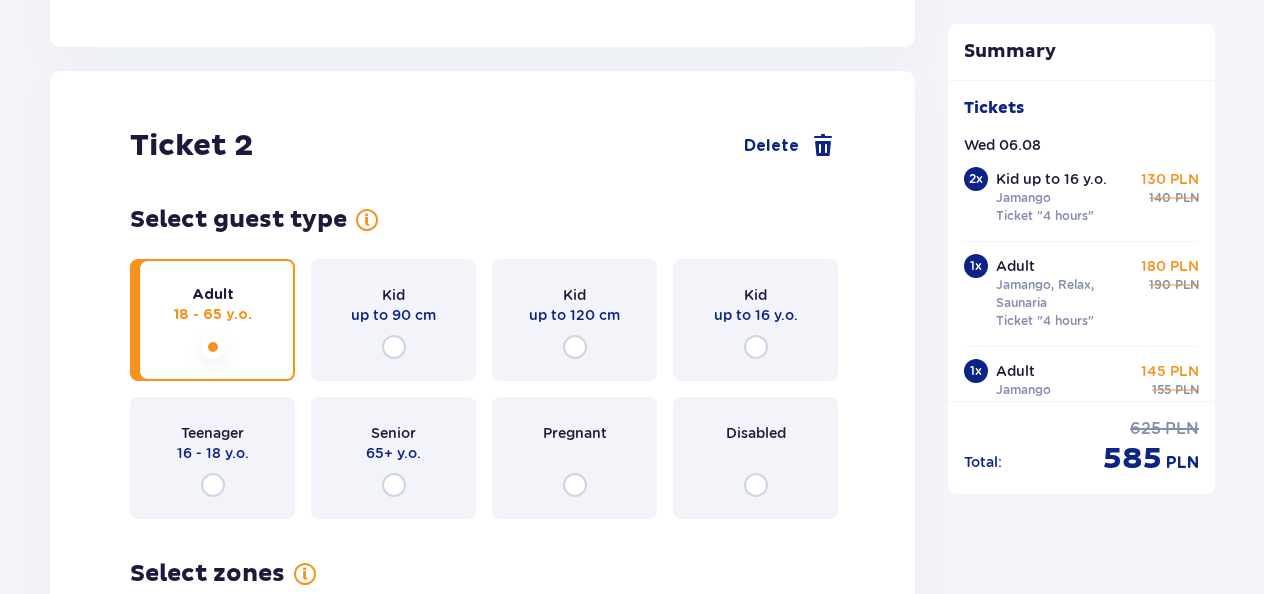 click on "Teenager 16 - 18 y.o." at bounding box center [212, 458] 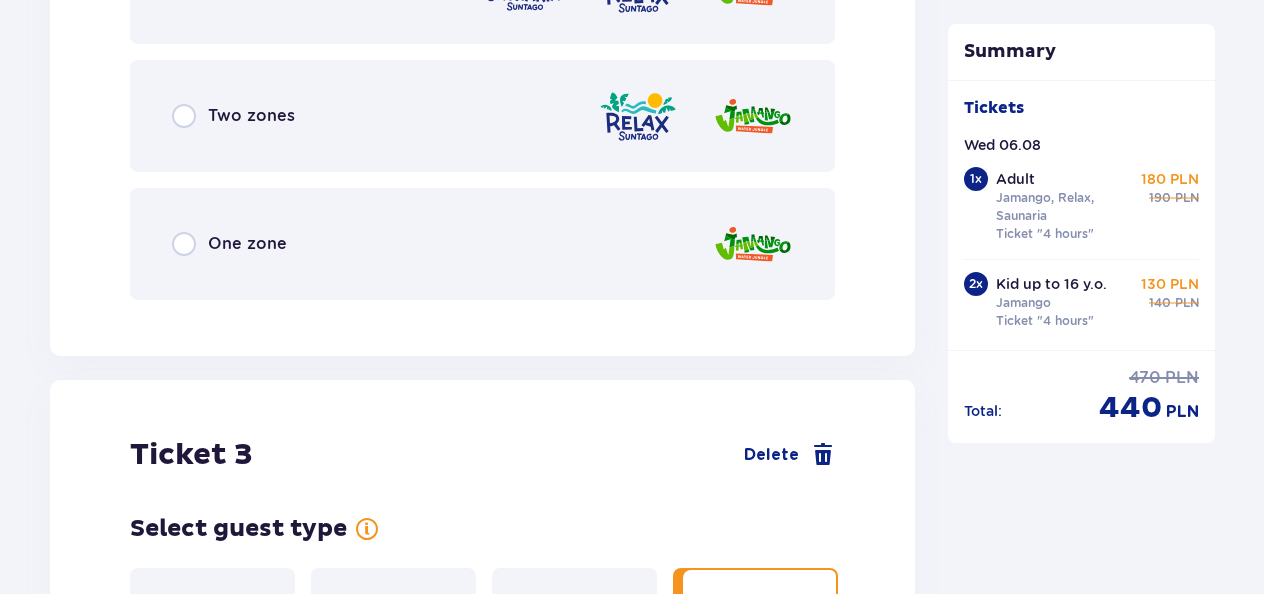 scroll, scrollTop: 3210, scrollLeft: 0, axis: vertical 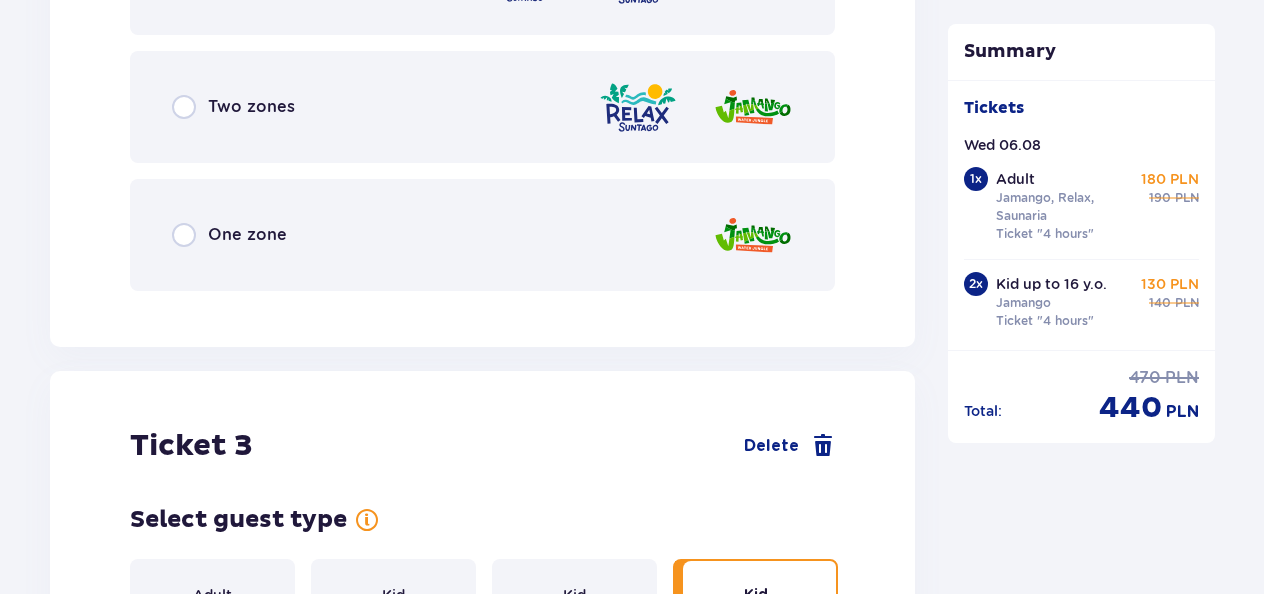 click on "One zone" at bounding box center [482, 235] 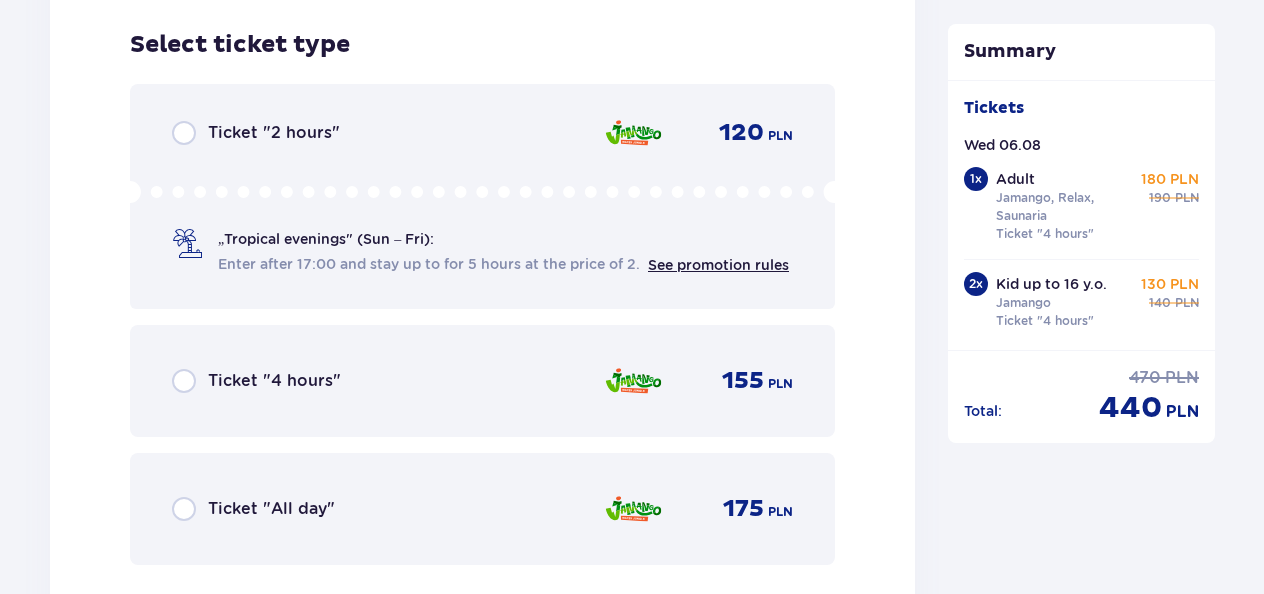 scroll, scrollTop: 3517, scrollLeft: 0, axis: vertical 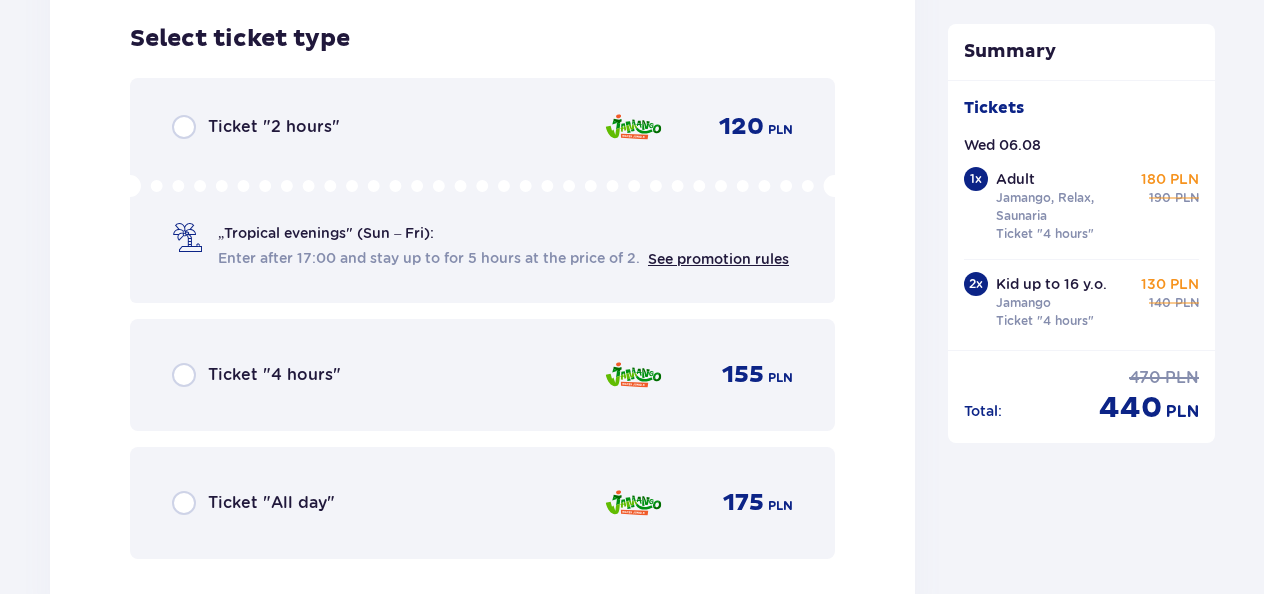 click on "Ticket "4 hours" 155 PLN" at bounding box center (482, 375) 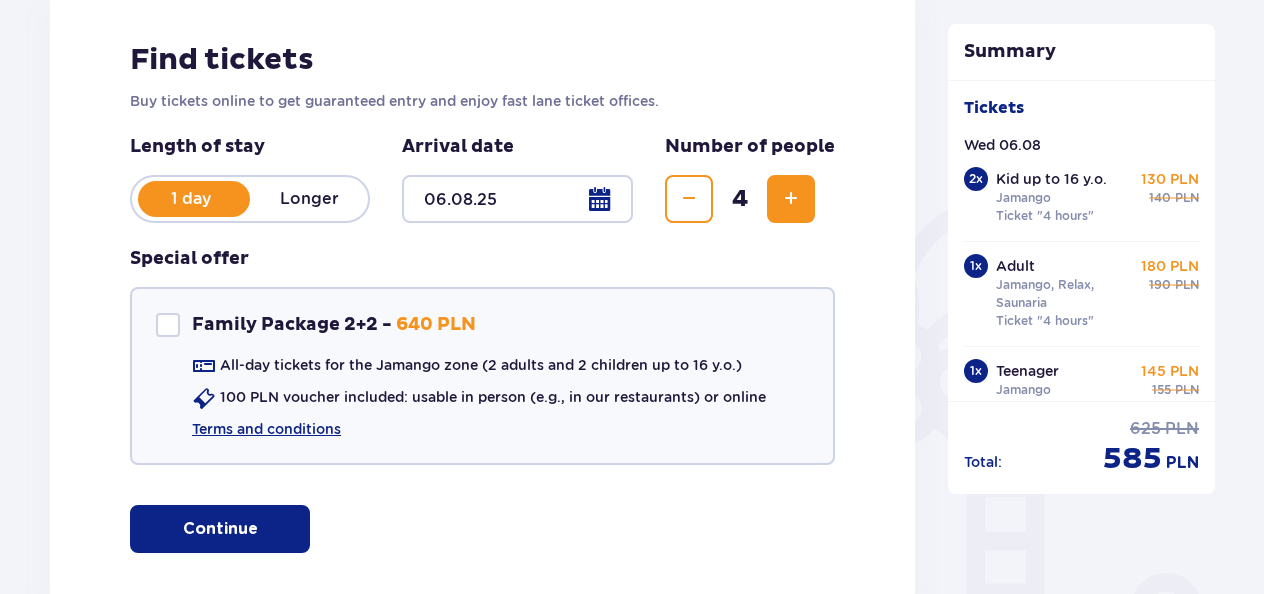 scroll, scrollTop: 0, scrollLeft: 0, axis: both 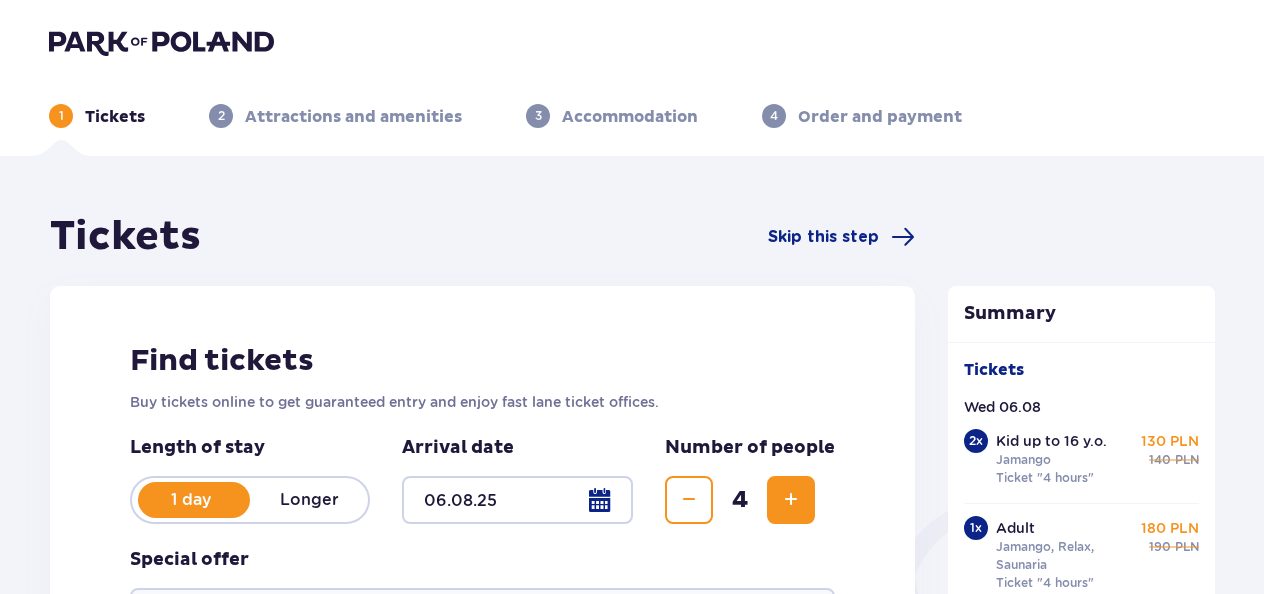 click at bounding box center [161, 42] 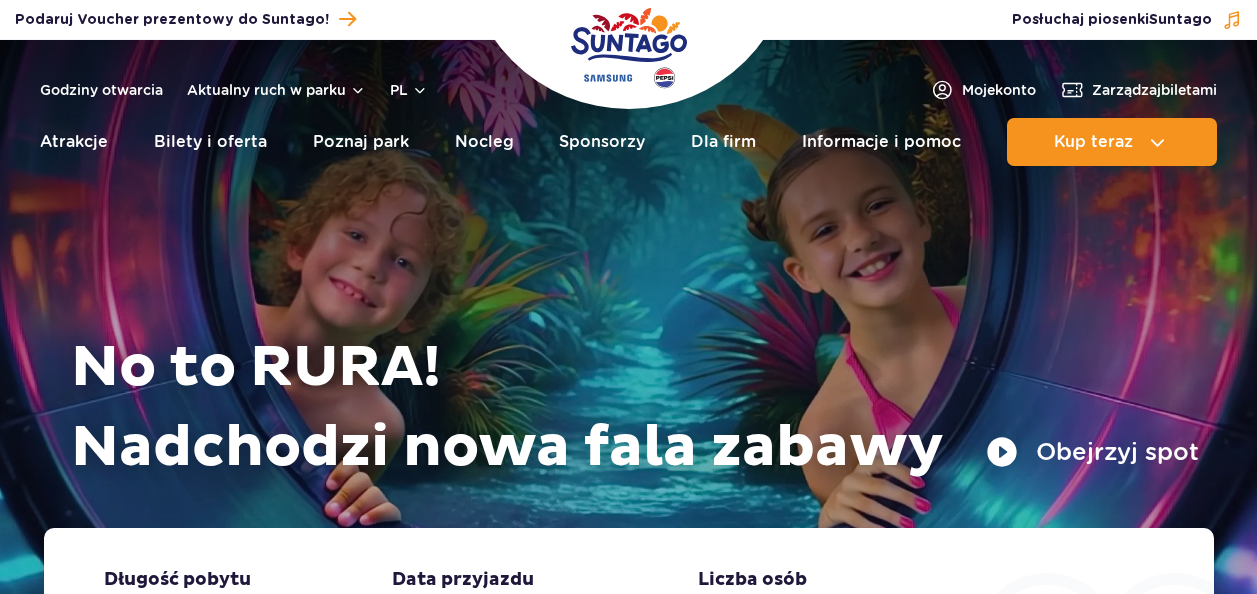 scroll, scrollTop: 0, scrollLeft: 0, axis: both 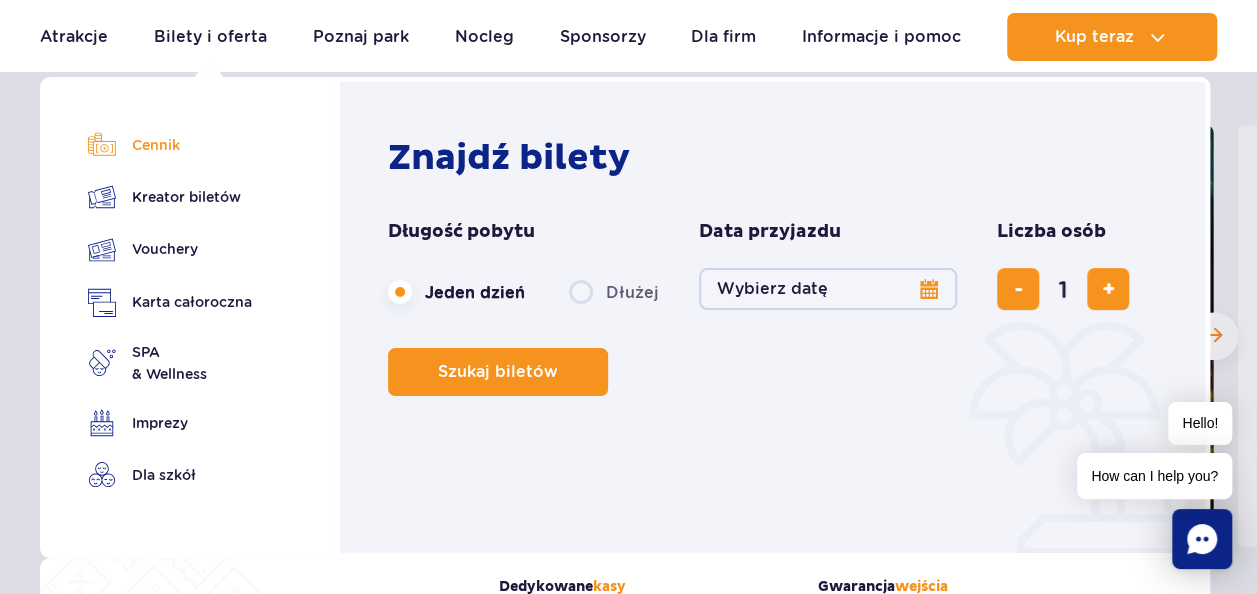 click on "Cennik" at bounding box center (170, 145) 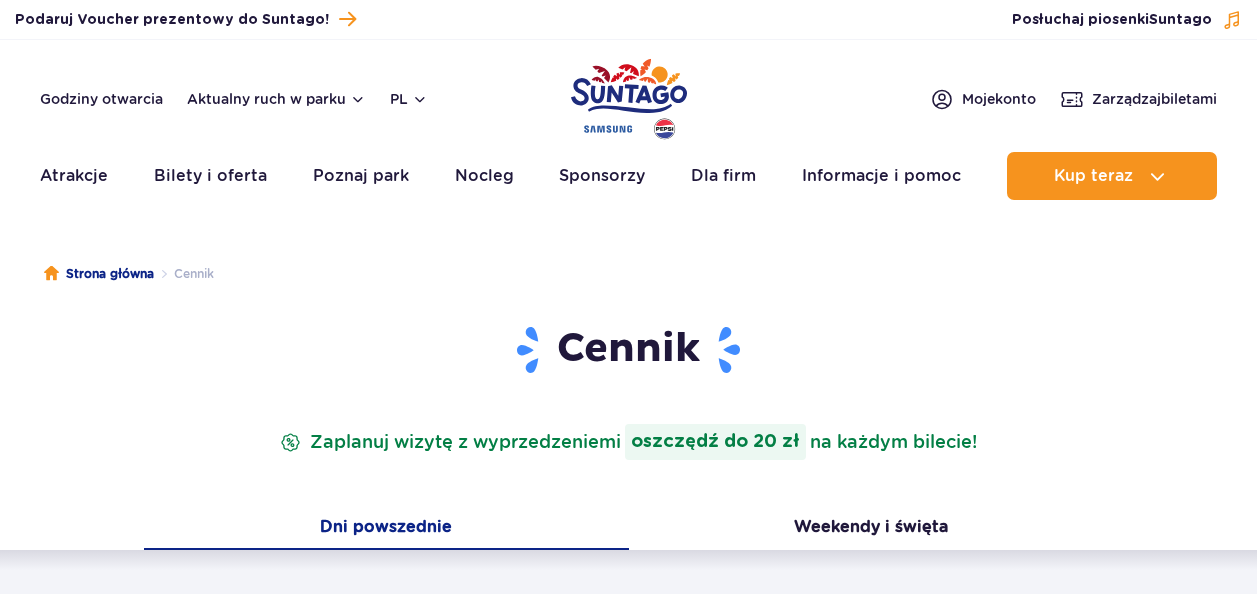 scroll, scrollTop: 0, scrollLeft: 0, axis: both 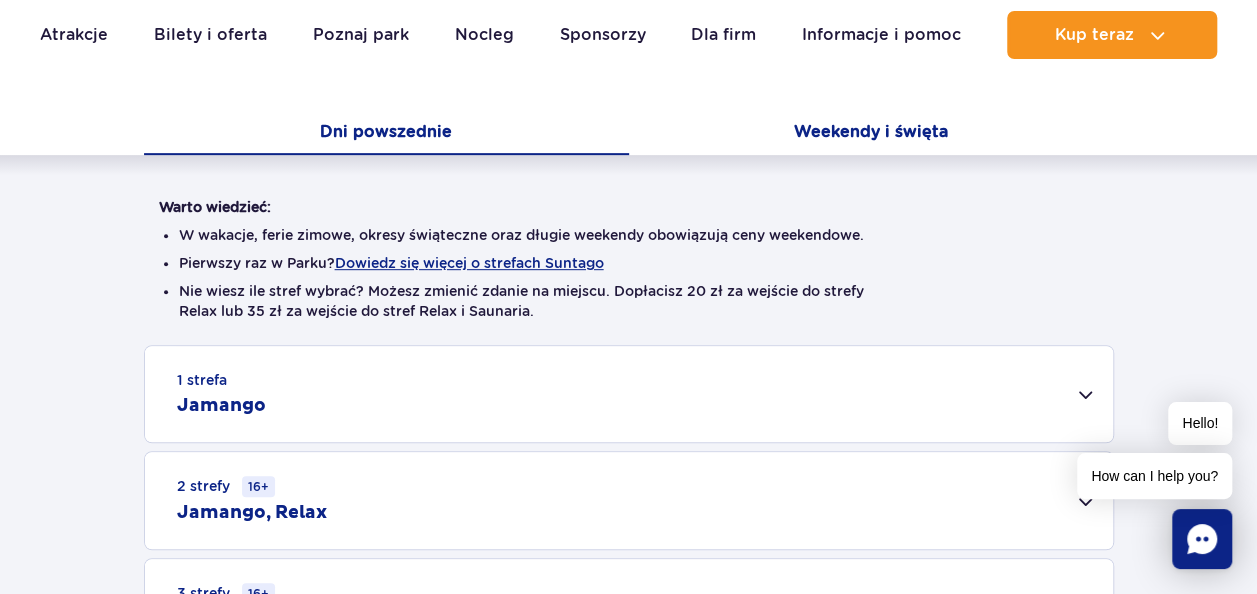 click on "Weekendy i święta" at bounding box center (871, 134) 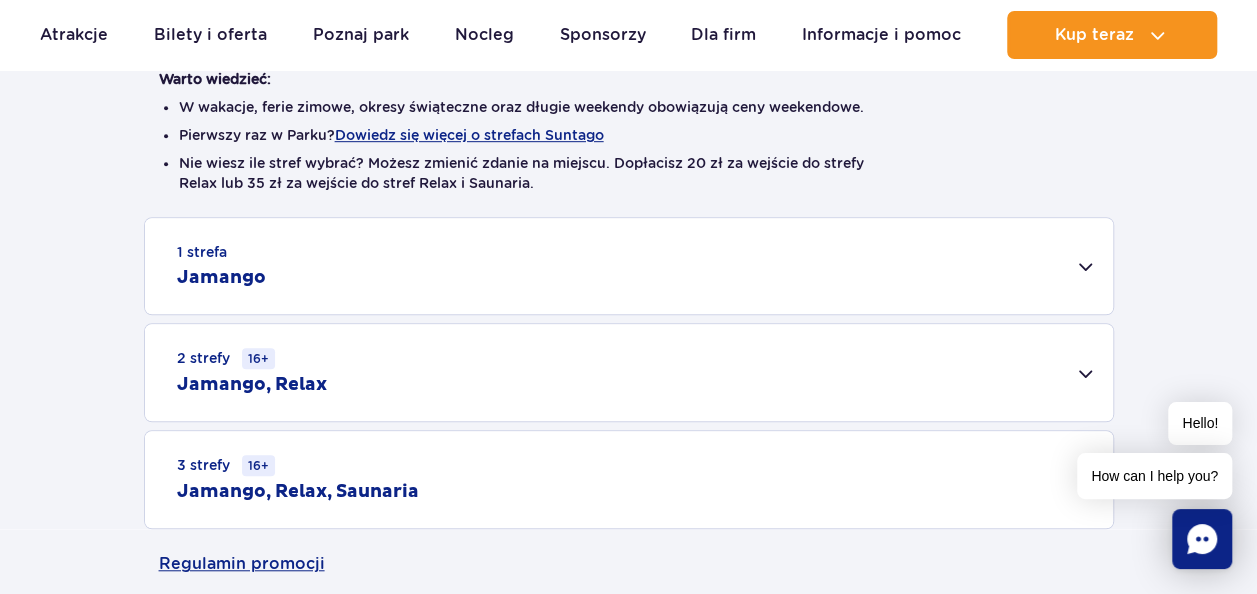 scroll, scrollTop: 528, scrollLeft: 0, axis: vertical 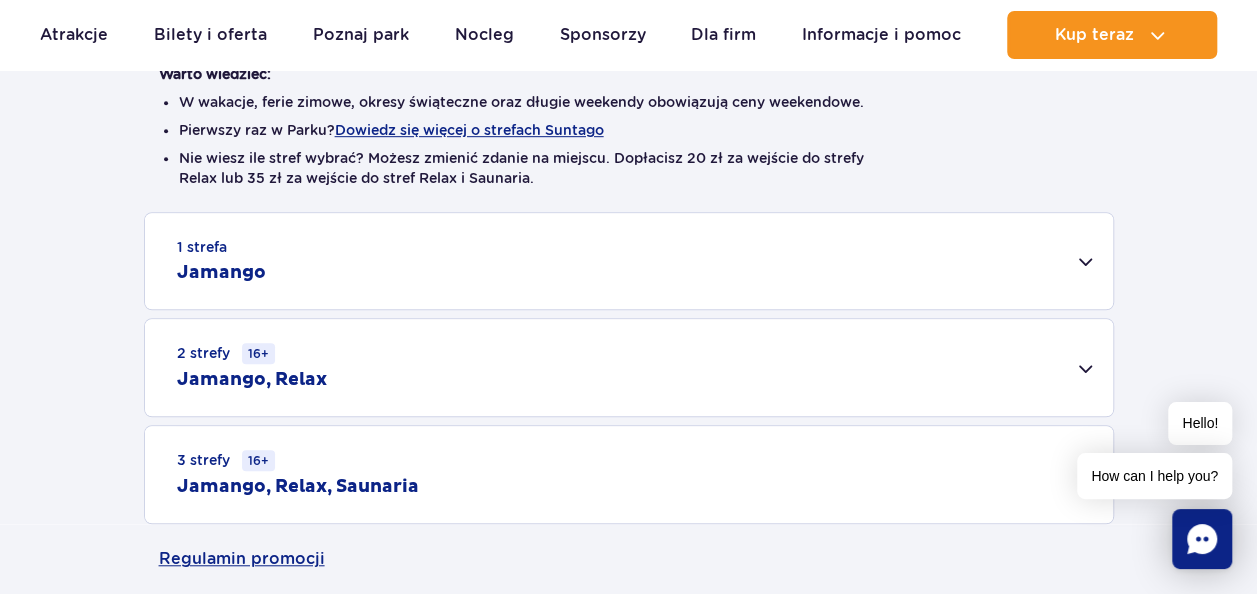 click on "1 strefa
Jamango" at bounding box center [629, 261] 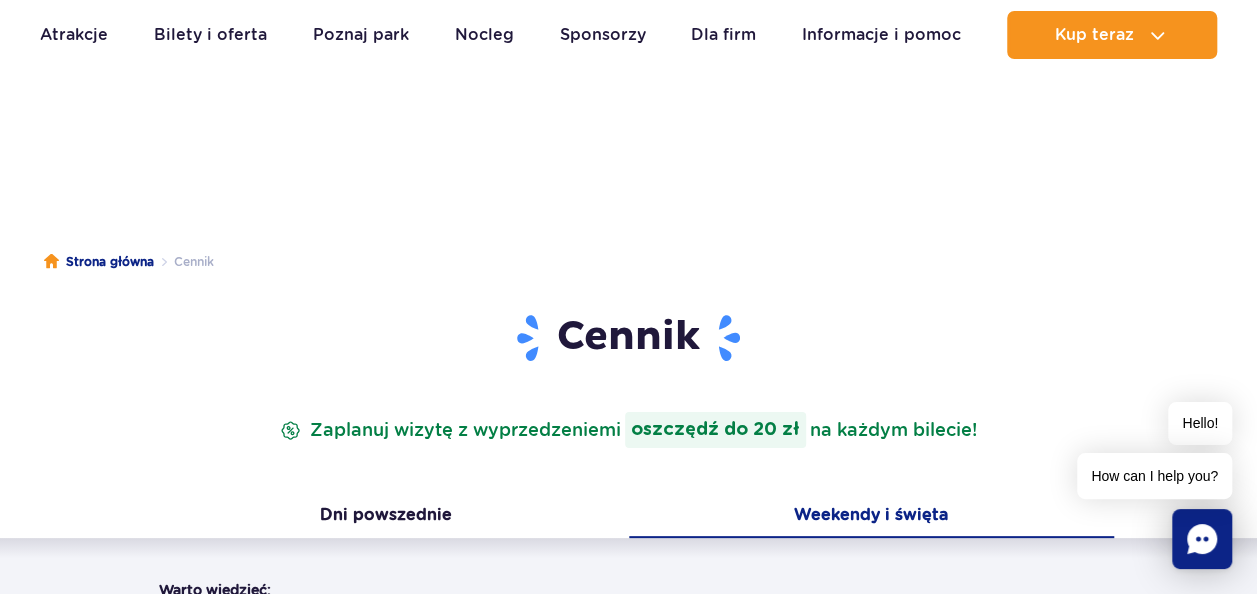 scroll, scrollTop: 0, scrollLeft: 0, axis: both 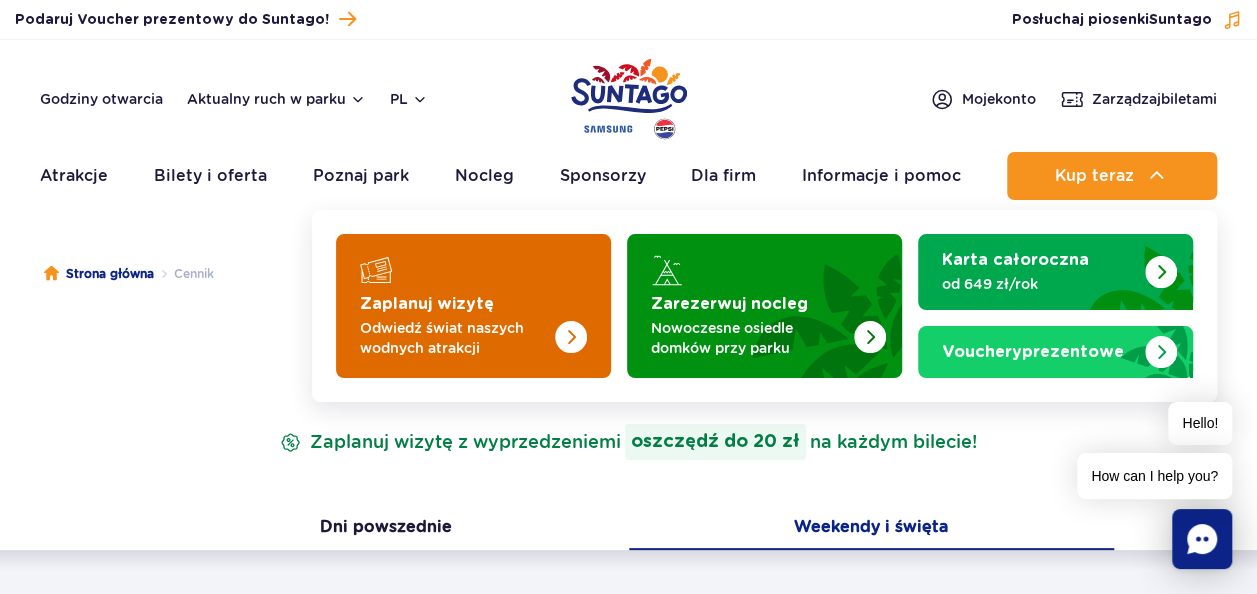 click at bounding box center [531, 300] 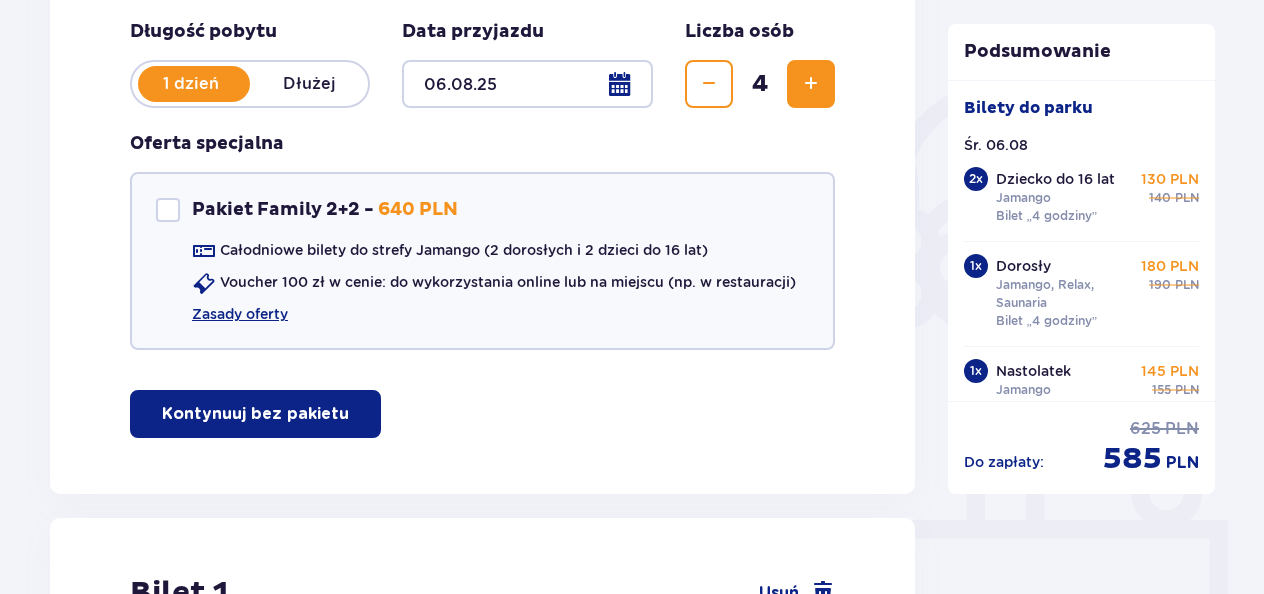 scroll, scrollTop: 458, scrollLeft: 0, axis: vertical 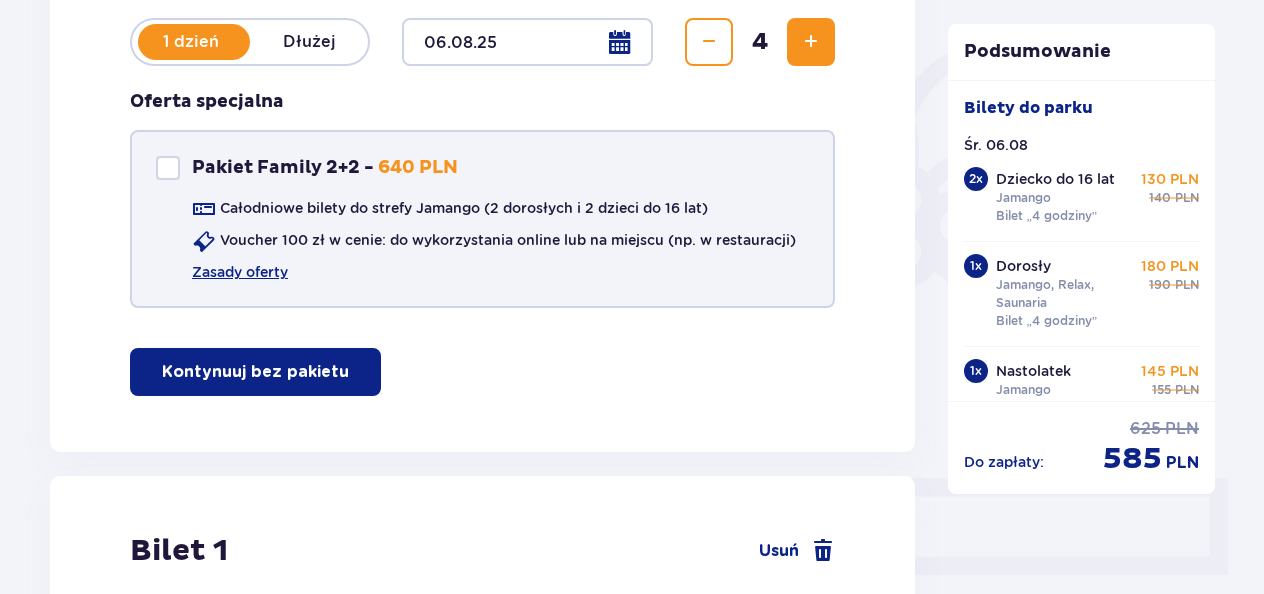 click on "Pakiet Family 2+2    -  640 PLN Całodniowe bilety do strefy Jamango (2 dorosłych i 2 dzieci do 16 lat) Voucher 100 zł w cenie: do wykorzystania online lub na miejscu (np. w restauracji) Zasady oferty" at bounding box center (482, 219) 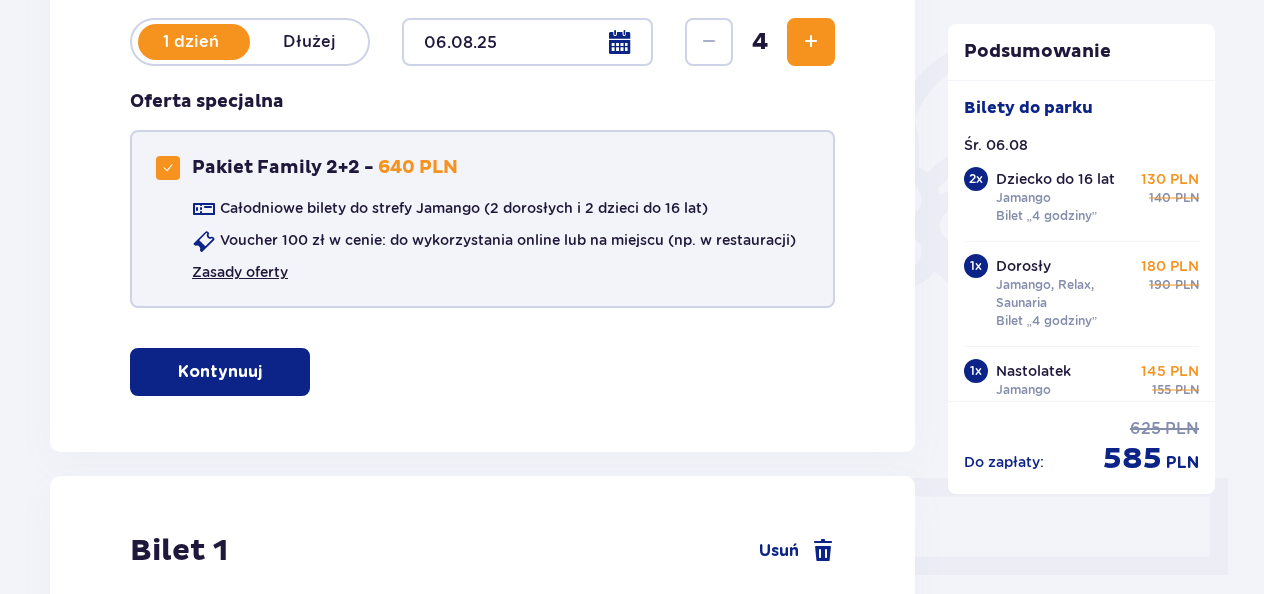 click on "Zasady oferty" at bounding box center (240, 272) 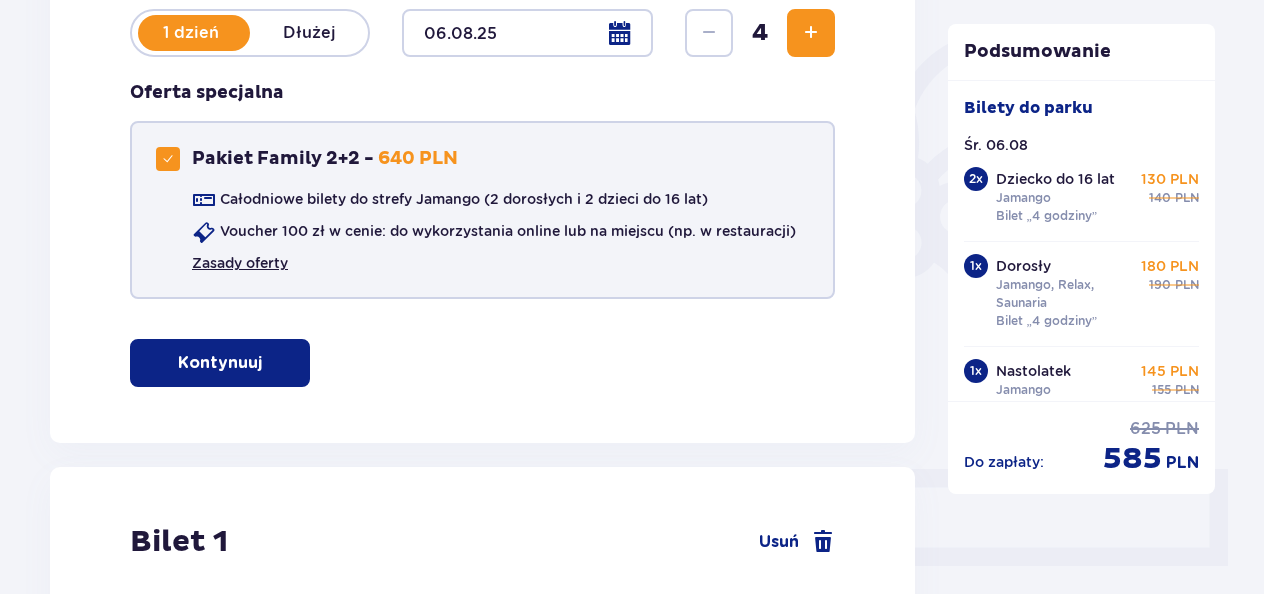 scroll, scrollTop: 0, scrollLeft: 0, axis: both 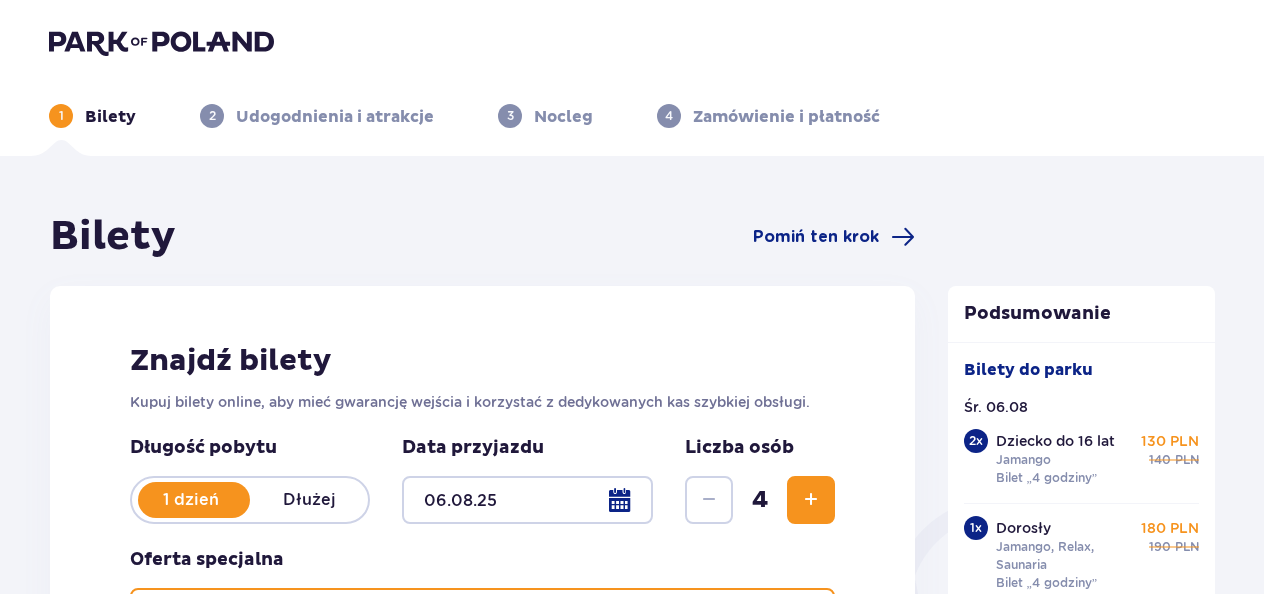 click on "Bilety" at bounding box center [110, 117] 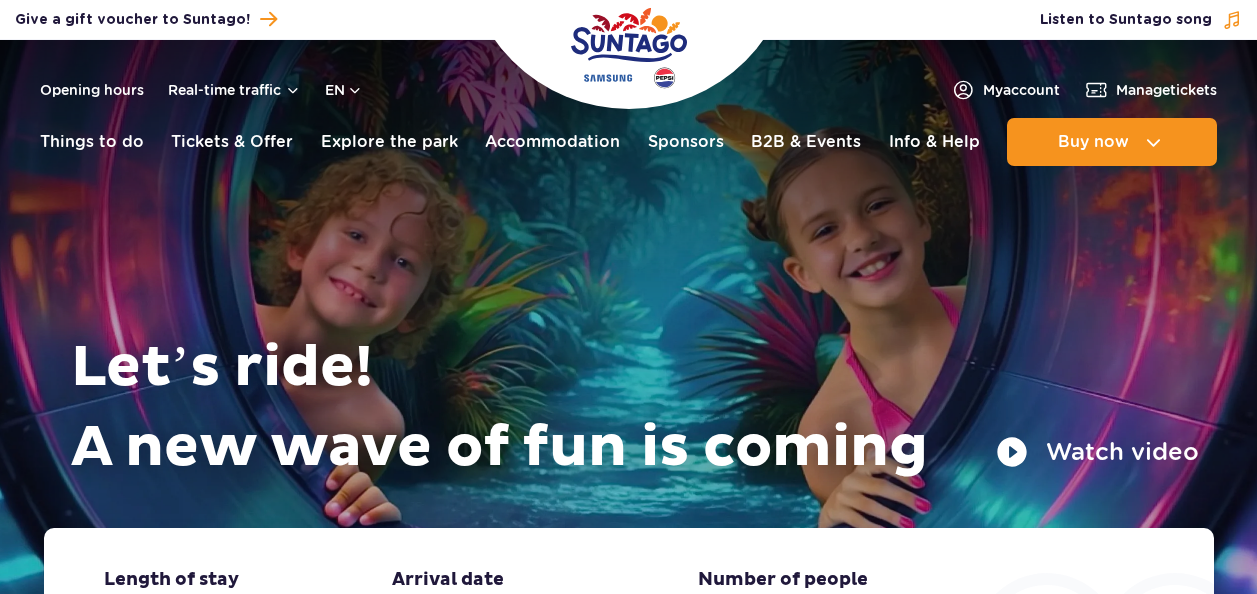 scroll, scrollTop: 0, scrollLeft: 0, axis: both 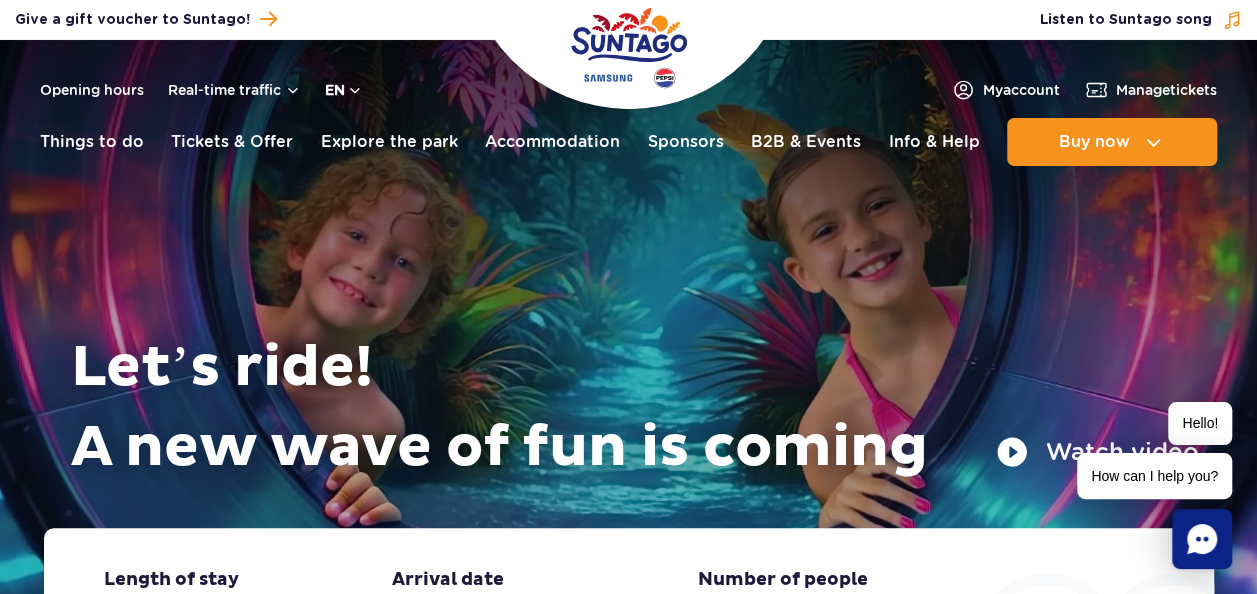 click on "en" at bounding box center [344, 90] 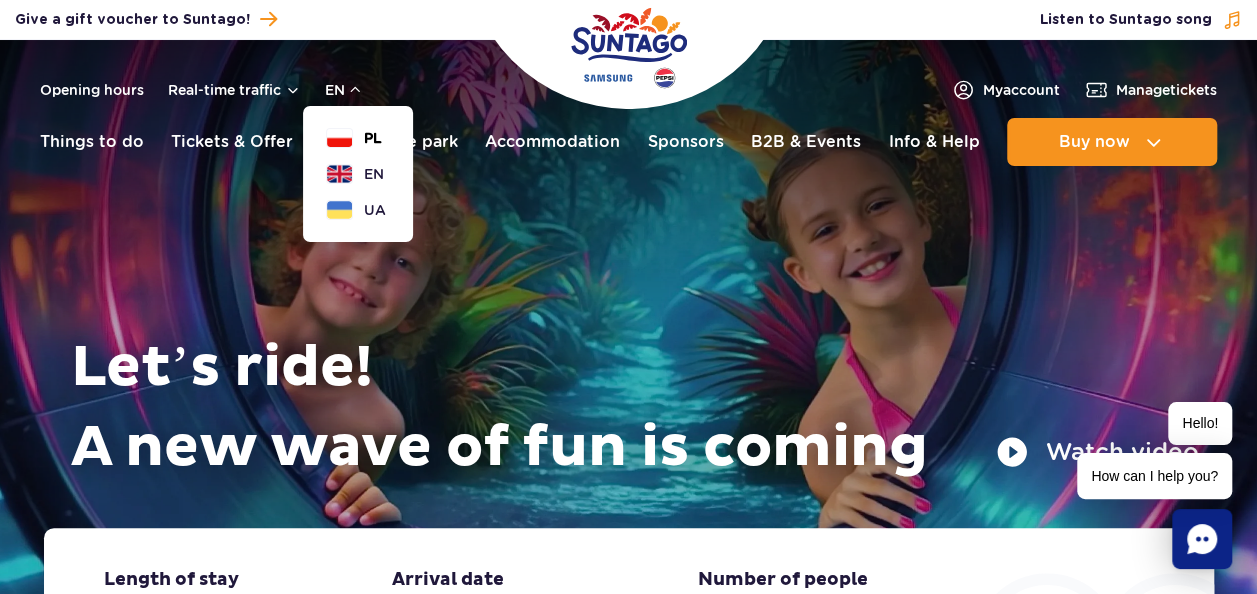 click on "PL" at bounding box center (373, 138) 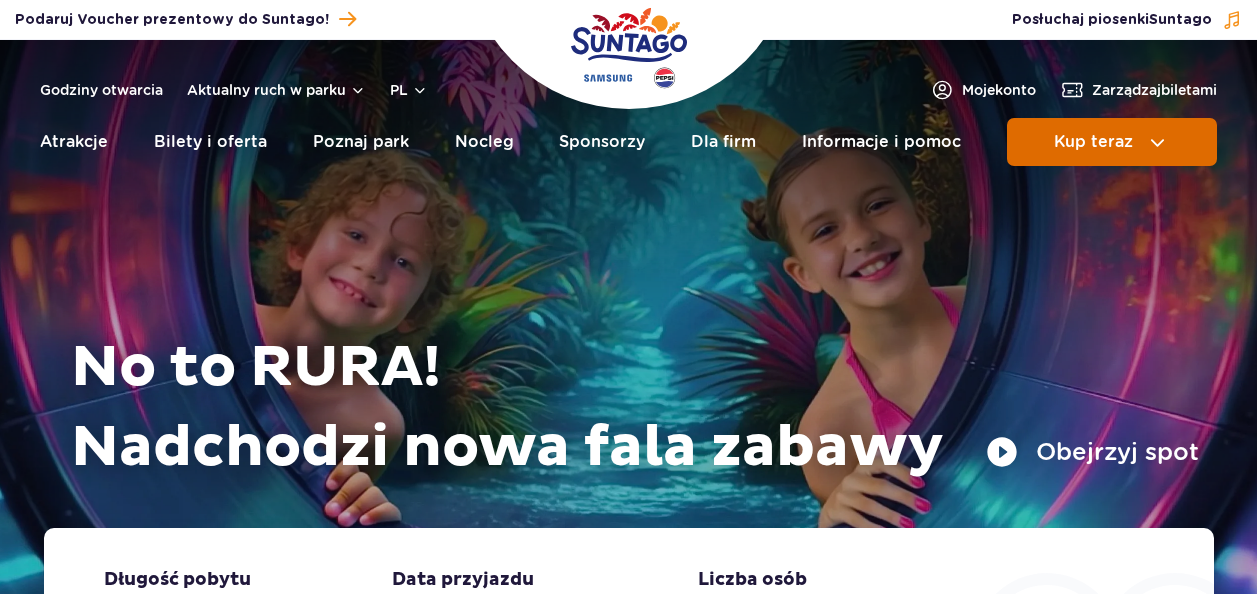 scroll, scrollTop: 0, scrollLeft: 0, axis: both 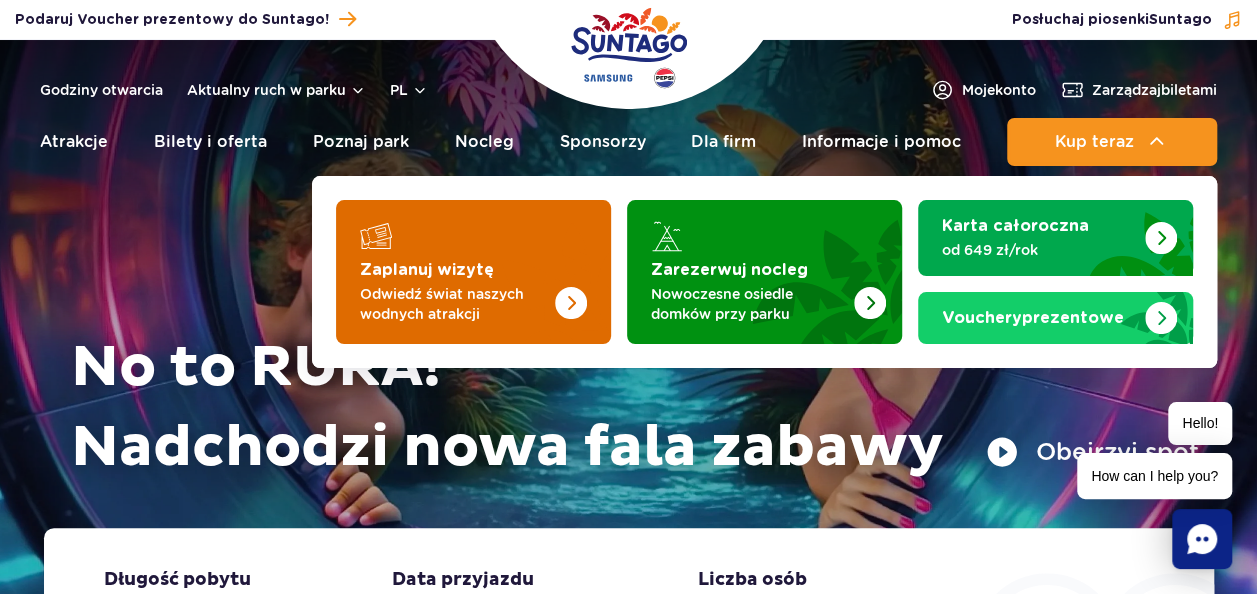 click at bounding box center [531, 266] 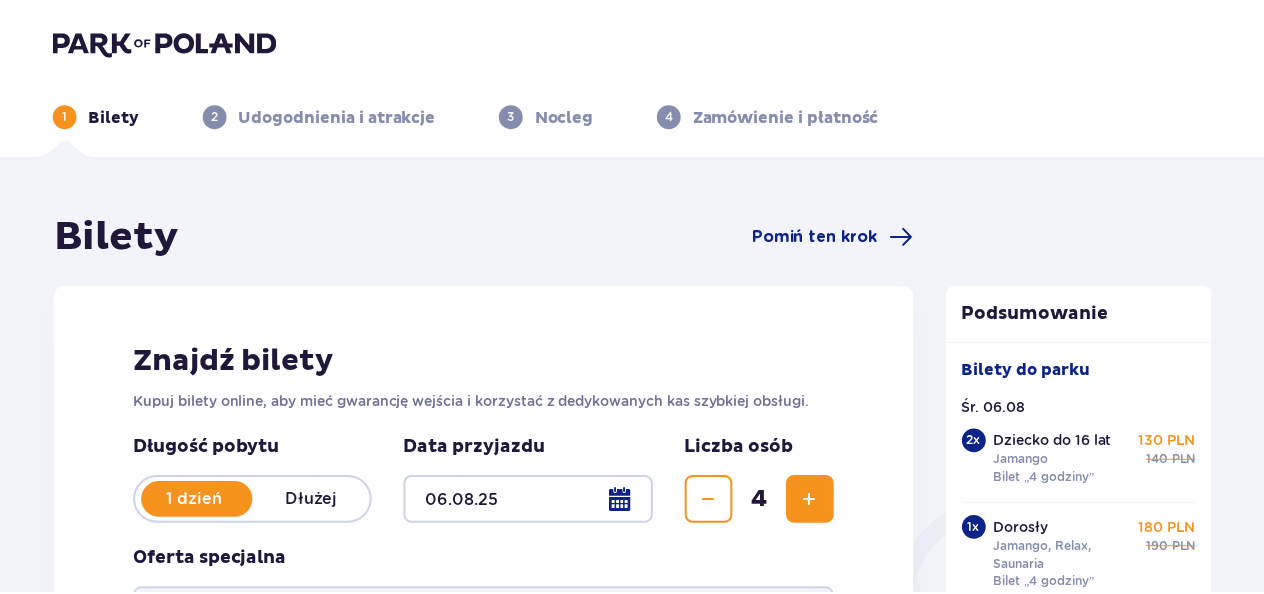 scroll, scrollTop: 0, scrollLeft: 0, axis: both 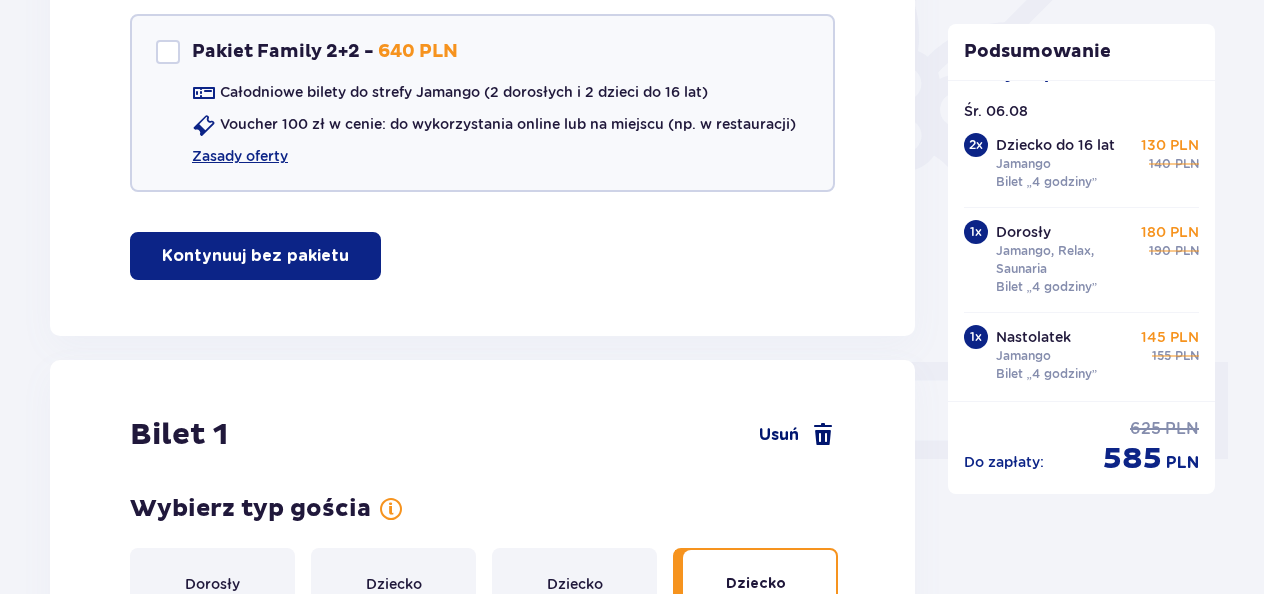click on "Usuń" at bounding box center (779, 435) 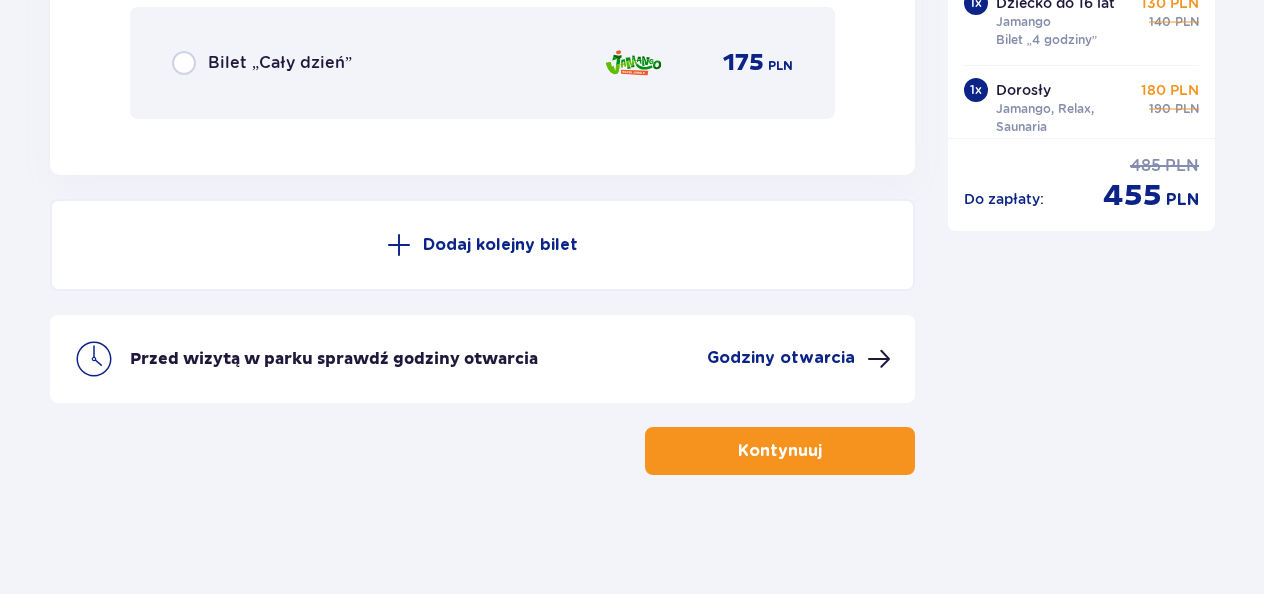click on "Bilety Pomiń ten krok Znajdź bilety Kupuj bilety online, aby mieć gwarancję wejścia i korzystać z dedykowanych kas szybkiej obsługi. Długość pobytu 1 dzień Dłużej Data przyjazdu 06.08.25 Liczba osób 3 Oferta specjalna Pakiet Family 2+2    -  640 PLN Całodniowe bilety do strefy Jamango (2 dorosłych i 2 dzieci do 16 lat) Voucher 100 zł w cenie: do wykorzystania online lub na miejscu (np. w restauracji) Zasady oferty Kontynuuj bez pakietu Bilet   1 Usuń Wybierz typ gościa Dorosły 18 - 65 lat Dziecko do 90 cm Dziecko do 120 cm Dziecko do 16 lat Nastolatek 16 - 18 lat Senior 65+ lat W ciąży Z niepełno­sprawnością Wybierz strefy Pierwszy raz?  Poznaj strefy Suntago Jedna strefa Wybierz rodzaj biletu Bilet „2 godziny” 105 PLN „Tropikalne wieczory" (Ndz. - Pt.): Wejdź po 17:00 i zostań do 5 godzin w cenie 2. Zobacz zasady promocji Bilet „4 godziny” 140 PLN Bilet „Cały dzień” 155 PLN Bilet   2 Usuń Wybierz typ gościa Dorosły 18 - 65 lat Dziecko do 90 cm Dziecko Dziecko" at bounding box center [482, -2313] 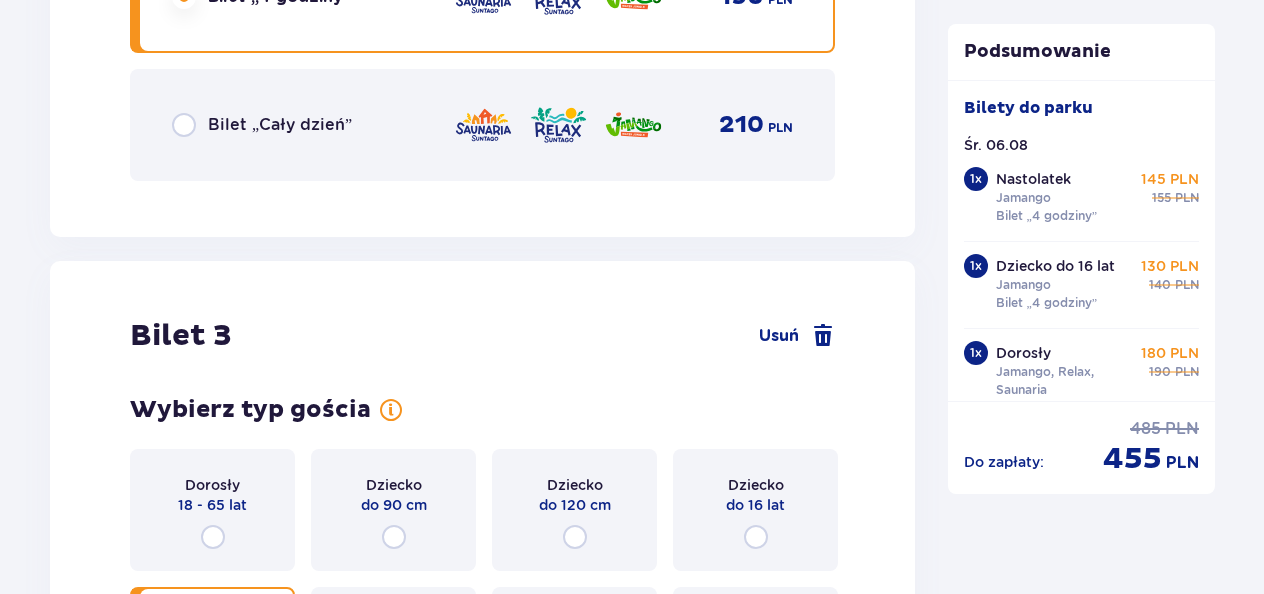 scroll, scrollTop: 3638, scrollLeft: 0, axis: vertical 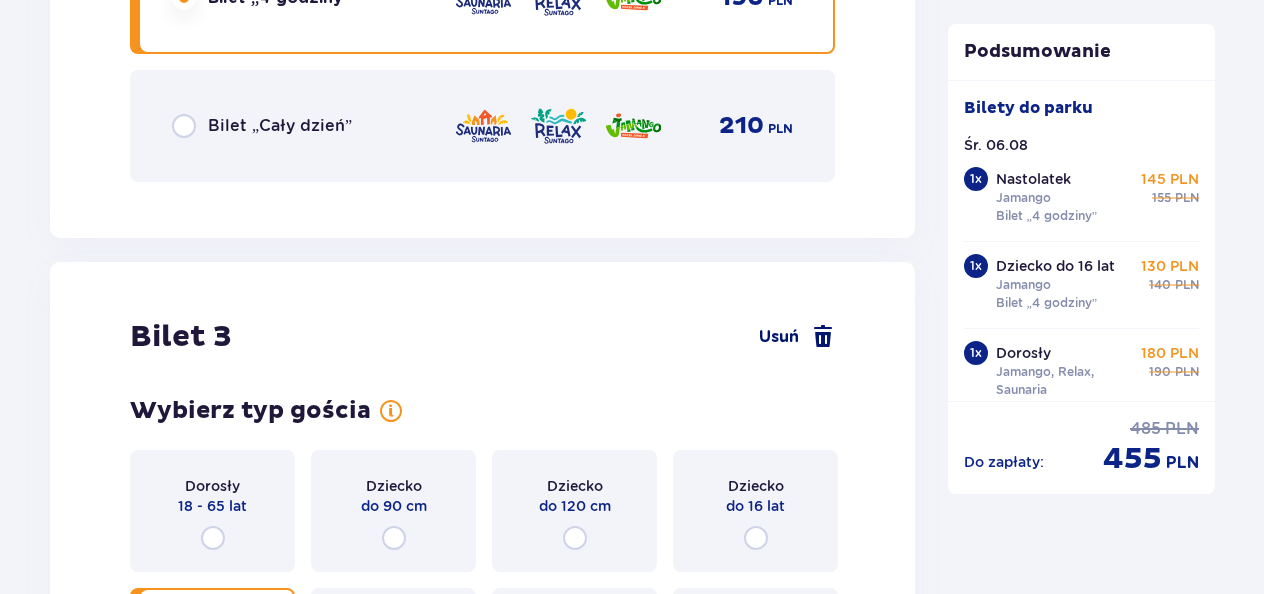 click on "Usuń" at bounding box center (779, 337) 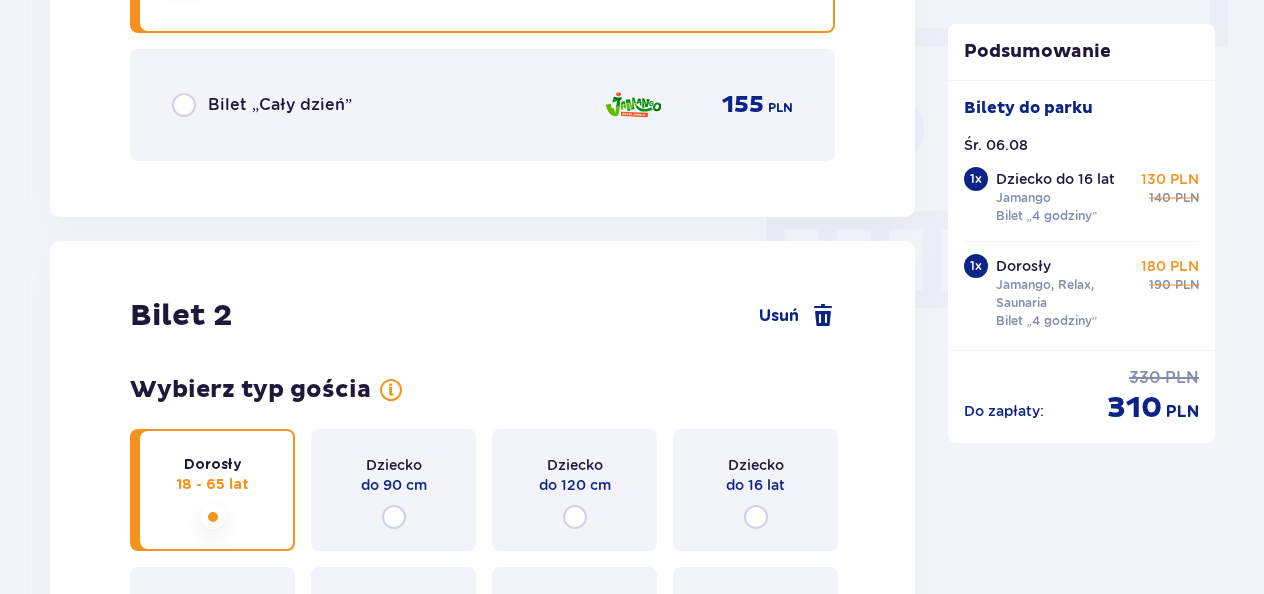 scroll, scrollTop: 1806, scrollLeft: 0, axis: vertical 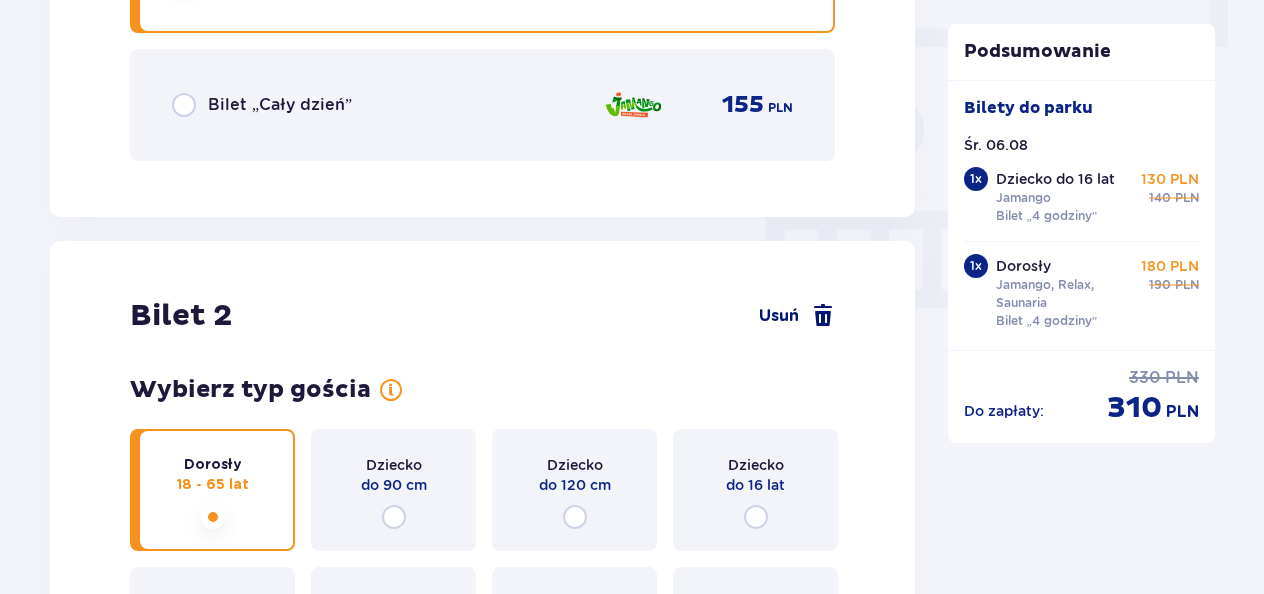 click at bounding box center [823, 316] 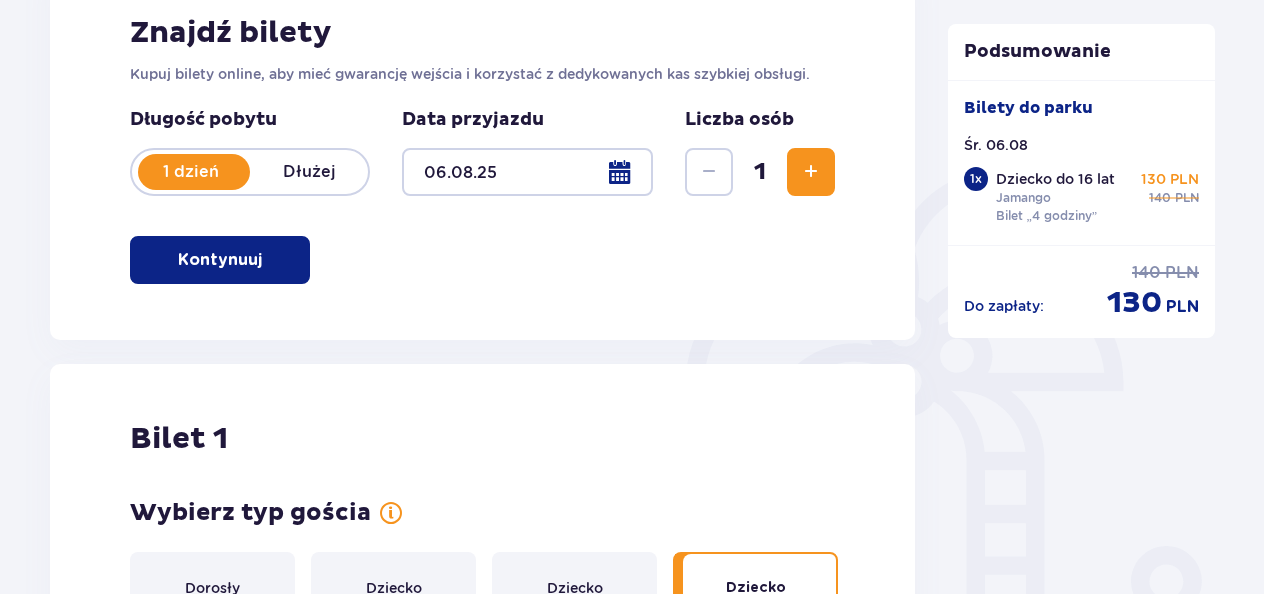 scroll, scrollTop: 322, scrollLeft: 0, axis: vertical 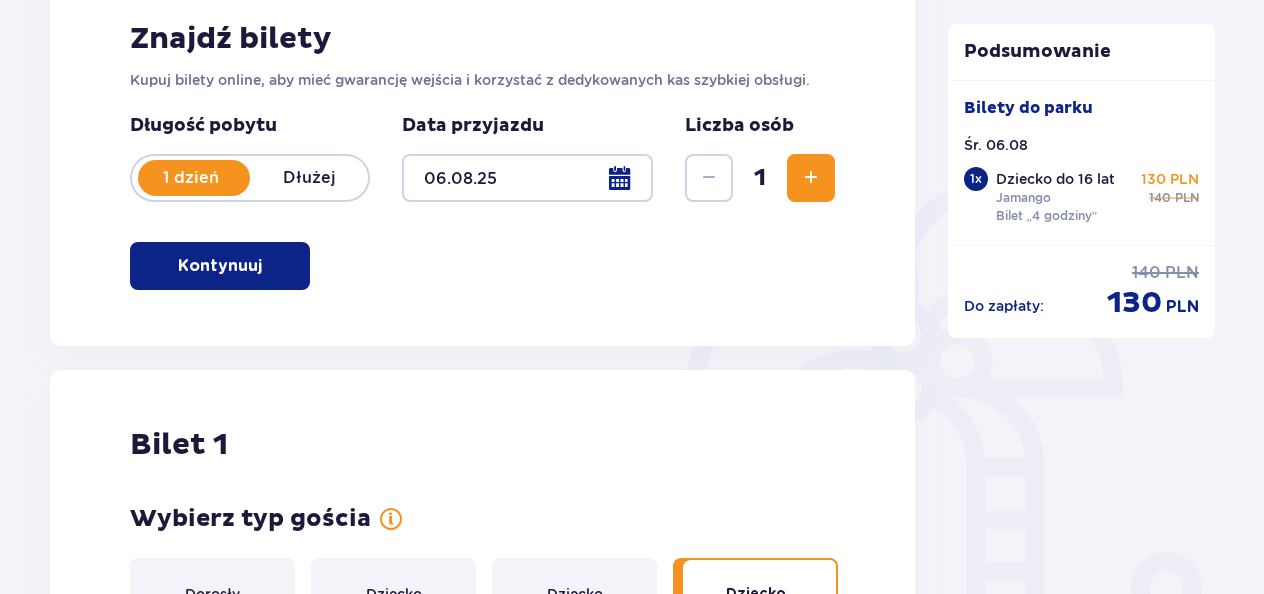 click at bounding box center [811, 178] 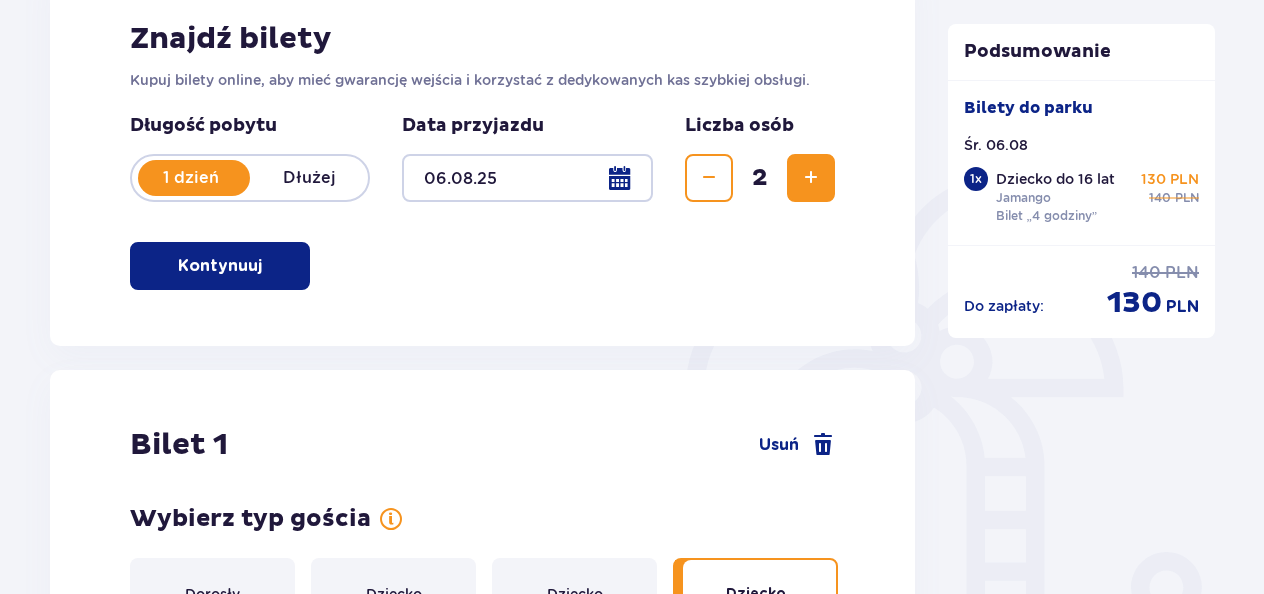 click at bounding box center [811, 178] 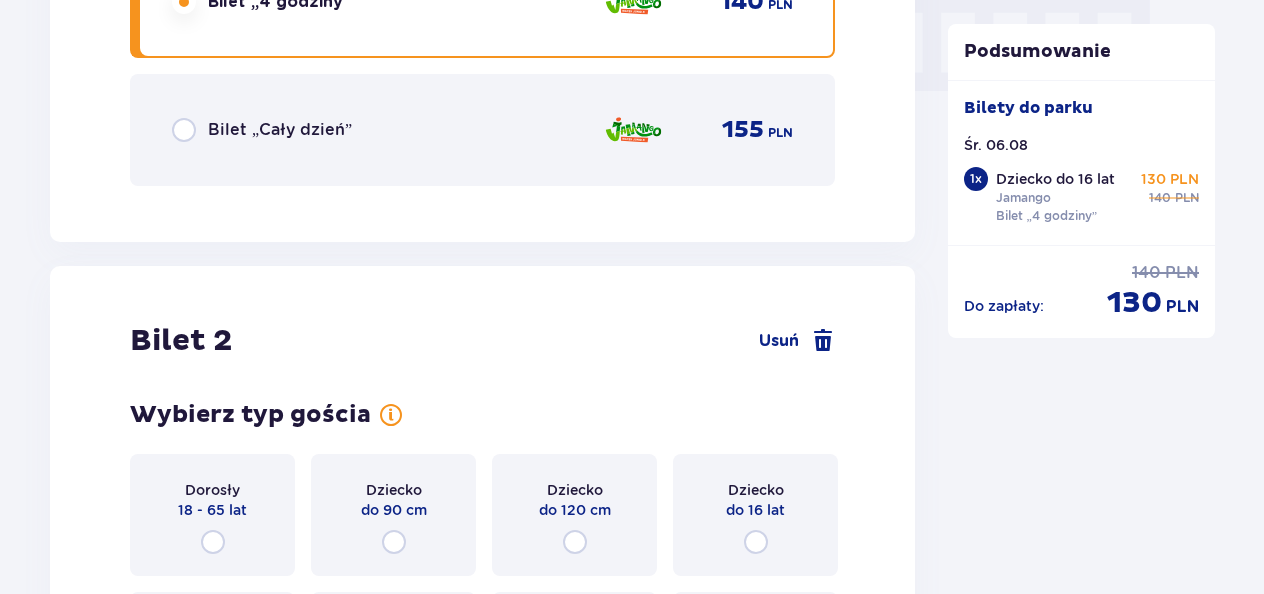 click on "Bilet   1 Usuń Wybierz typ gościa Dorosły 18 - 65 lat Dziecko do 90 cm Dziecko do 120 cm Dziecko do 16 lat Nastolatek 16 - 18 lat Senior 65+ lat W ciąży Z niepełno­sprawnością Wybierz strefy Pierwszy raz?  Poznaj strefy Suntago Jedna strefa Wybierz rodzaj biletu Bilet „2 godziny” 105 PLN „Tropikalne wieczory" (Ndz. - Pt.): Wejdź po 17:00 i zostań do 5 godzin w cenie 2. Zobacz zasady promocji Bilet „4 godziny” 140 PLN Bilet „Cały dzień” 155 PLN" at bounding box center (482, -424) 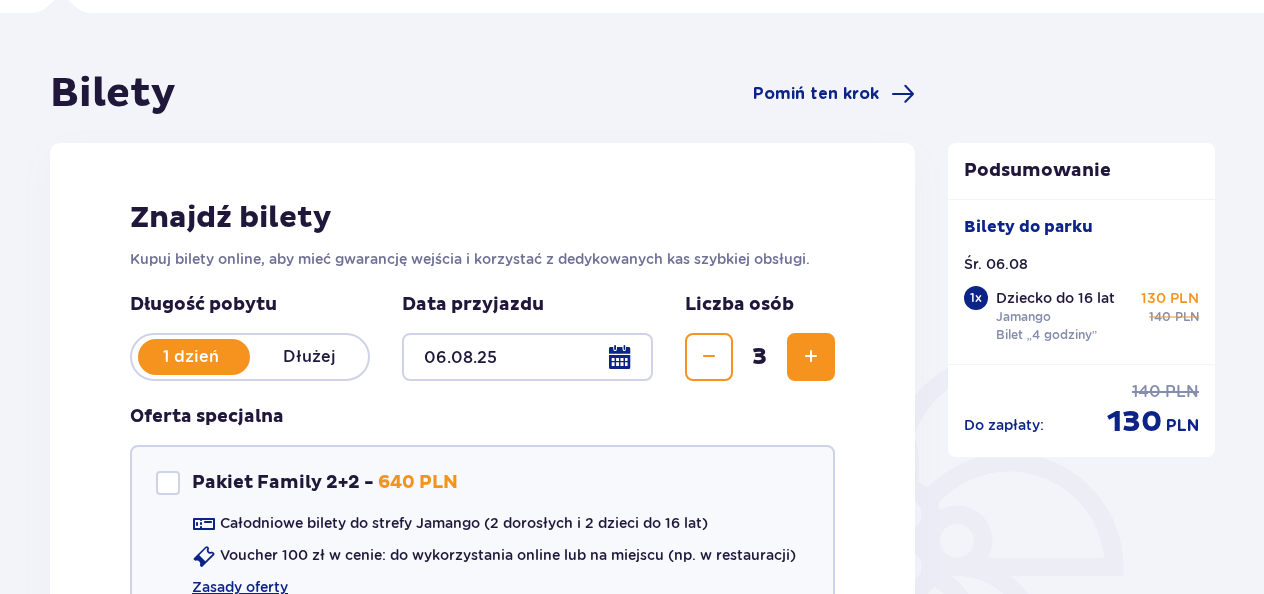 scroll, scrollTop: 0, scrollLeft: 0, axis: both 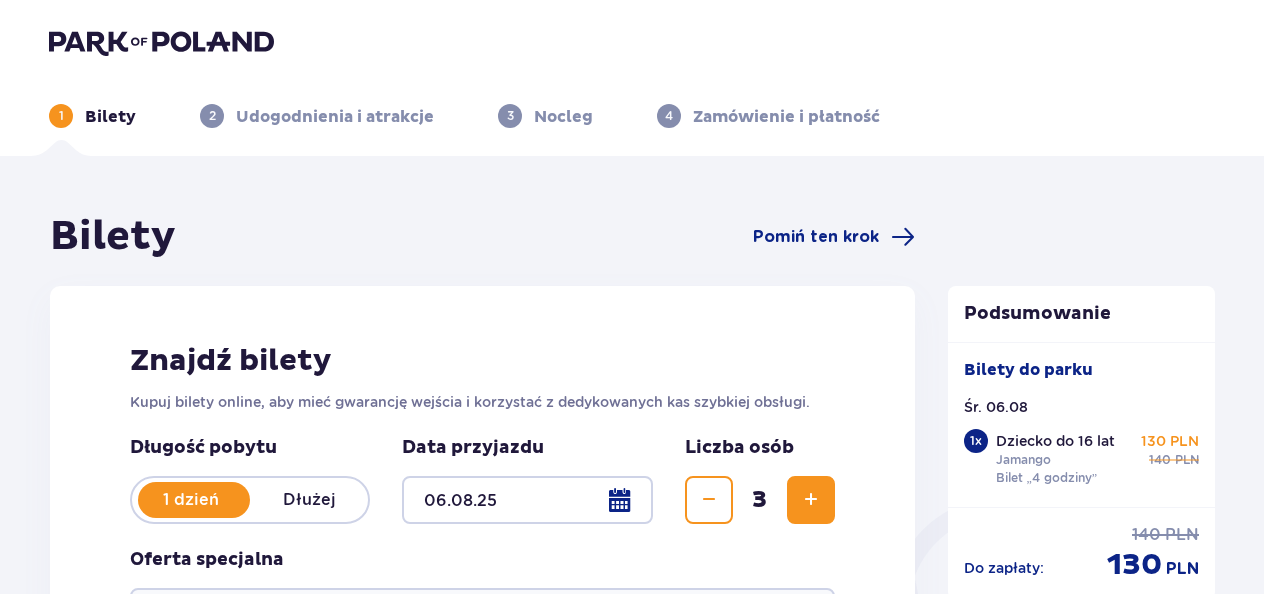 click at bounding box center (811, 500) 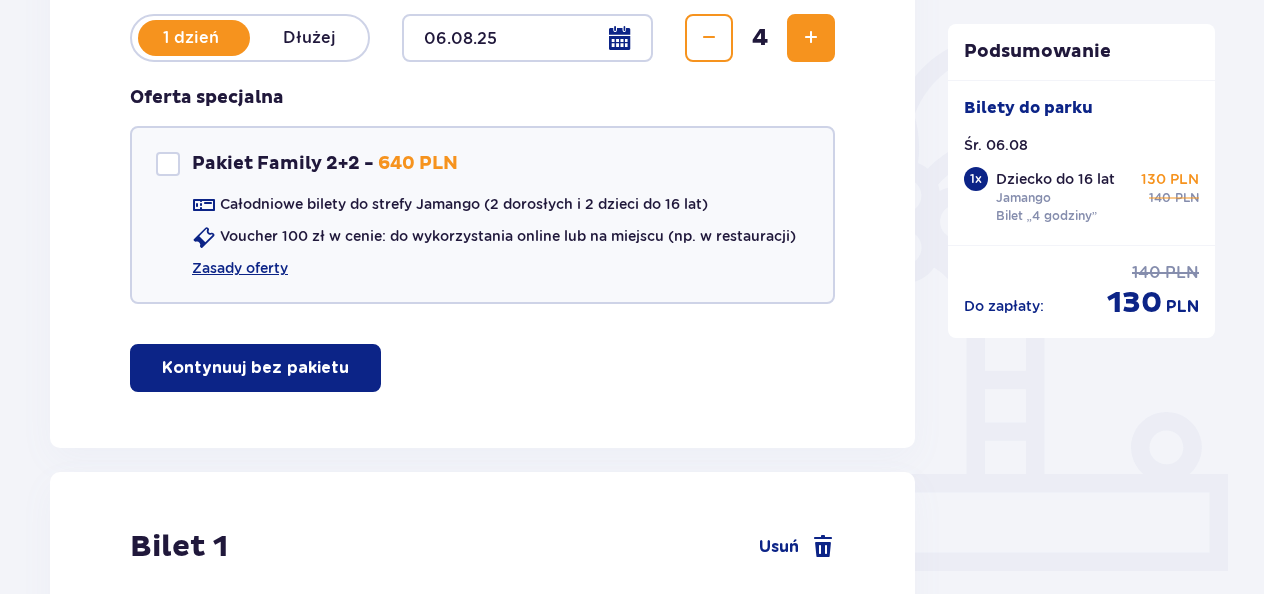 scroll, scrollTop: 478, scrollLeft: 0, axis: vertical 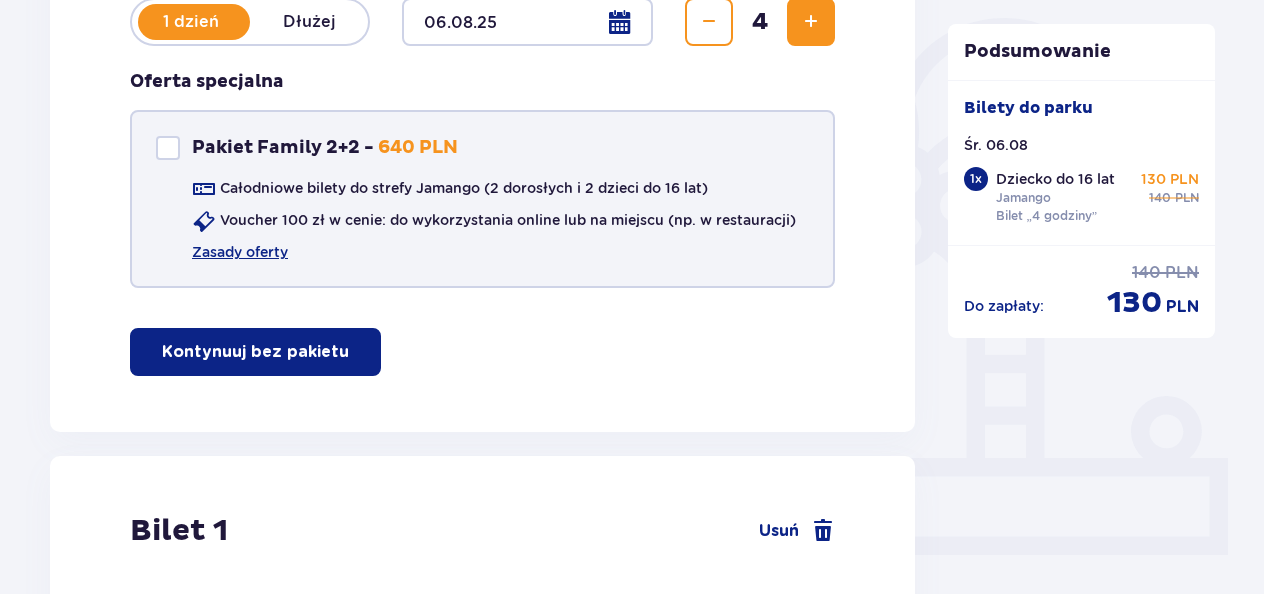 click at bounding box center (168, 148) 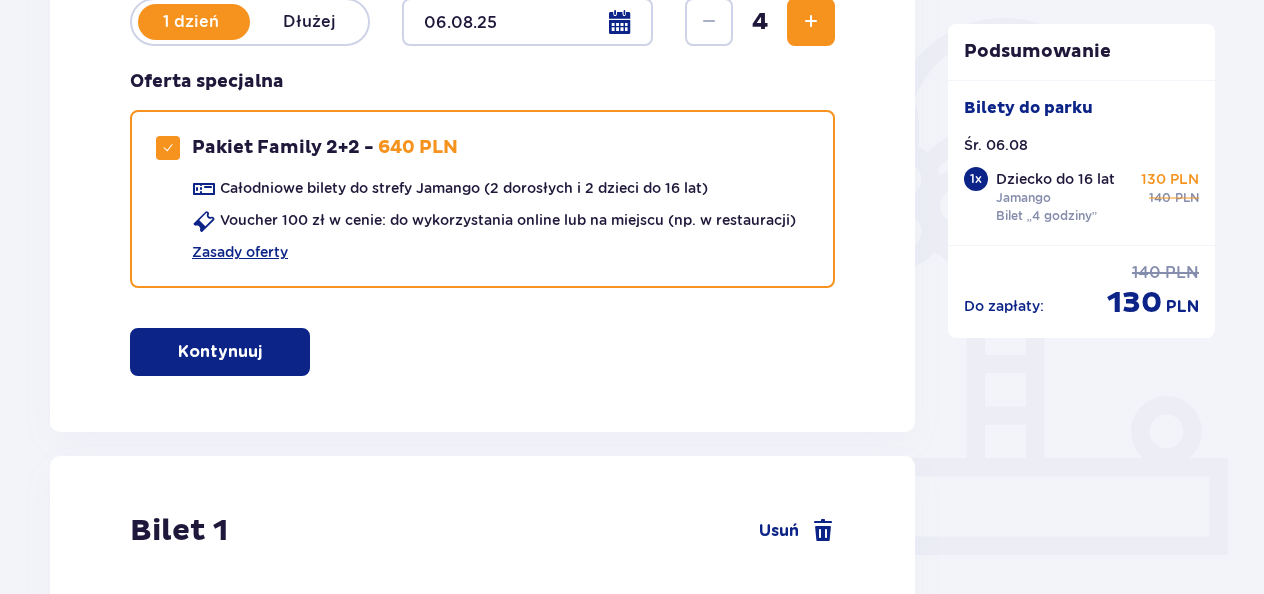 click on "Kontynuuj" at bounding box center (220, 352) 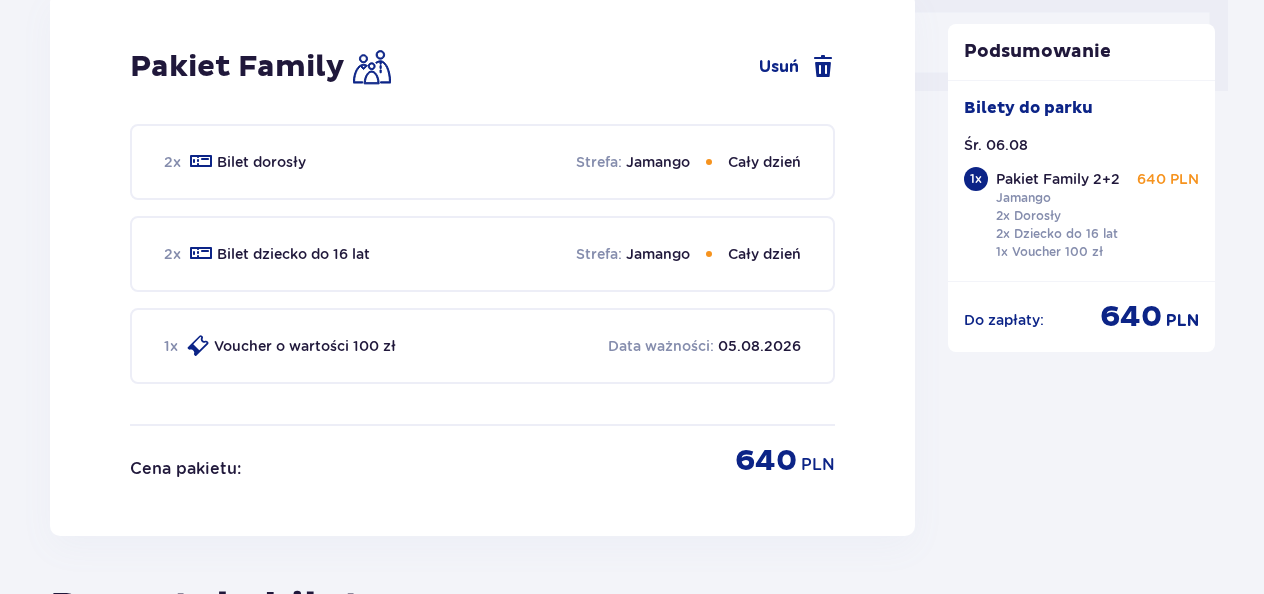 scroll, scrollTop: 943, scrollLeft: 0, axis: vertical 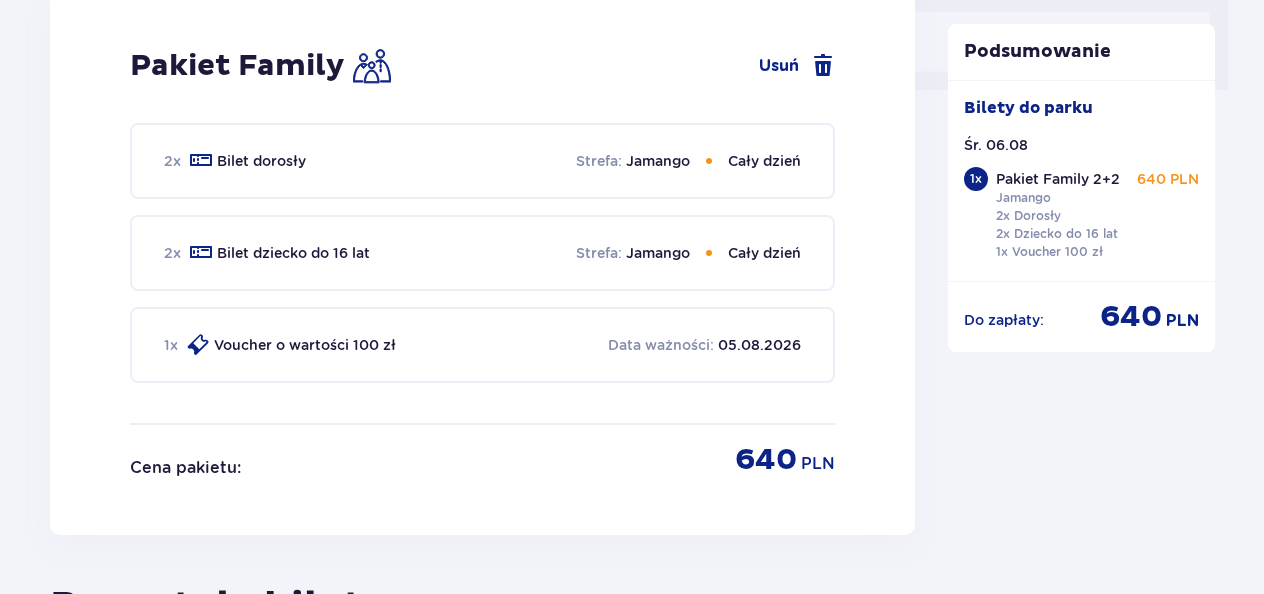 click on "2 x Bilet dorosły Strefa : Jamango Cały dzień" at bounding box center (482, 161) 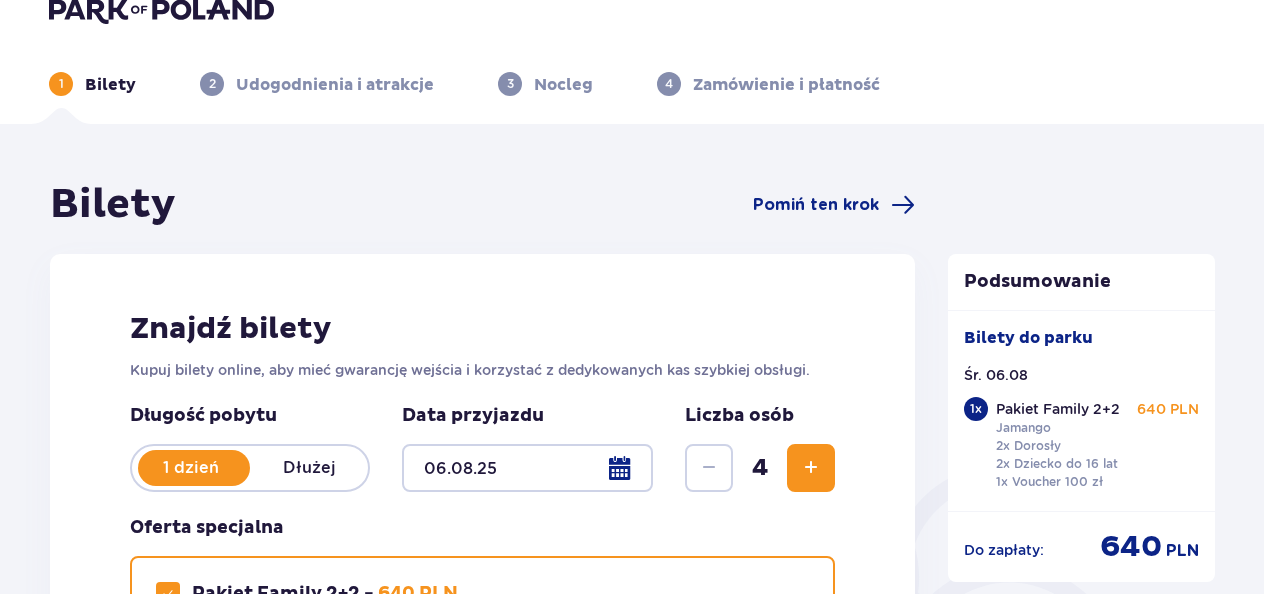 scroll, scrollTop: 0, scrollLeft: 0, axis: both 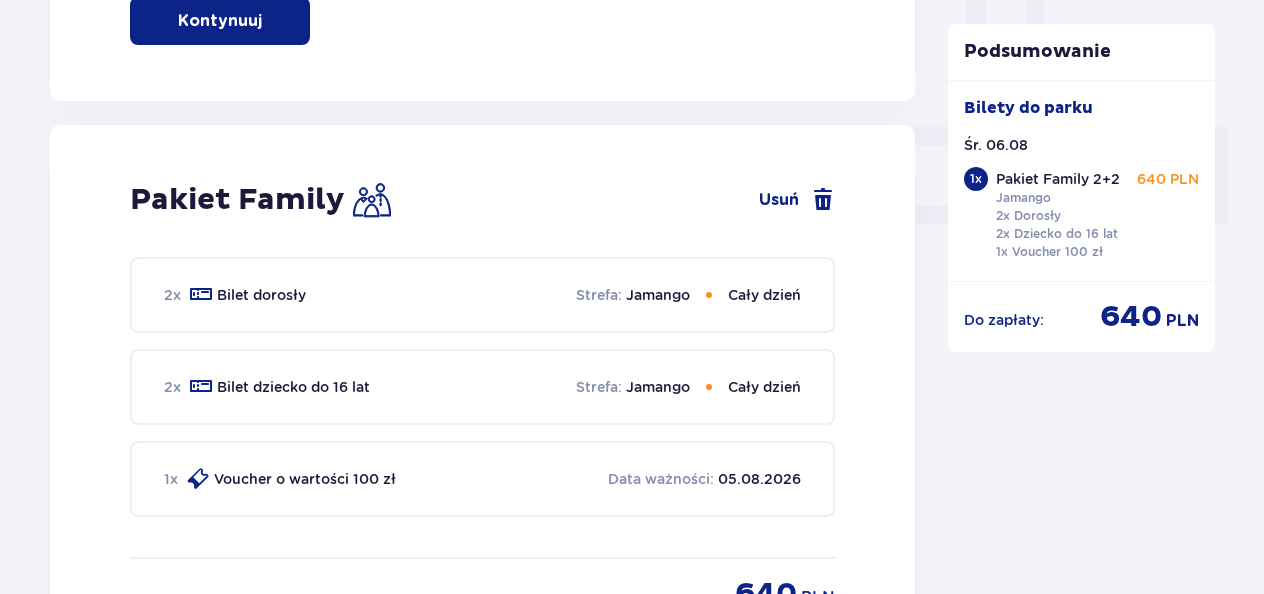 click on "05.08.2026" at bounding box center (759, 479) 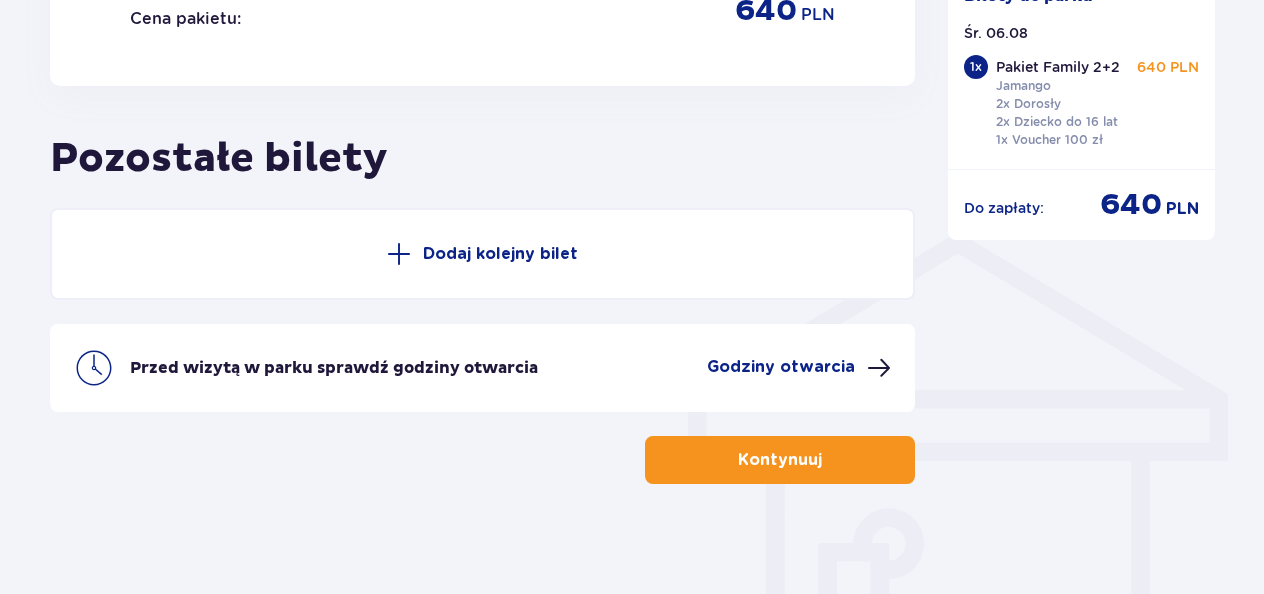 scroll, scrollTop: 1402, scrollLeft: 0, axis: vertical 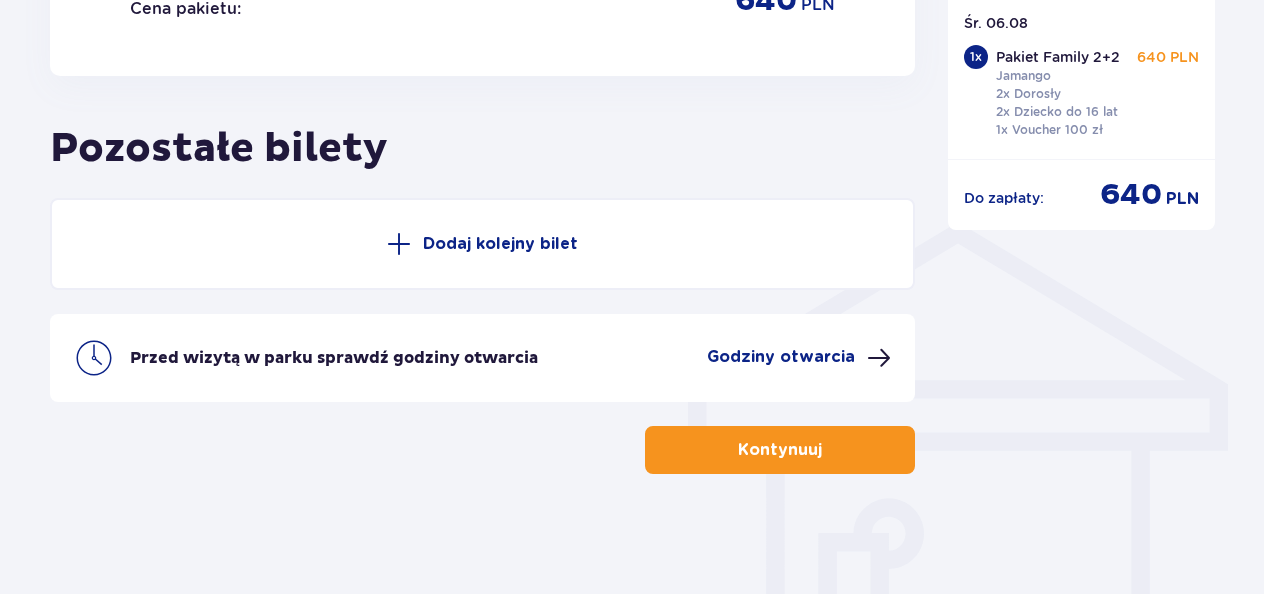 click on "Kontynuuj" at bounding box center (780, 450) 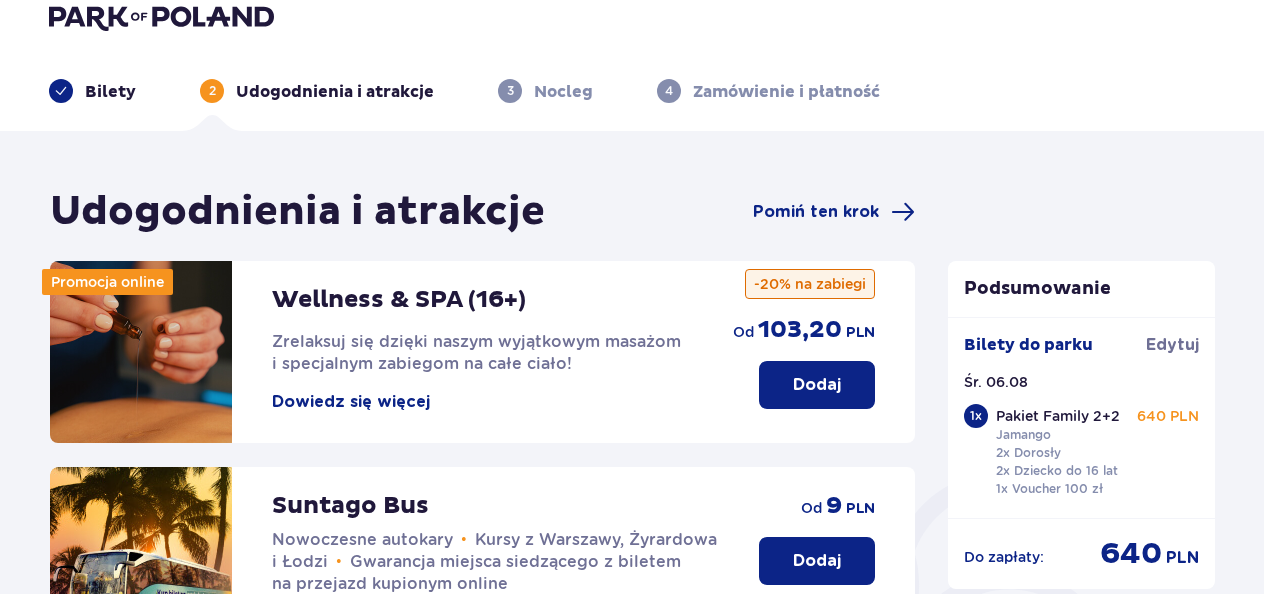 scroll, scrollTop: 0, scrollLeft: 0, axis: both 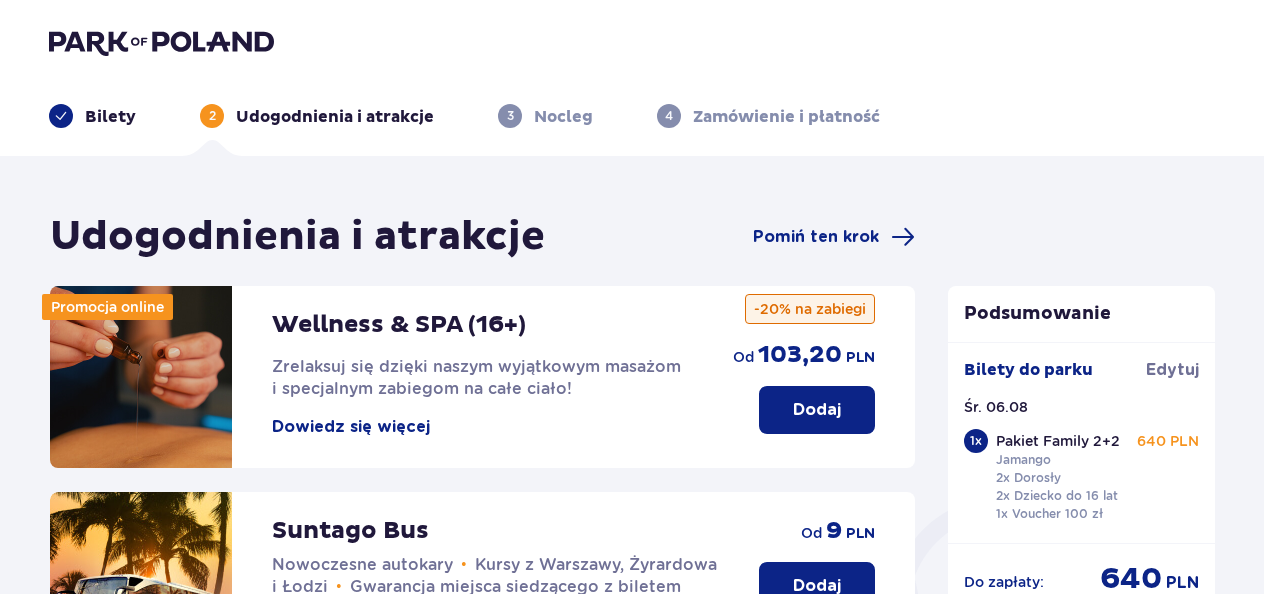 click at bounding box center [61, 116] 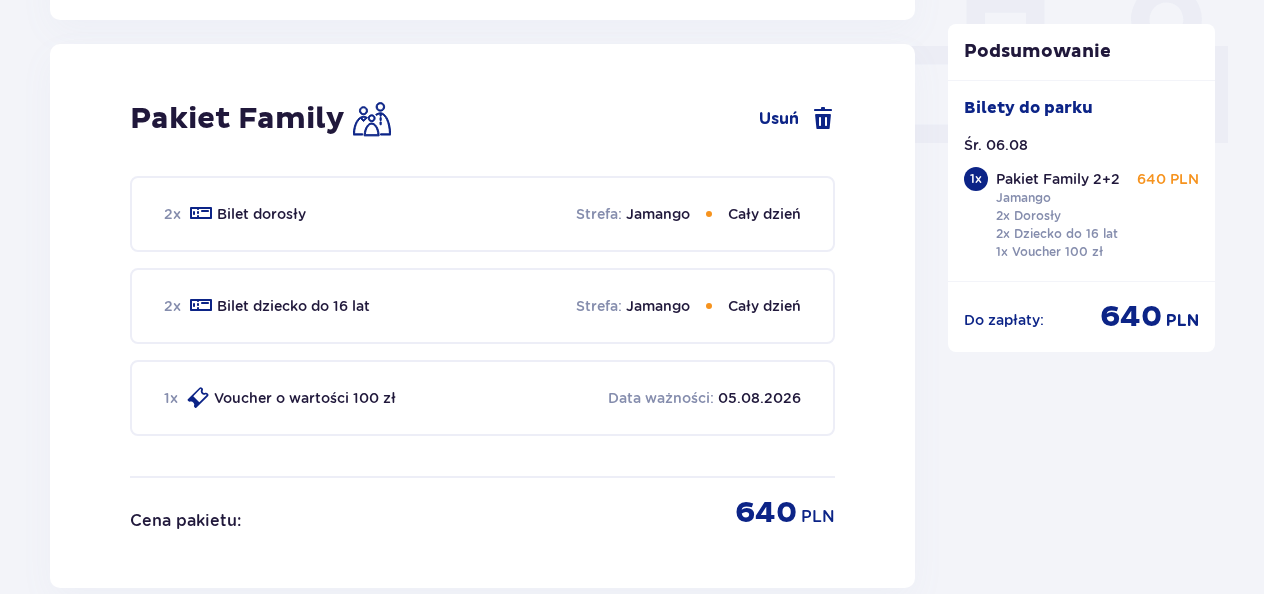 scroll, scrollTop: 0, scrollLeft: 0, axis: both 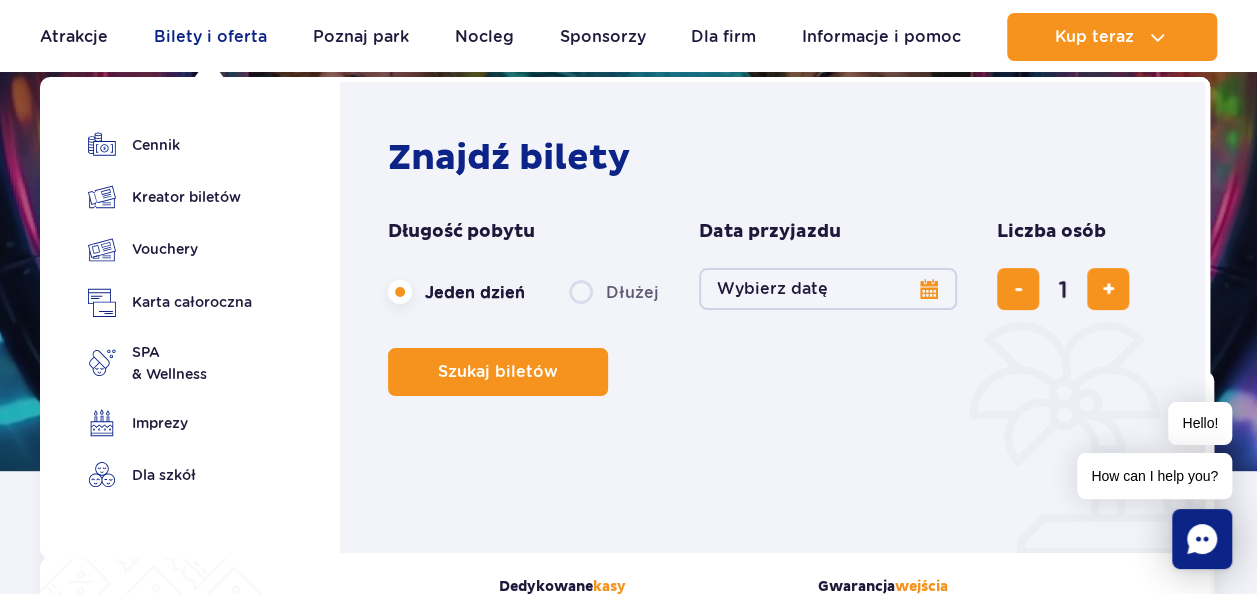 click on "Bilety i oferta" at bounding box center (210, 37) 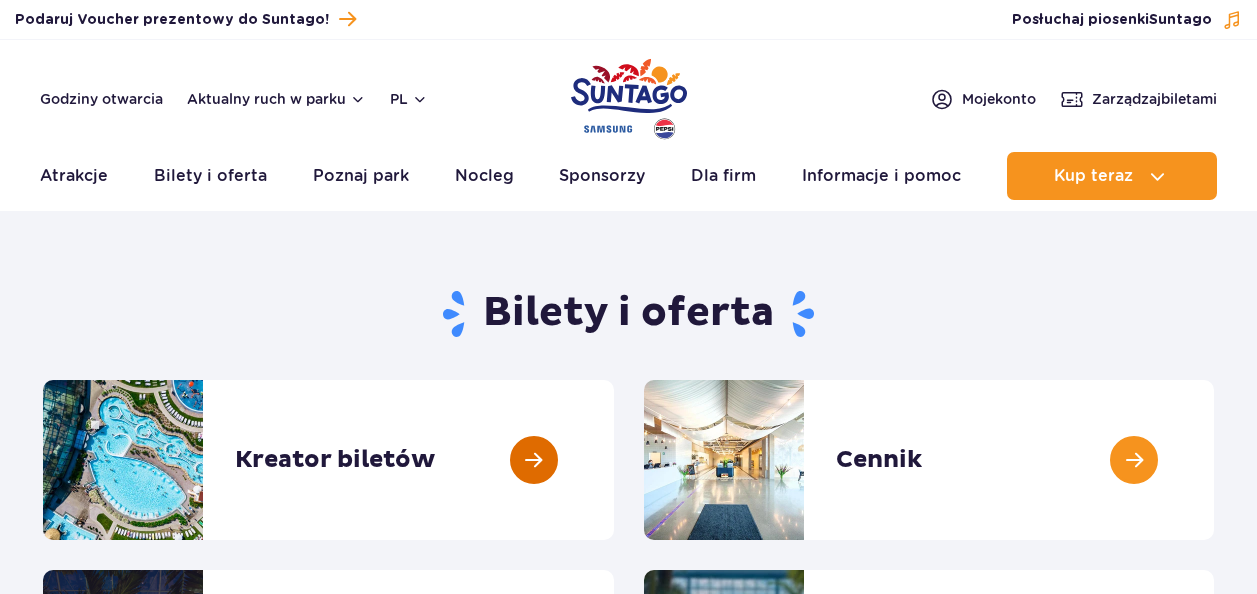 scroll, scrollTop: 0, scrollLeft: 0, axis: both 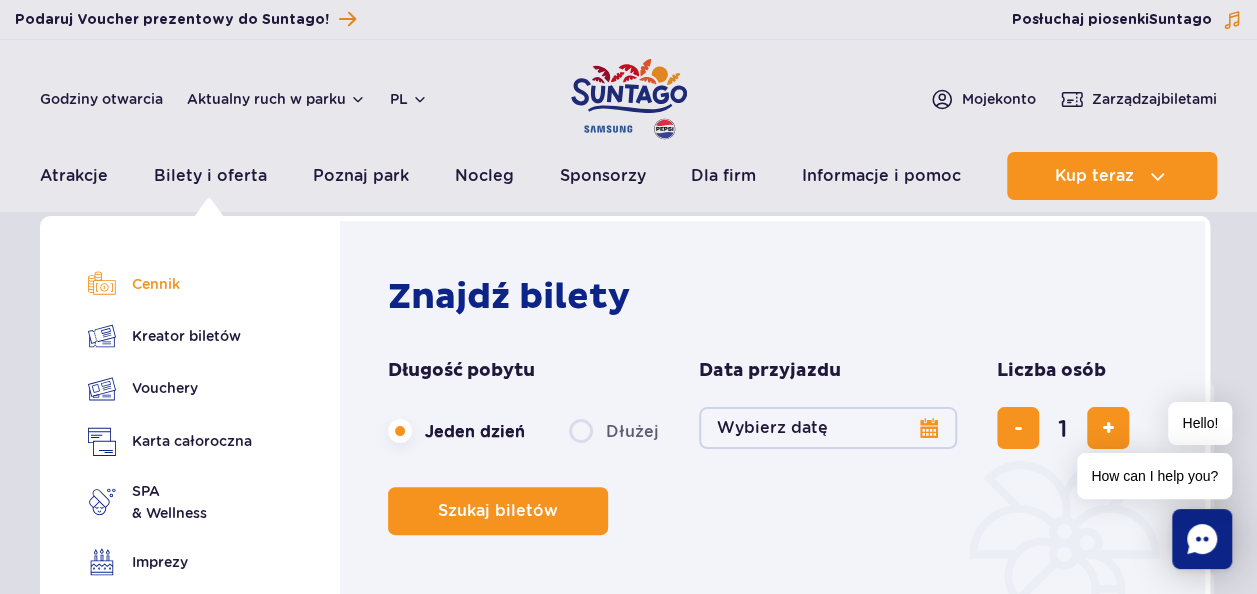 click on "Cennik" at bounding box center (170, 284) 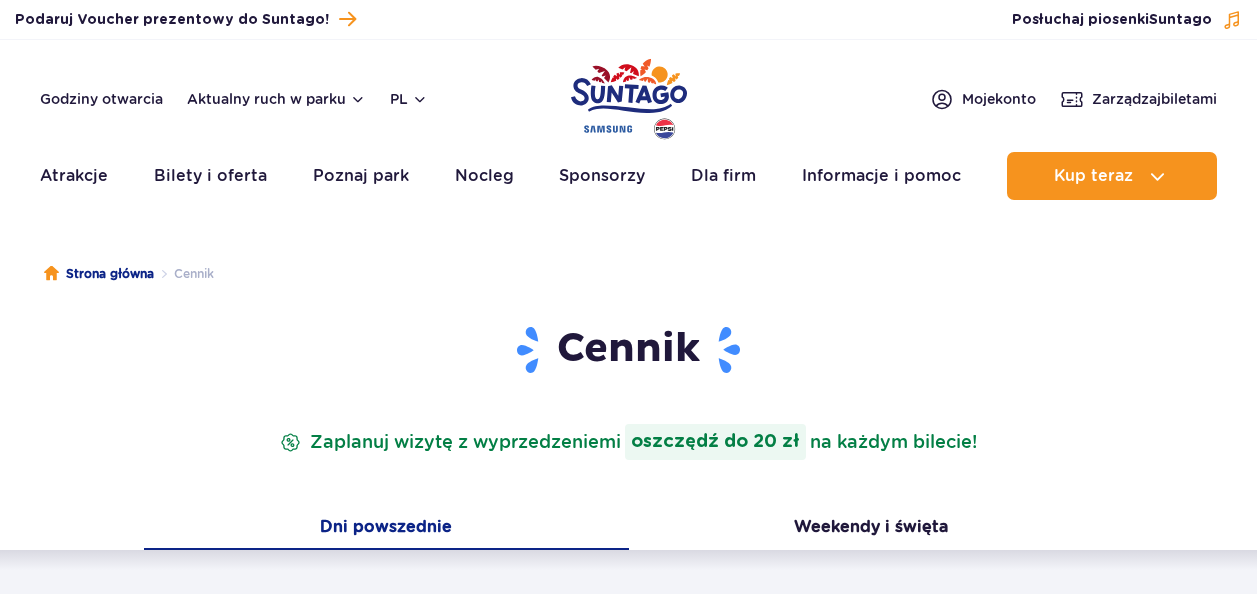 scroll, scrollTop: 0, scrollLeft: 0, axis: both 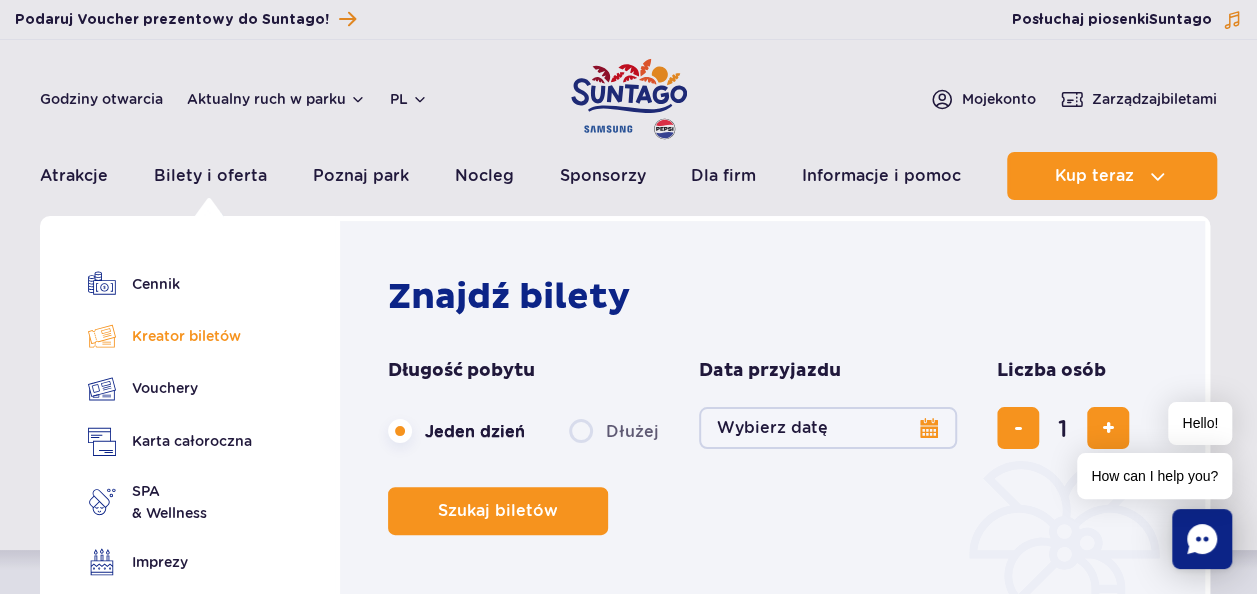 click on "Kreator biletów" at bounding box center (170, 336) 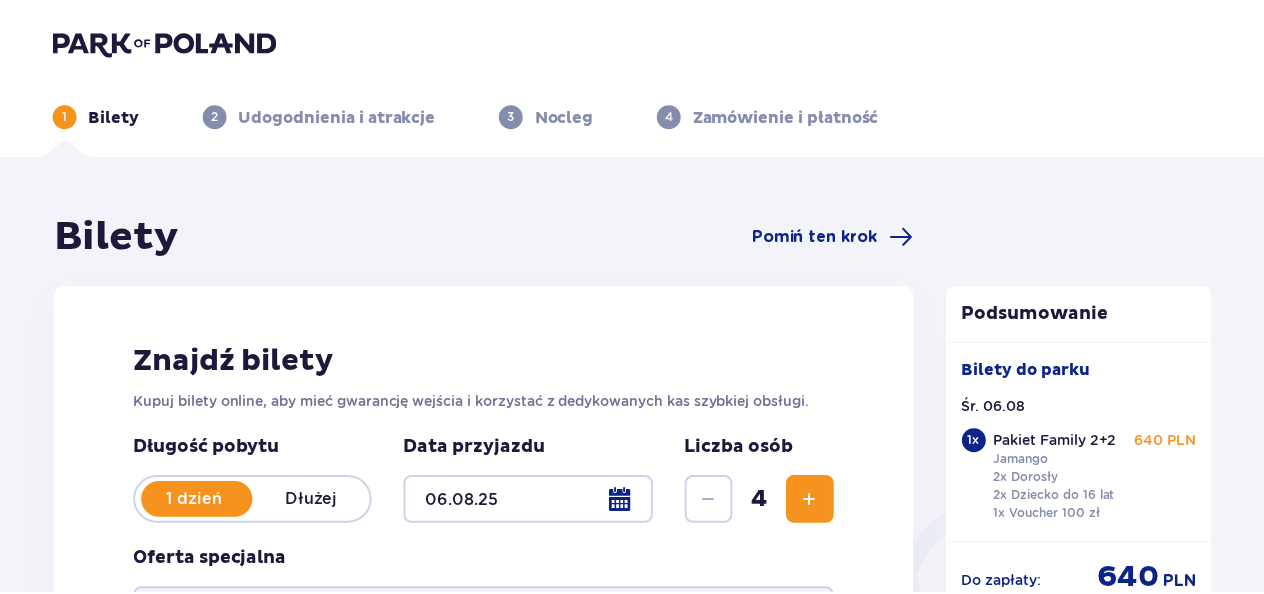 scroll, scrollTop: 0, scrollLeft: 0, axis: both 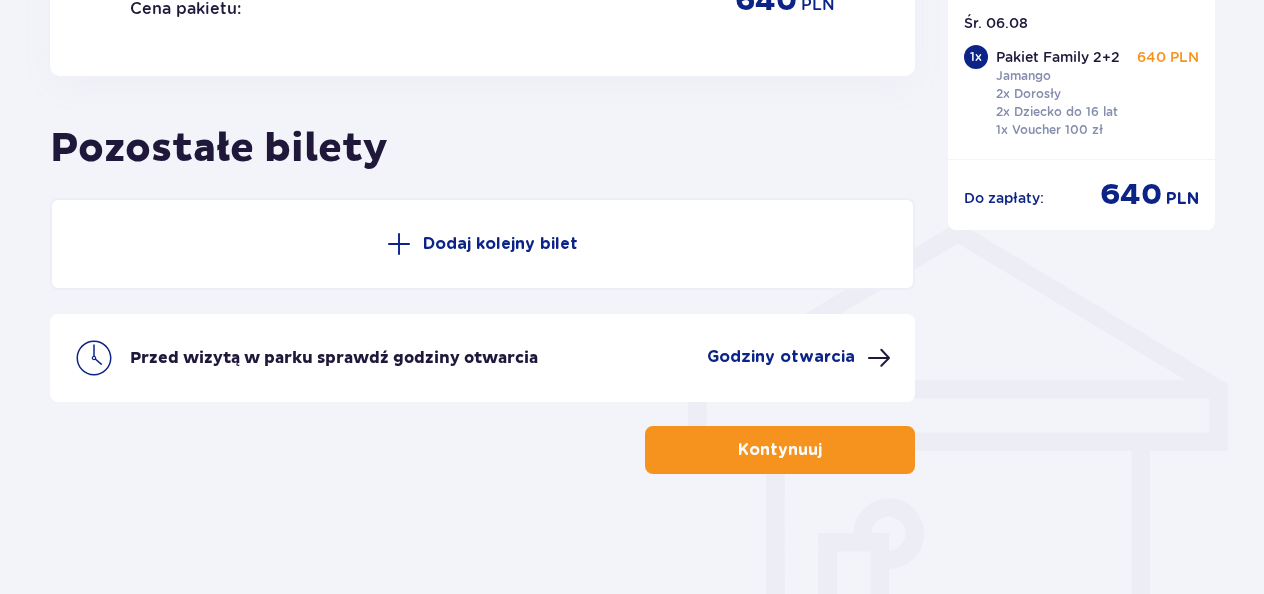 click on "Kontynuuj" at bounding box center (780, 450) 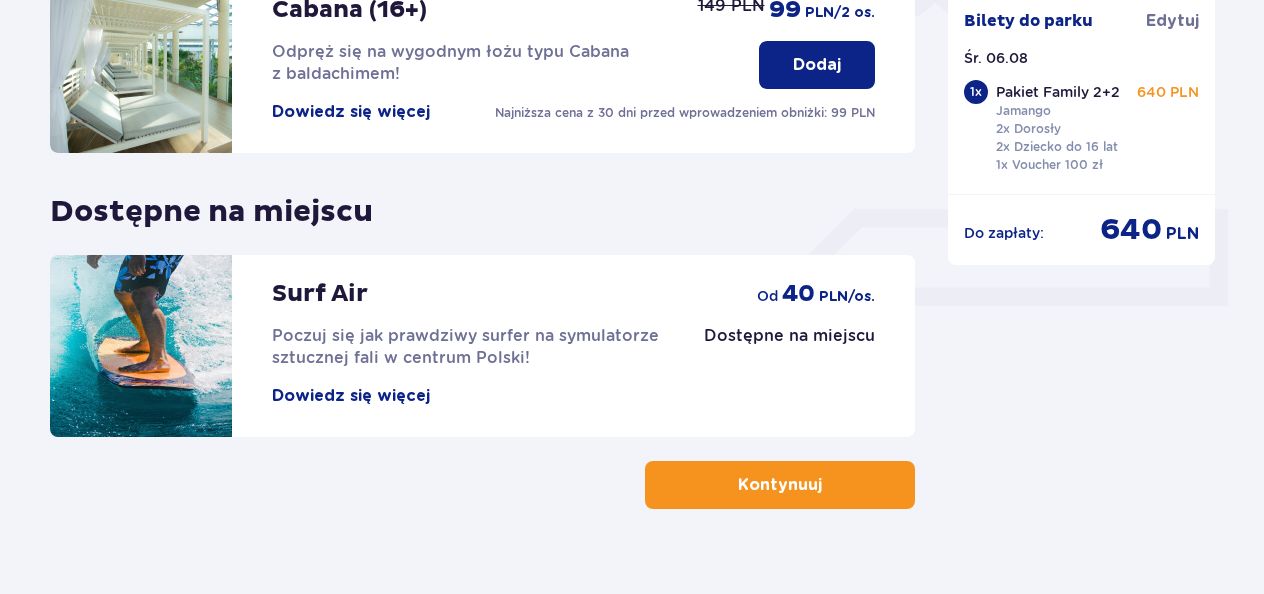 scroll, scrollTop: 762, scrollLeft: 0, axis: vertical 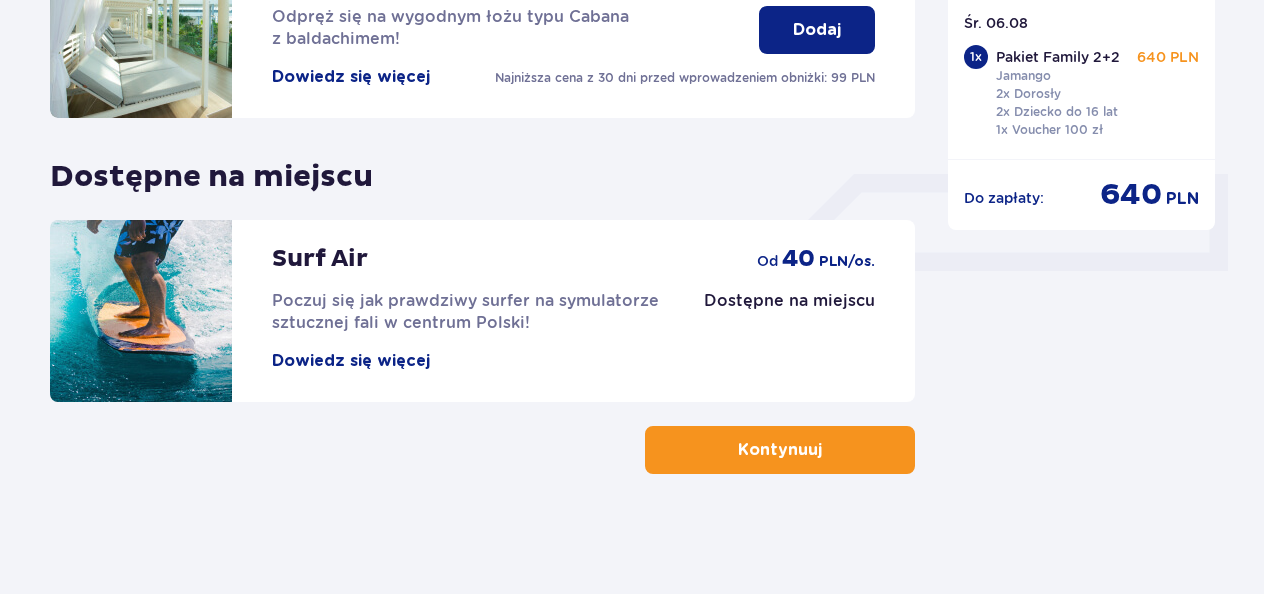 click on "Kontynuuj" at bounding box center (780, 450) 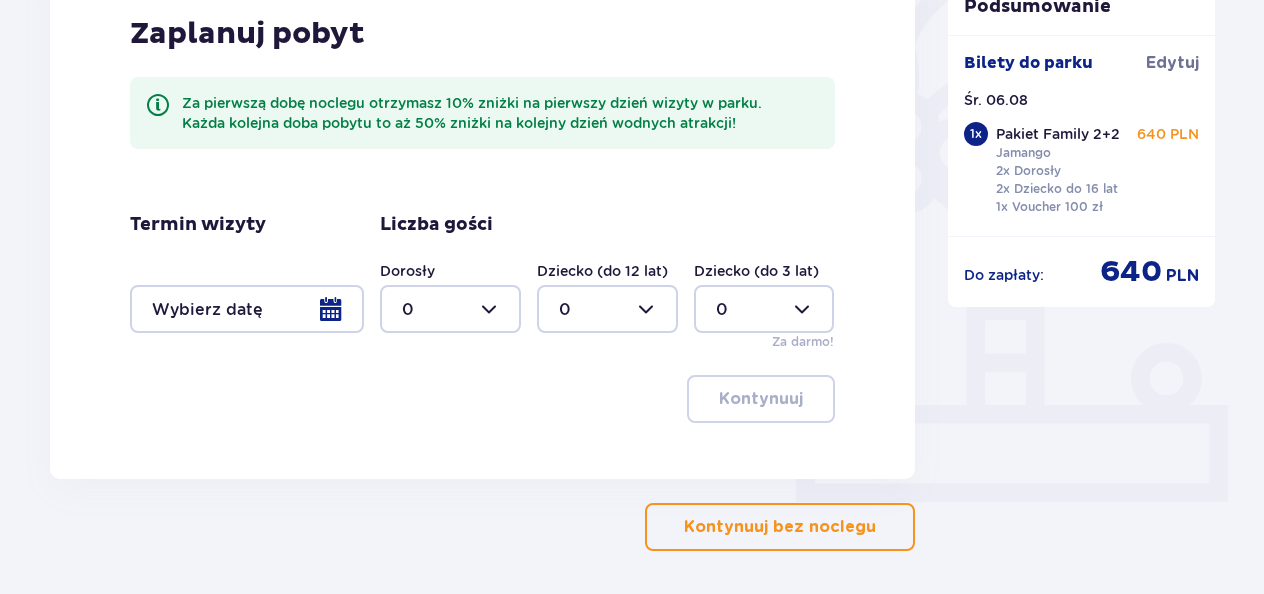 scroll, scrollTop: 520, scrollLeft: 0, axis: vertical 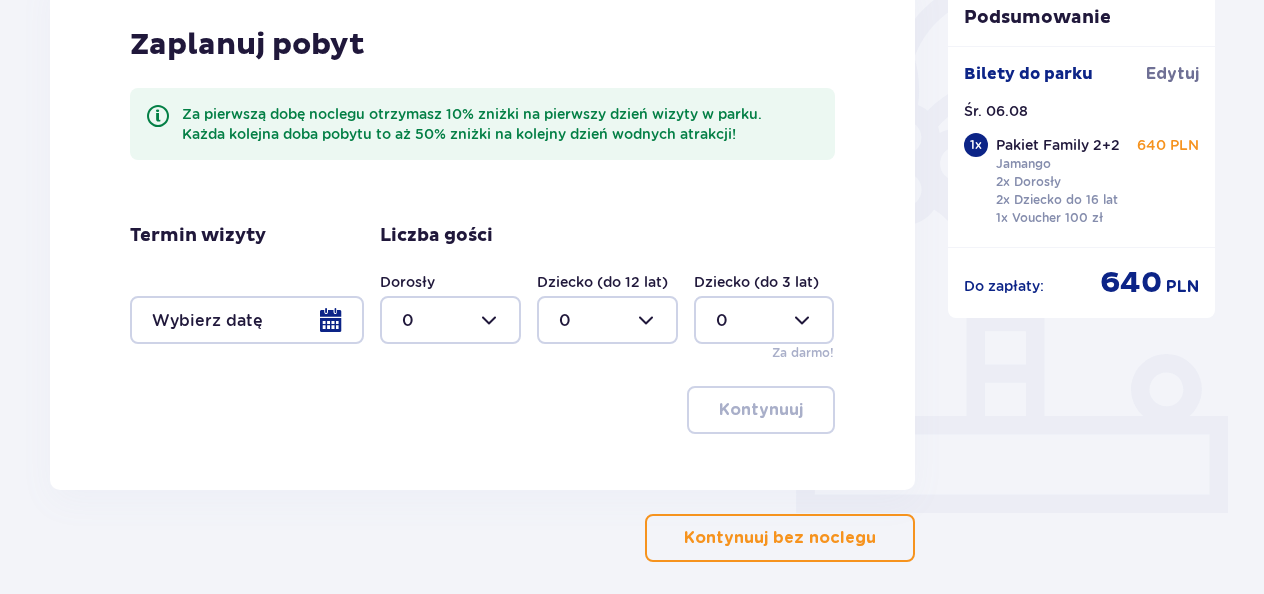 click on "Kontynuuj bez noclegu" at bounding box center [780, 538] 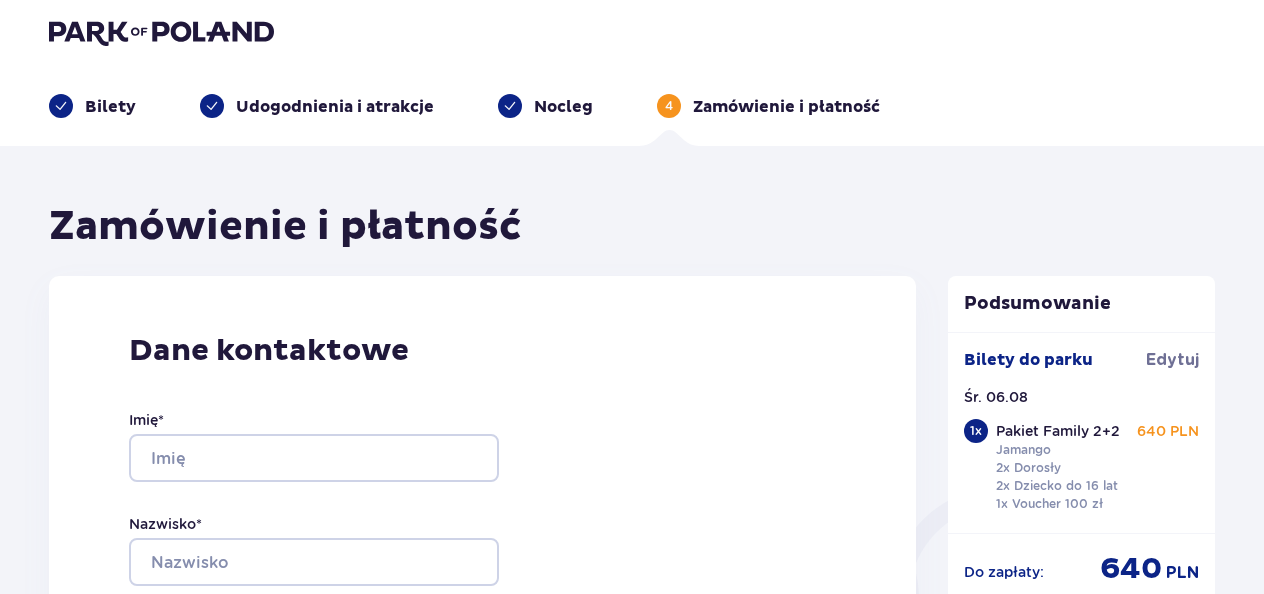 scroll, scrollTop: 0, scrollLeft: 0, axis: both 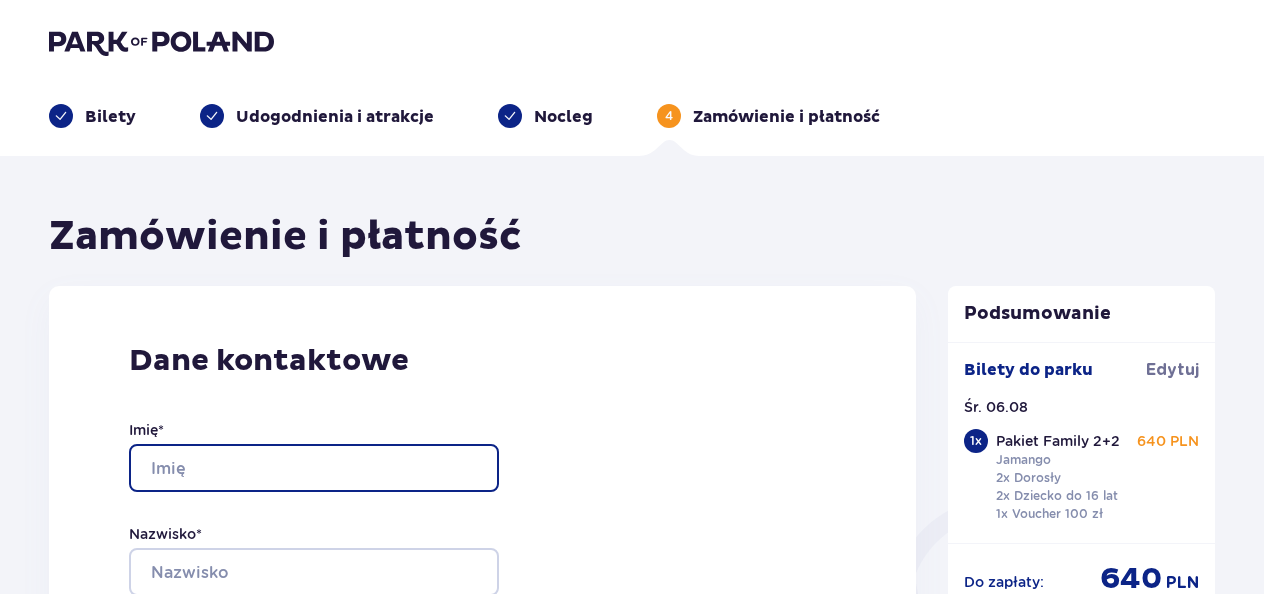 click on "Imię *" at bounding box center (314, 468) 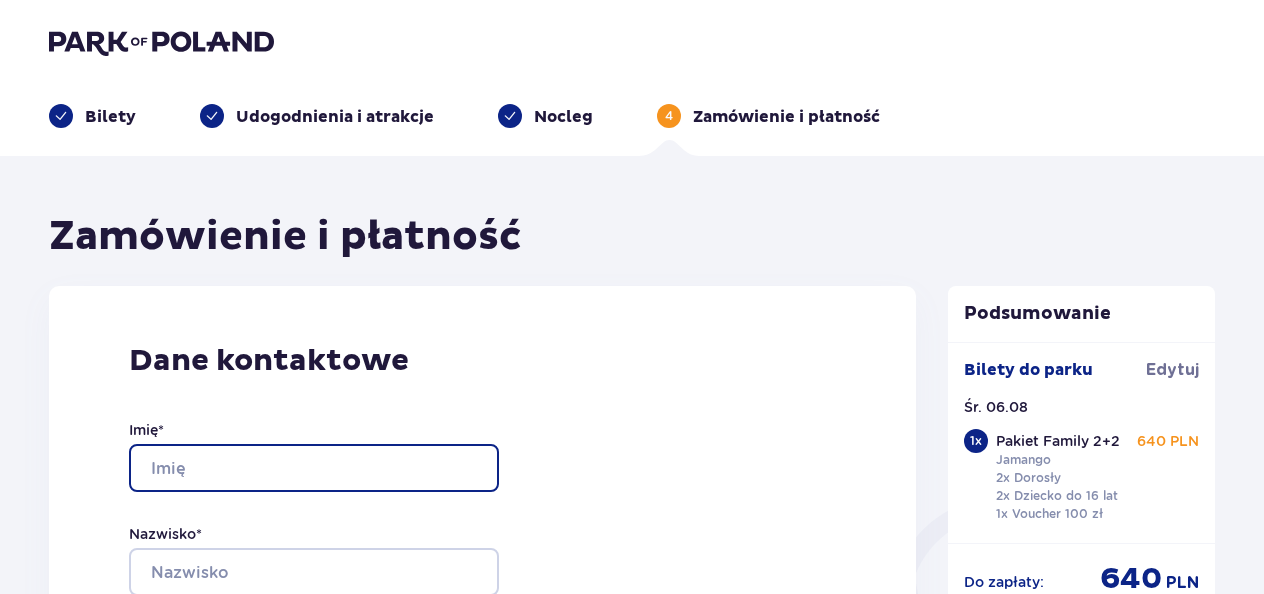 type on "KRZYSZTOF TOMASZ" 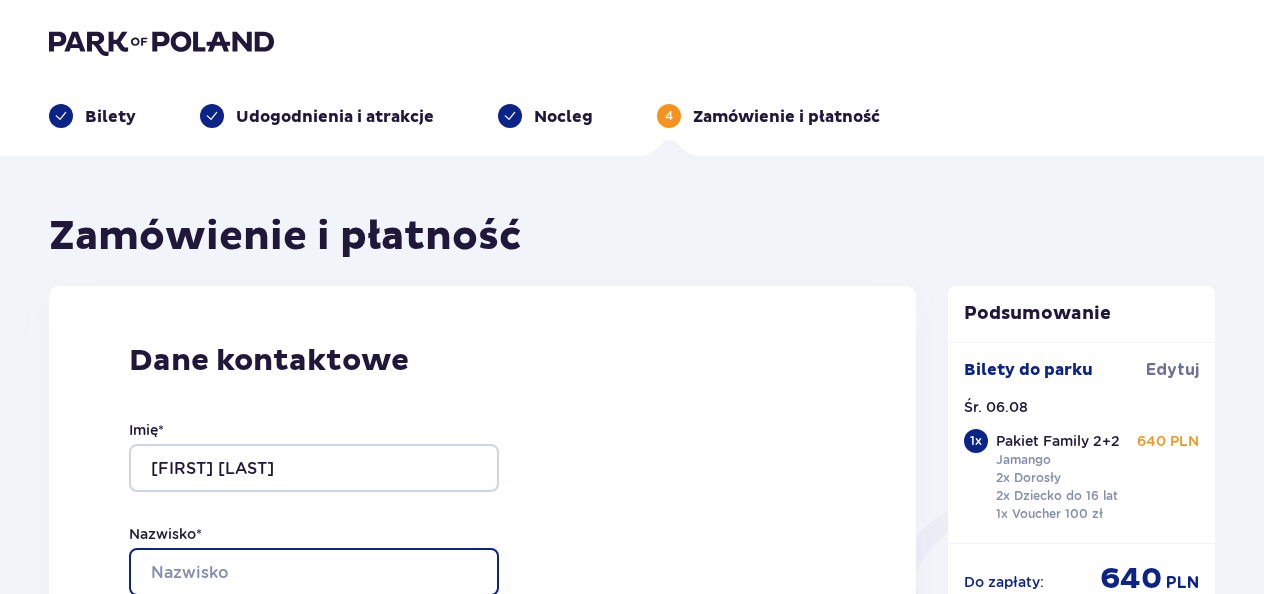type on "PRZYBYSIAK" 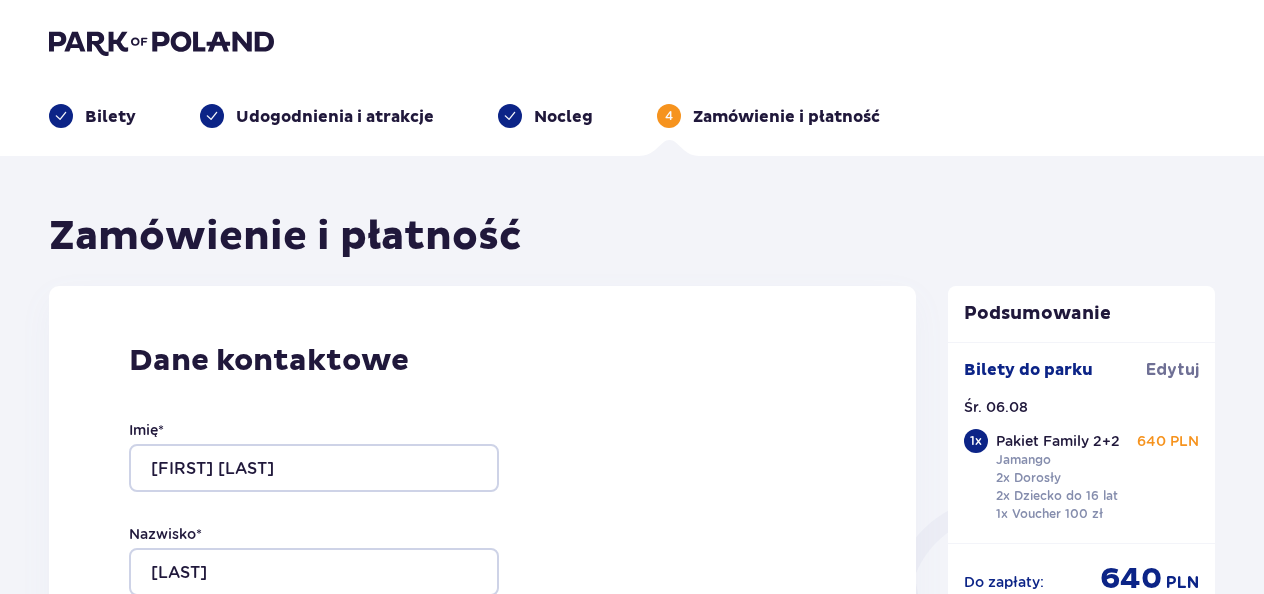 type on "chris.przybysiak.cp@gmail.com" 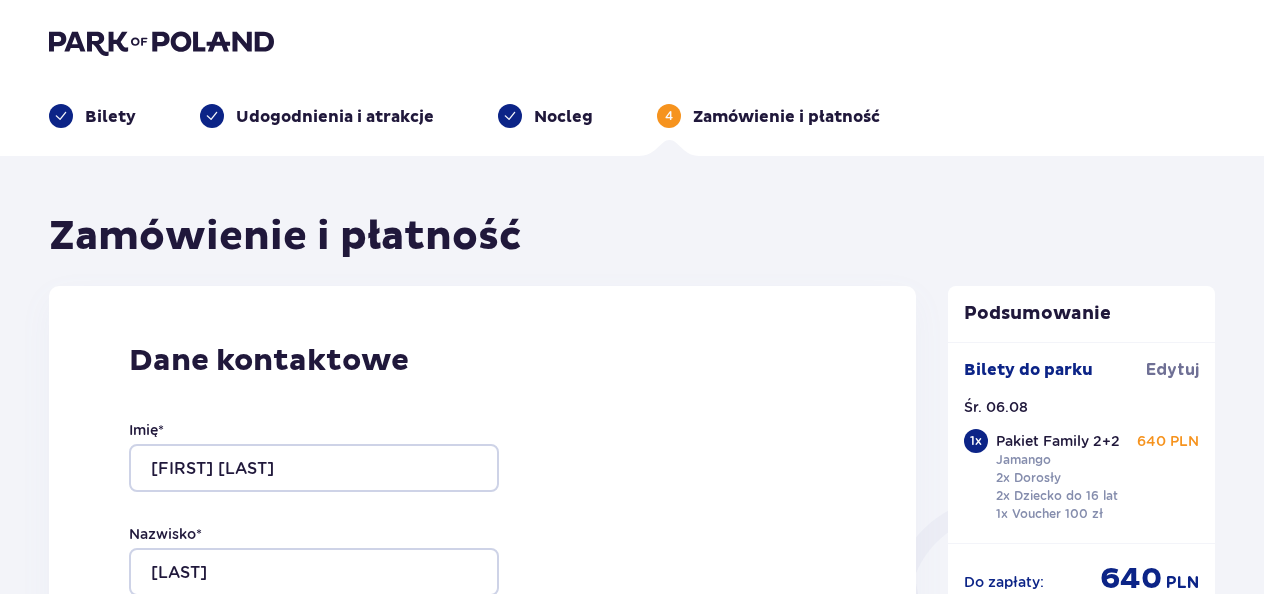 type on "782978032" 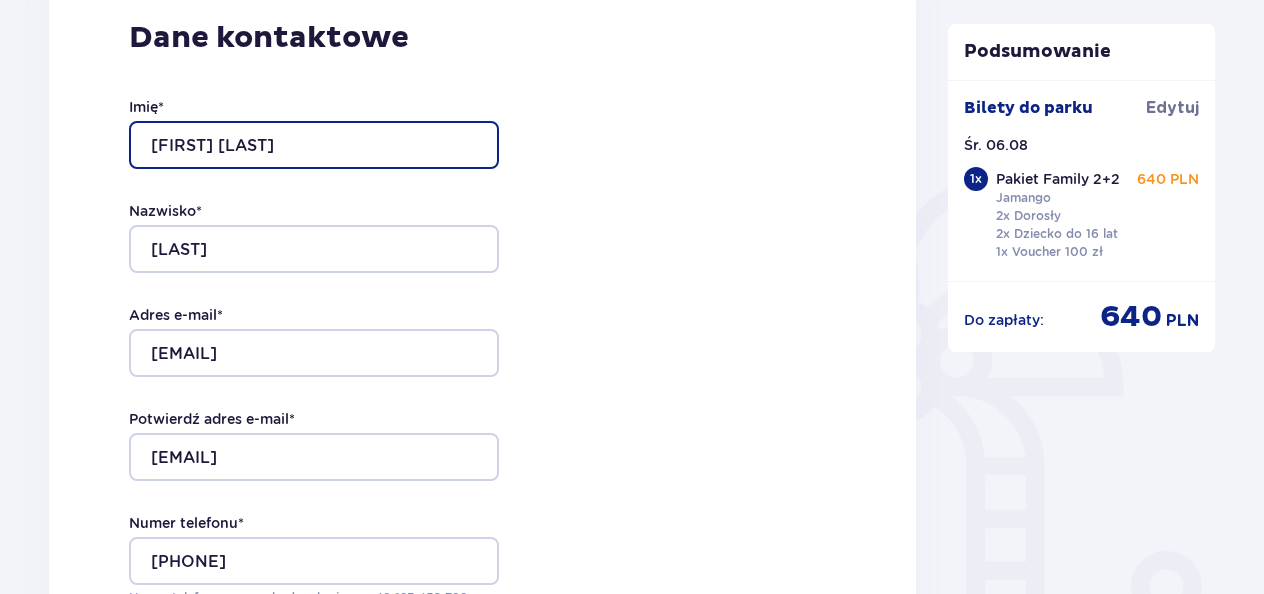 scroll, scrollTop: 369, scrollLeft: 0, axis: vertical 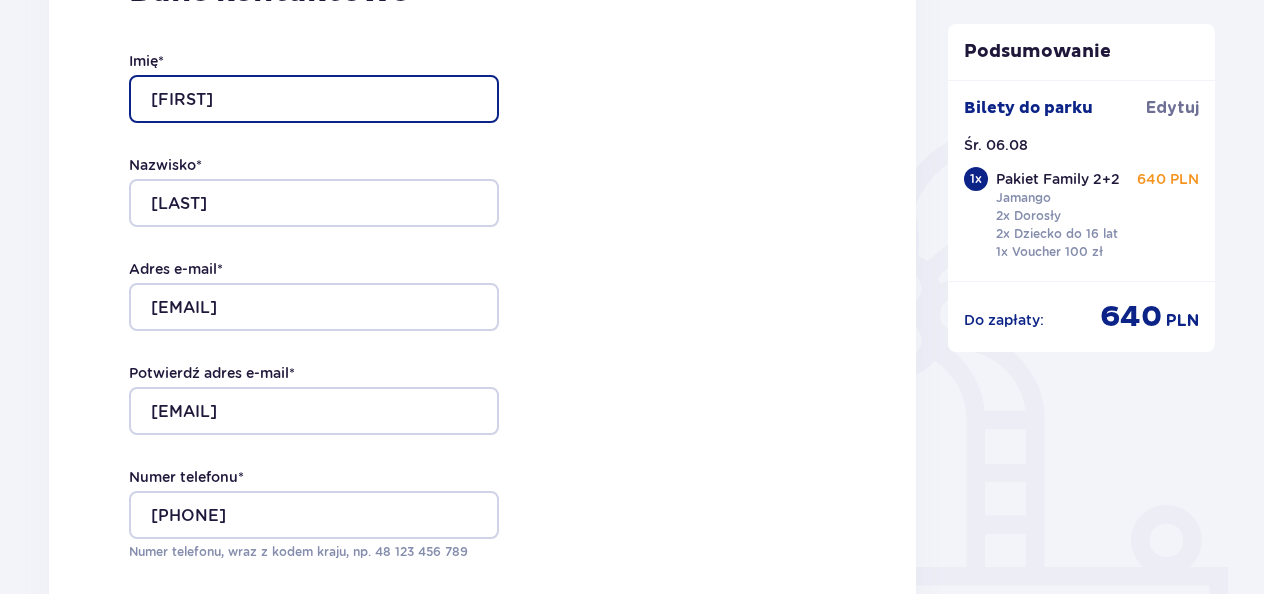 type on "KRZYSZTOF" 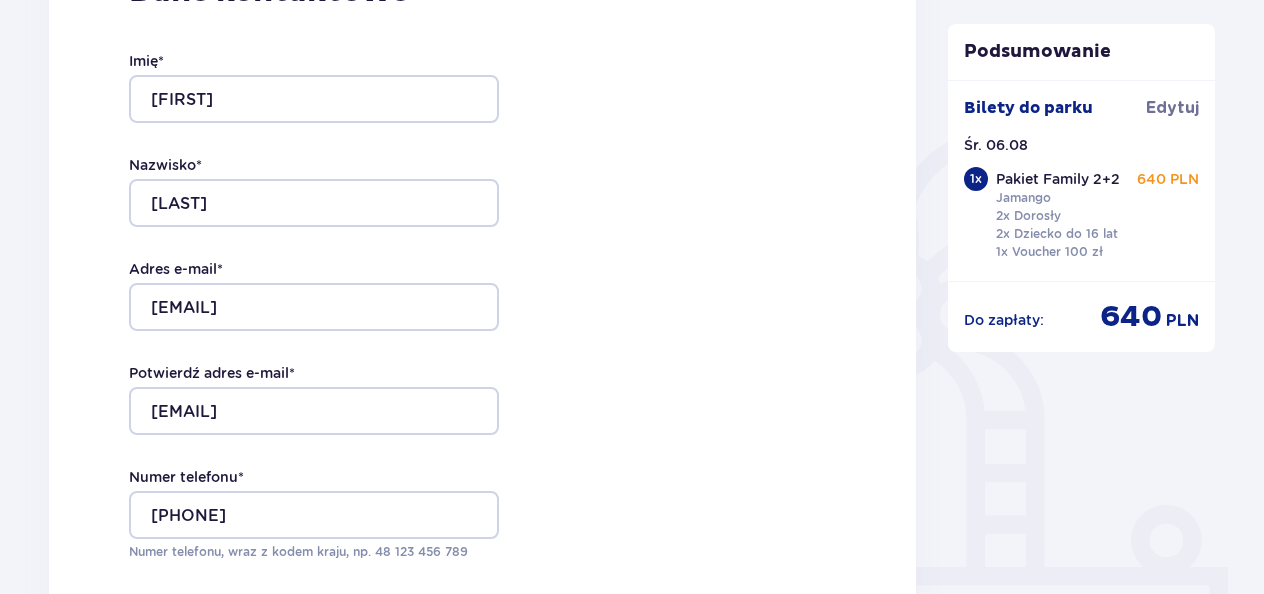 click on "Dane kontaktowe Imię * KRZYSZTOF Nazwisko * PRZYBYSIAK Adres e-mail * chris.przybysiak.cp@gmail.com Potwierdź adres e-mail * chris.przybysiak.cp@gmail.com Numer telefonu * 782978032 Numer telefonu, wraz z kodem kraju, np. 48 ​123 ​456 ​789 Chcę fakturę na firmę Jeśli nie prowadzisz działalności gospodarczej lub innej spółki, automatycznie wystawimy Ci fakturę imienną. Dodaj adres do faktury imiennej" at bounding box center (482, 337) 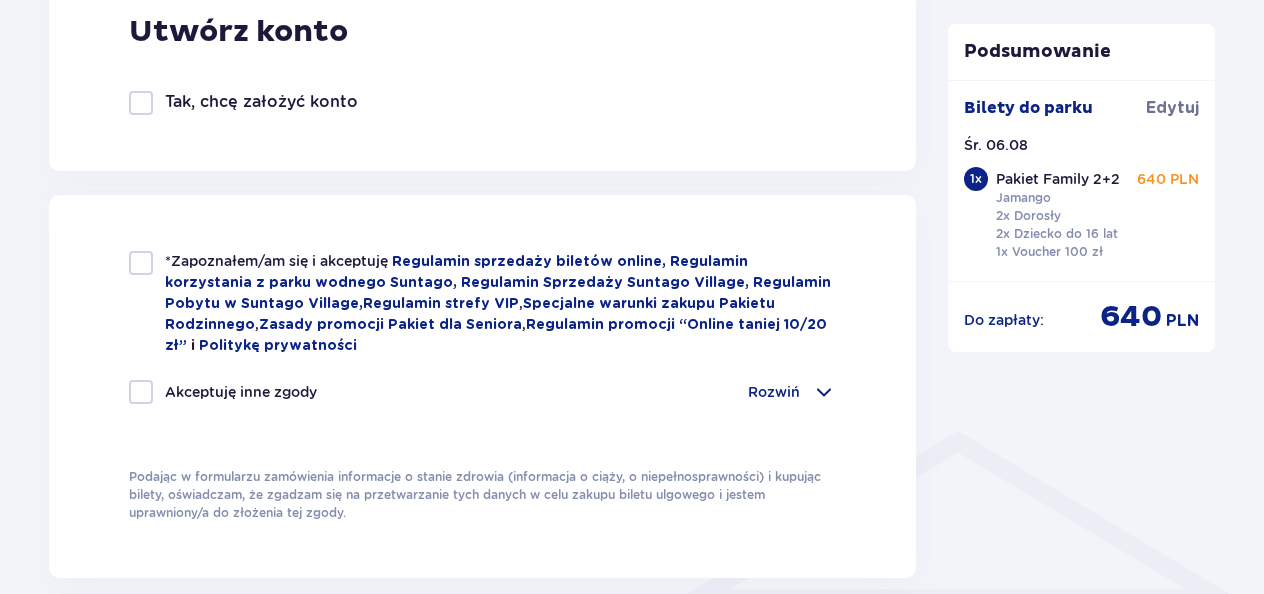 scroll, scrollTop: 1194, scrollLeft: 0, axis: vertical 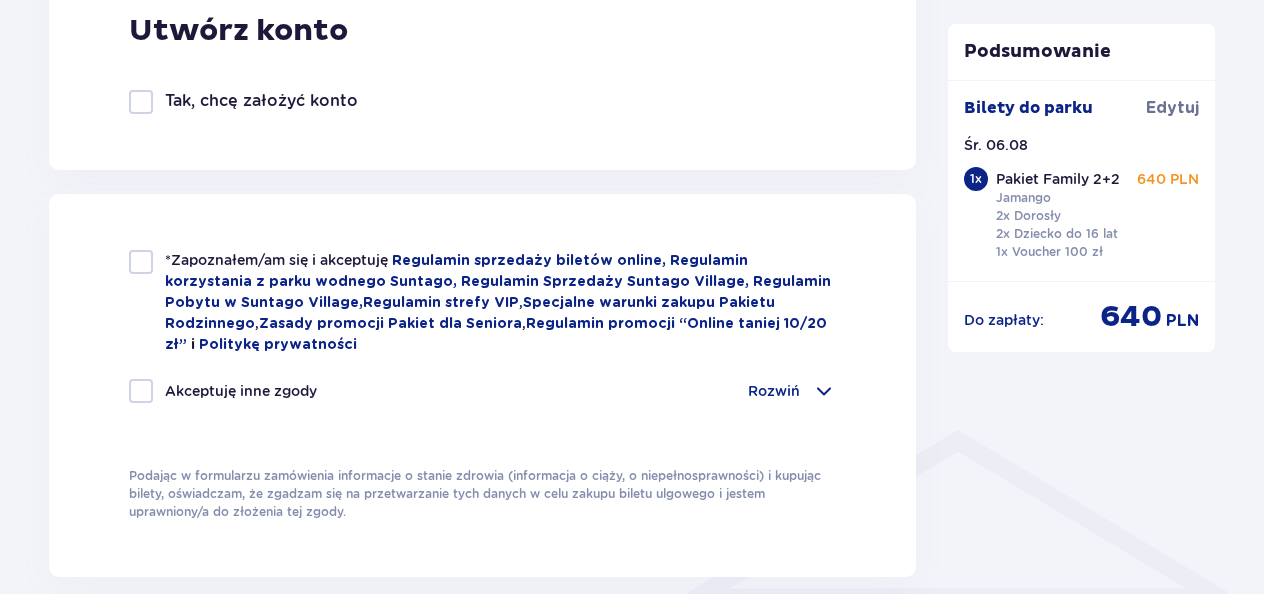click at bounding box center (141, 262) 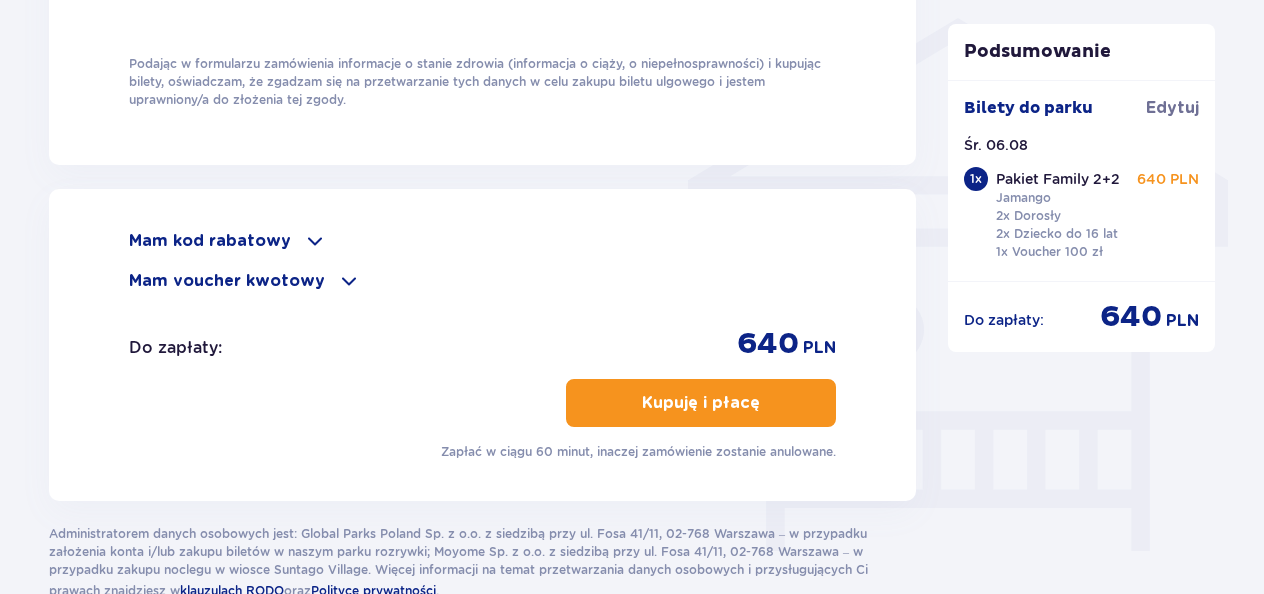scroll, scrollTop: 1607, scrollLeft: 0, axis: vertical 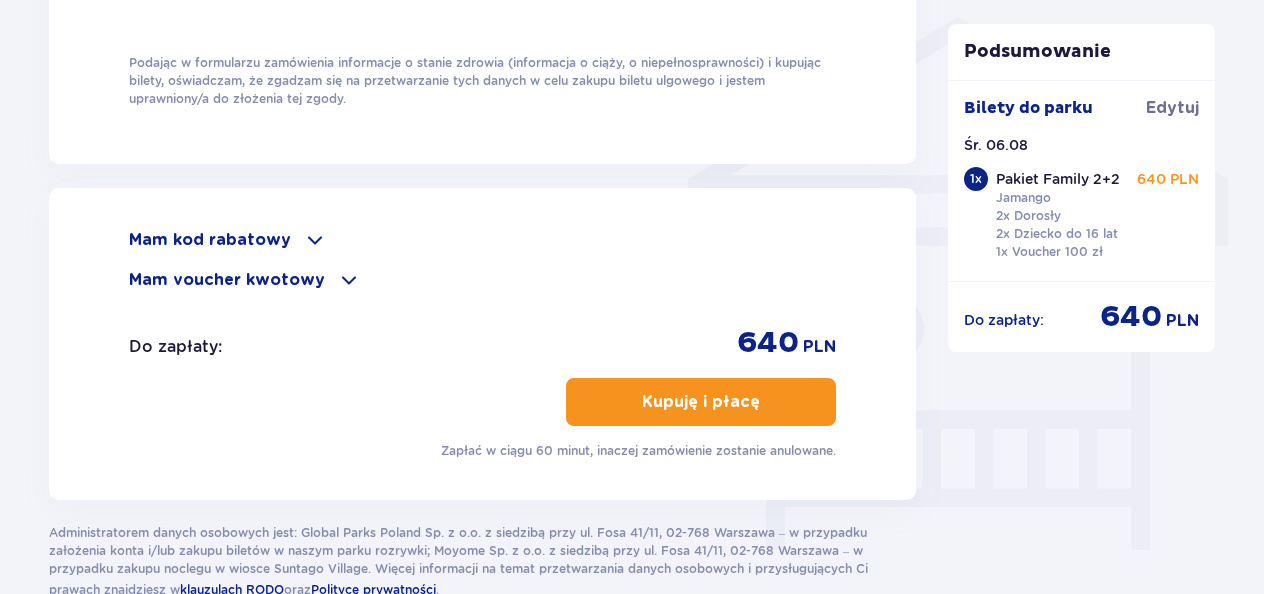 click at bounding box center (315, 240) 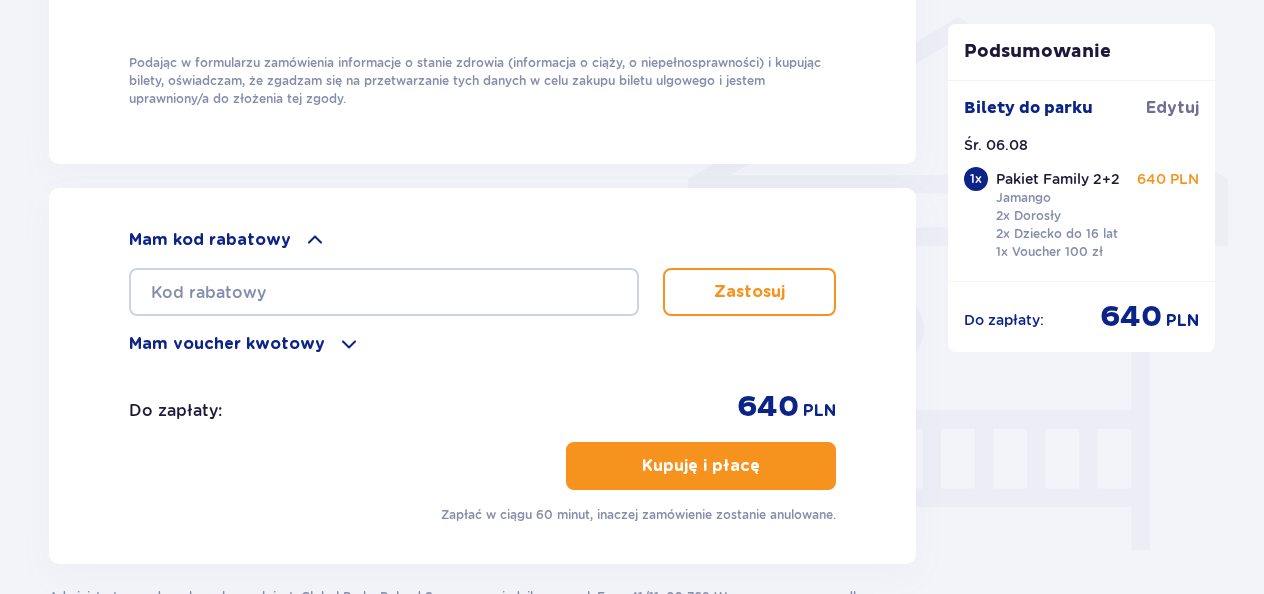 click at bounding box center [315, 240] 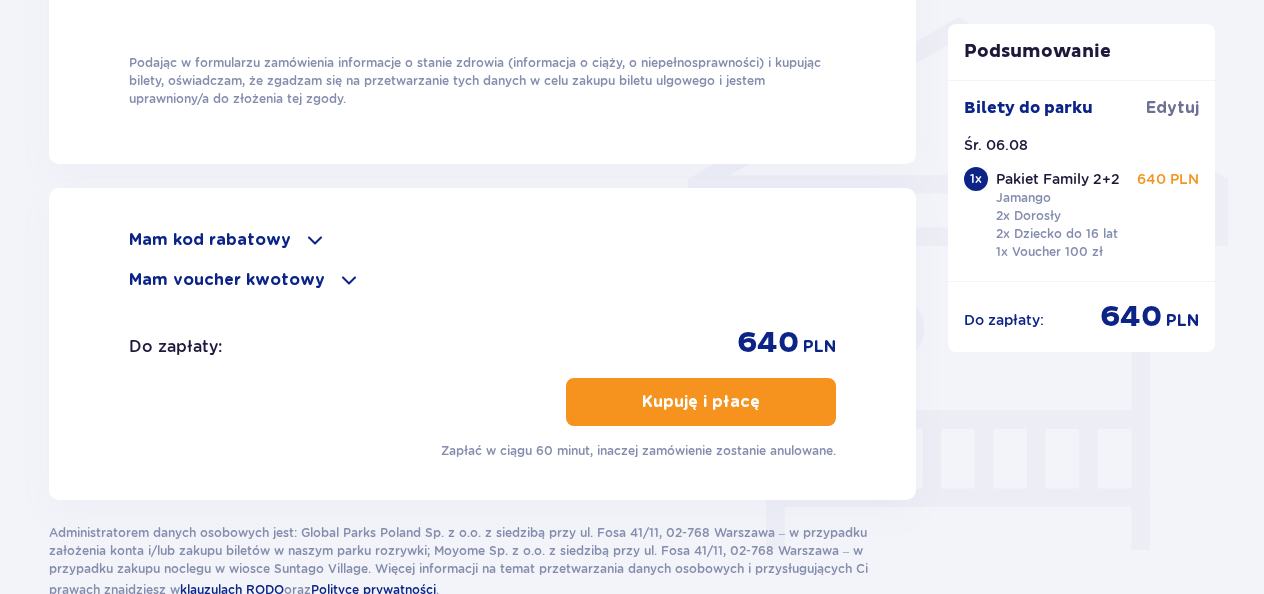 click on "Mam voucher kwotowy" at bounding box center (482, 280) 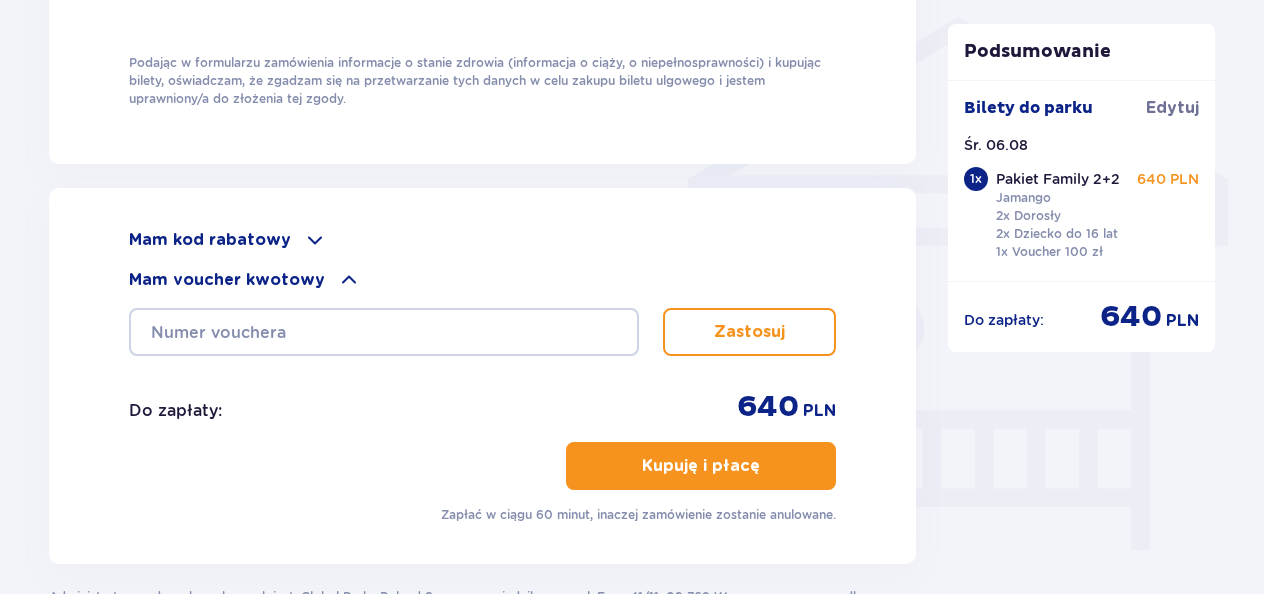click on "Mam voucher kwotowy" at bounding box center [482, 280] 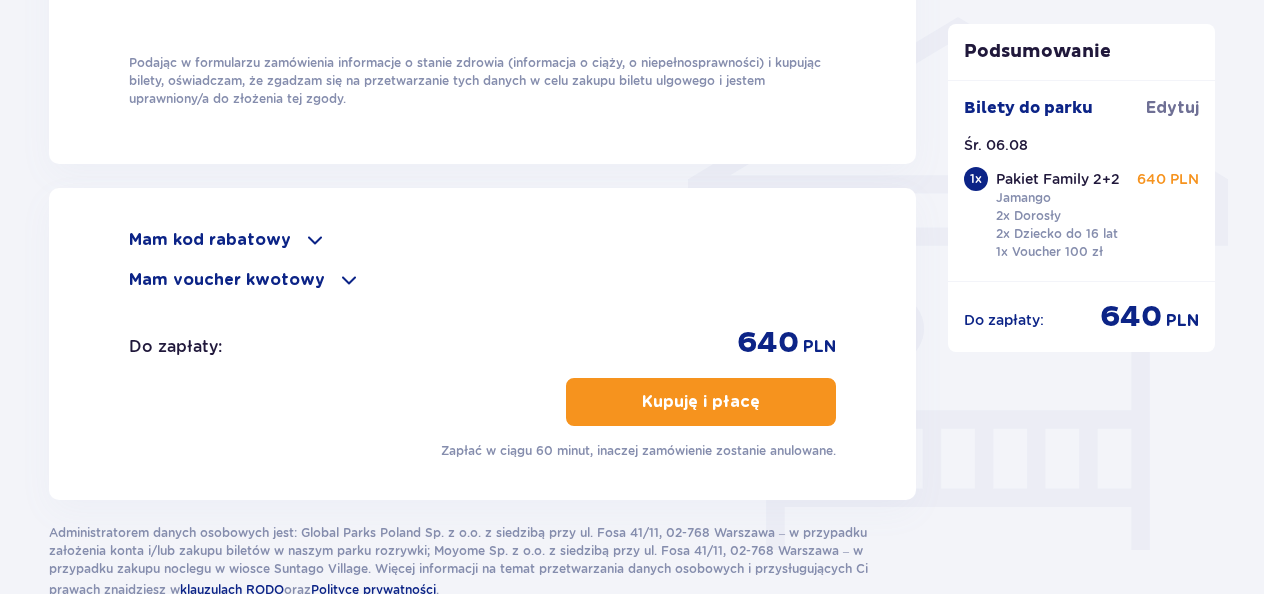 click on "Mam kod rabatowy" at bounding box center [210, 240] 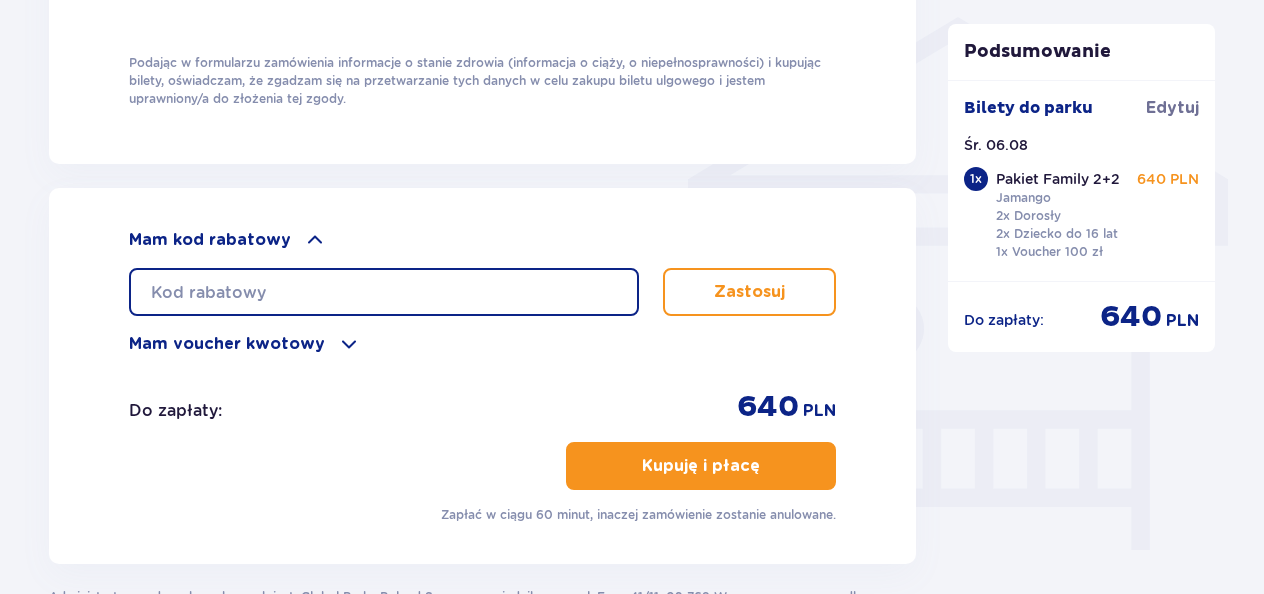 click at bounding box center (384, 292) 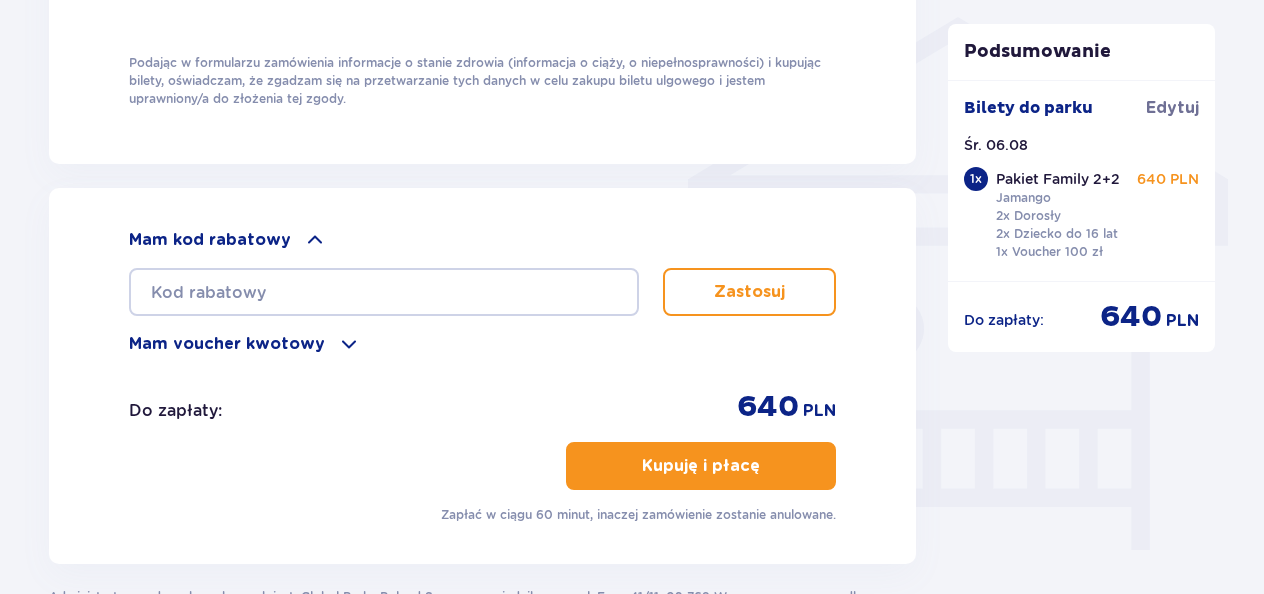 click on "Mam voucher kwotowy" at bounding box center (227, 344) 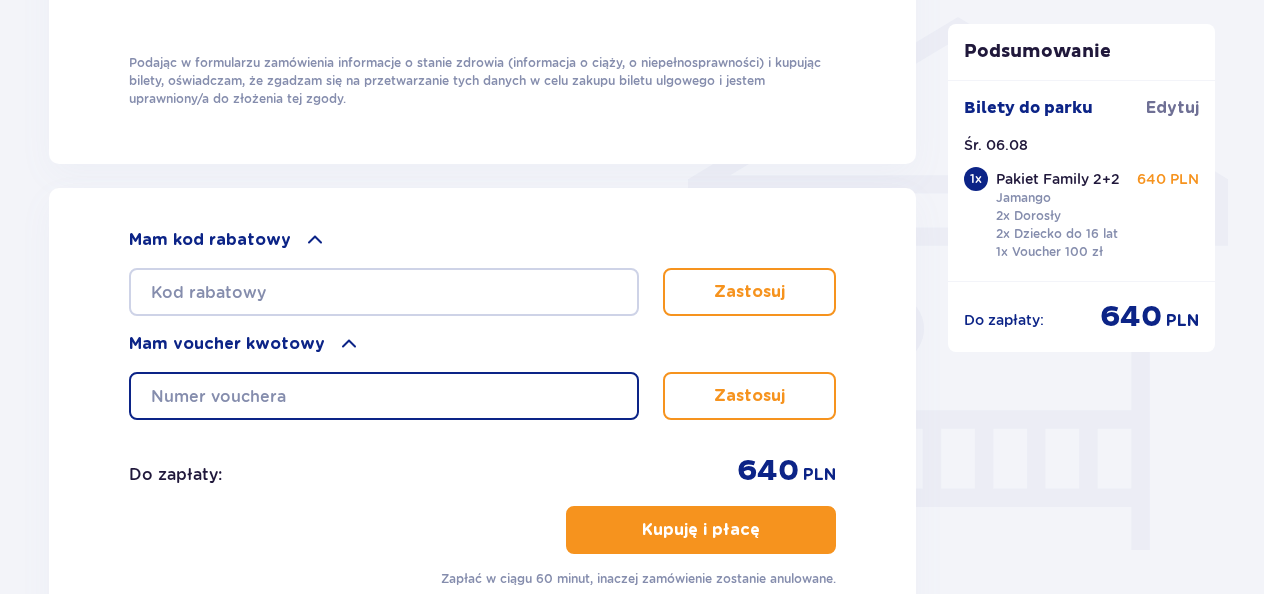 click at bounding box center [384, 396] 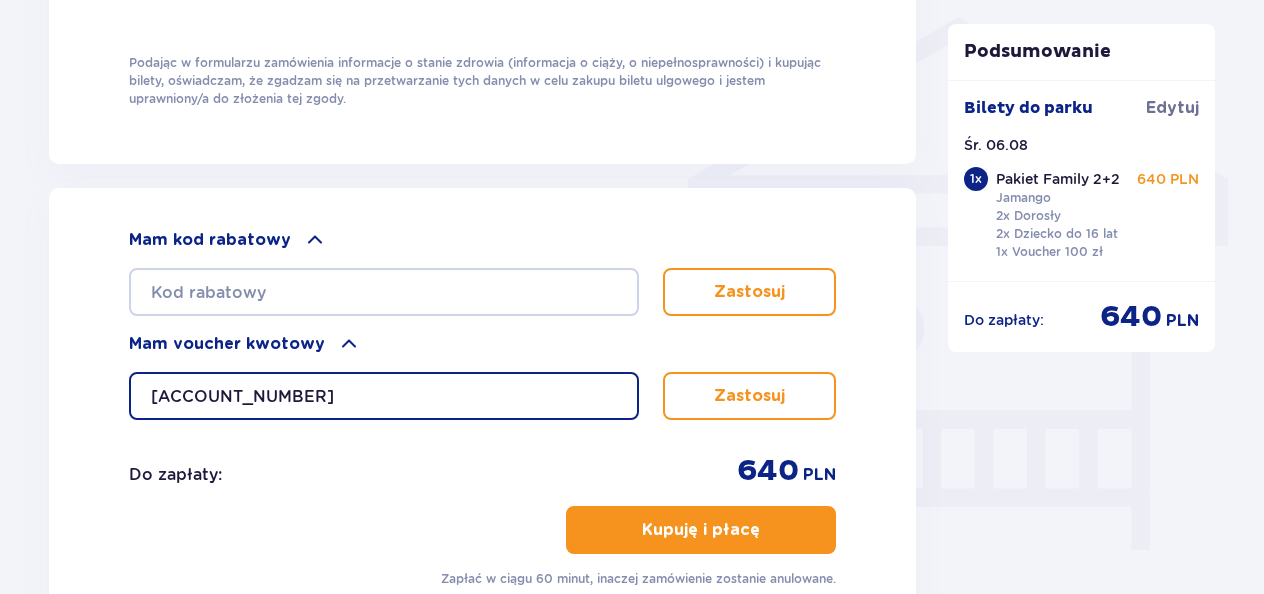 type on "0640007068580491" 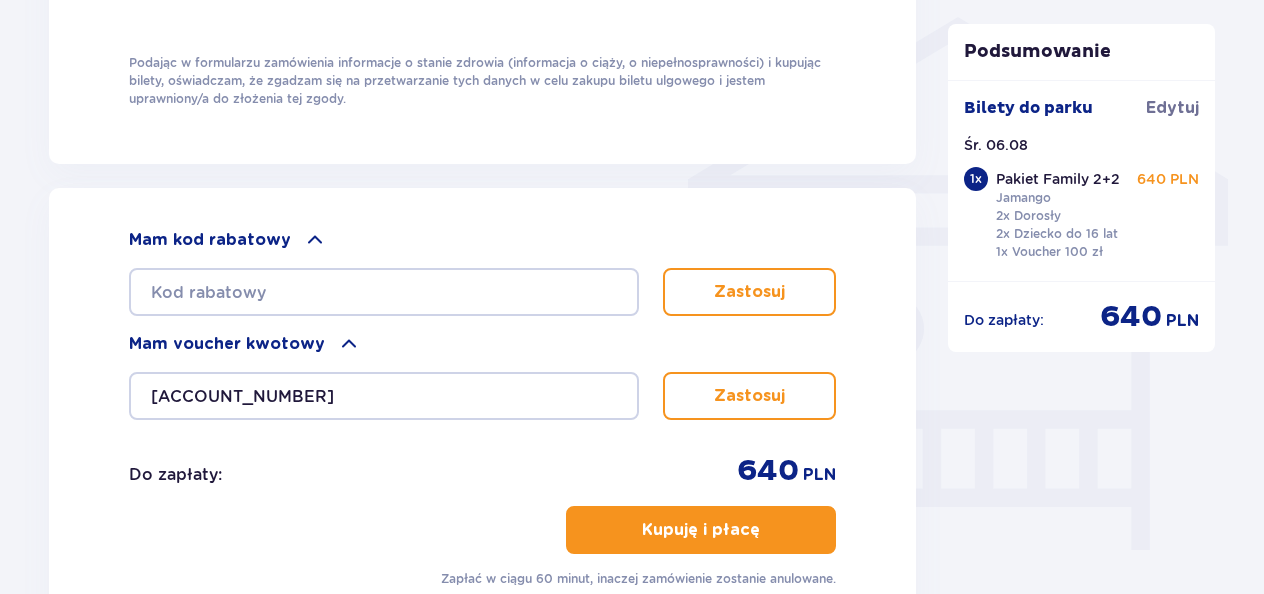 click on "Zastosuj" at bounding box center (749, 396) 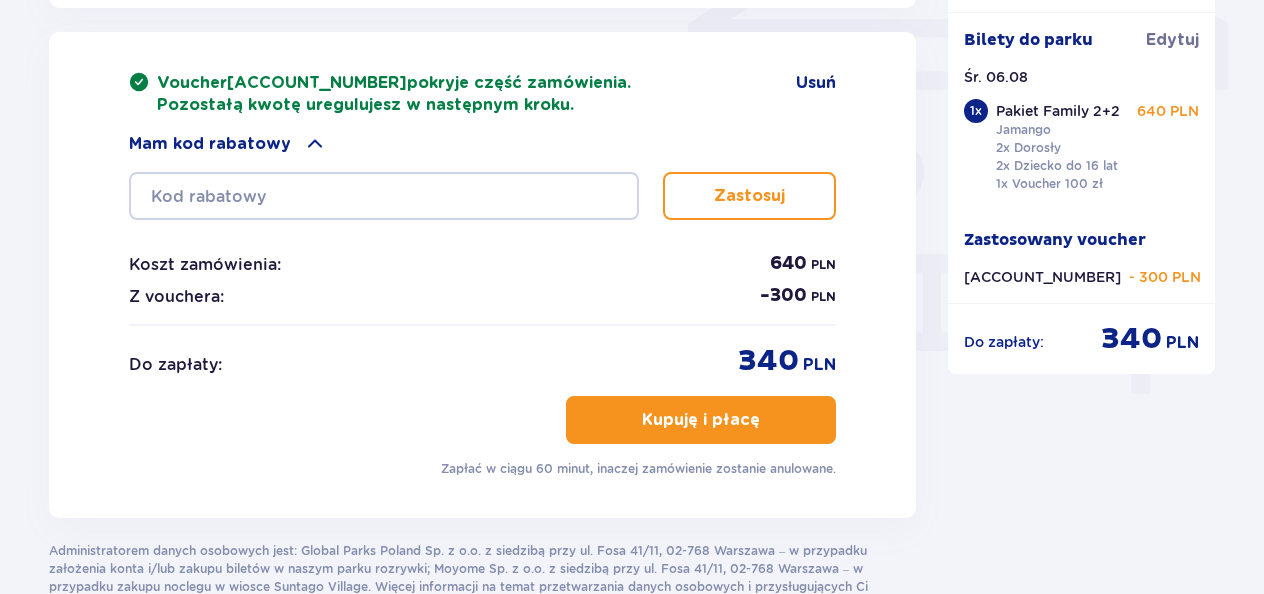 scroll, scrollTop: 1765, scrollLeft: 0, axis: vertical 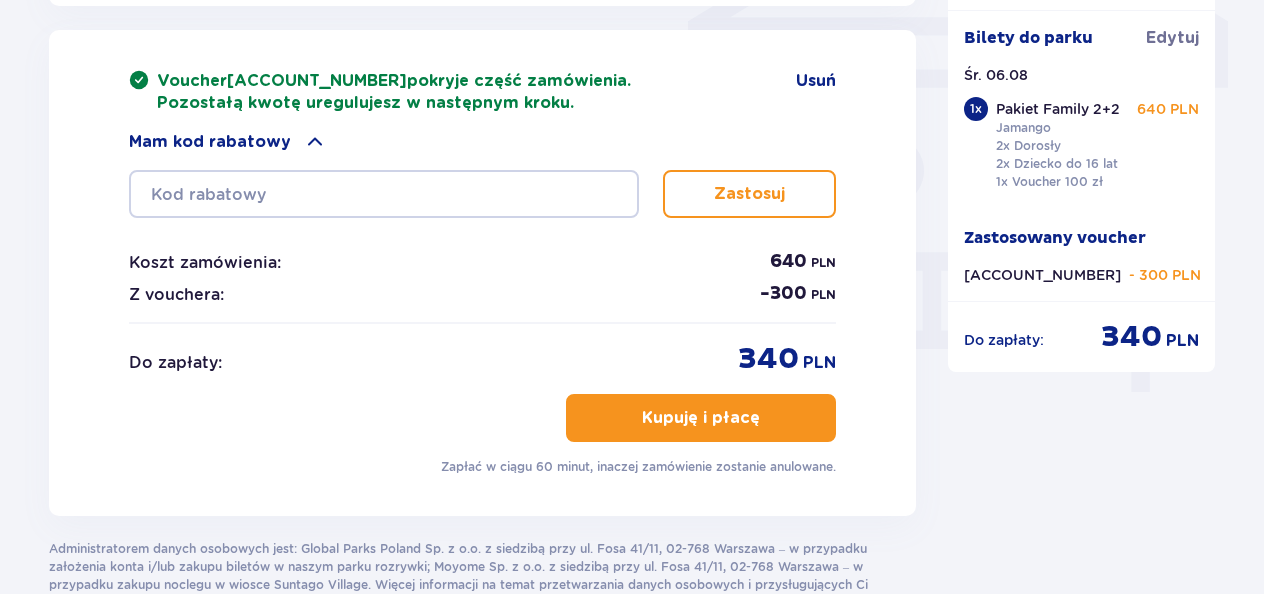 click on "Kupuję i płacę" at bounding box center [701, 418] 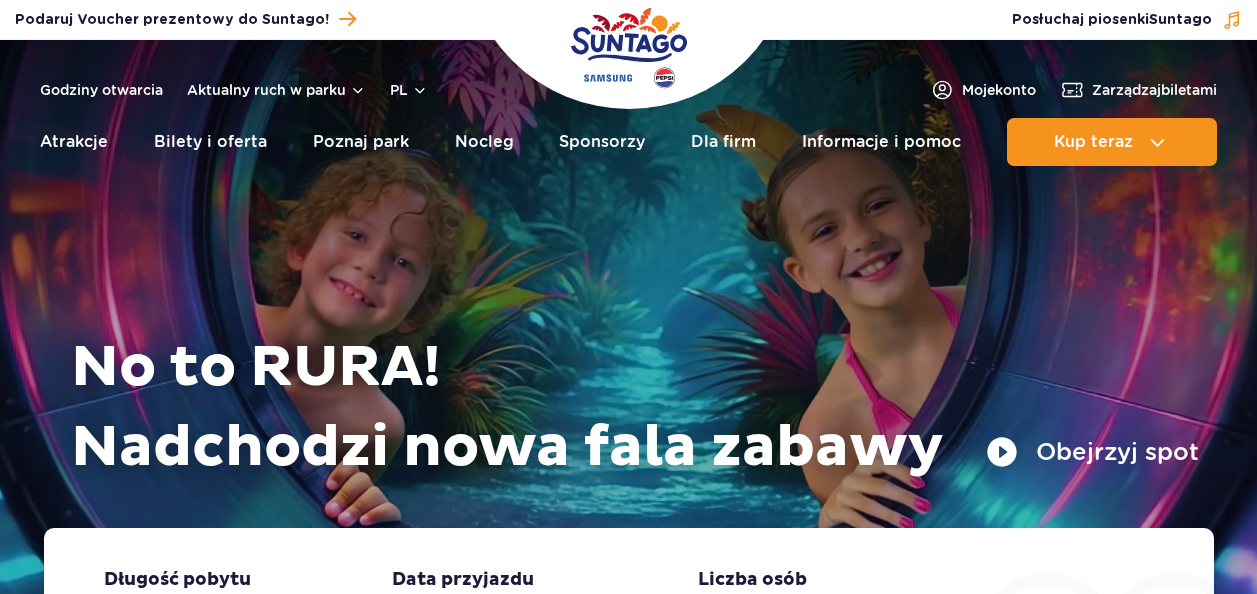 scroll, scrollTop: 0, scrollLeft: 0, axis: both 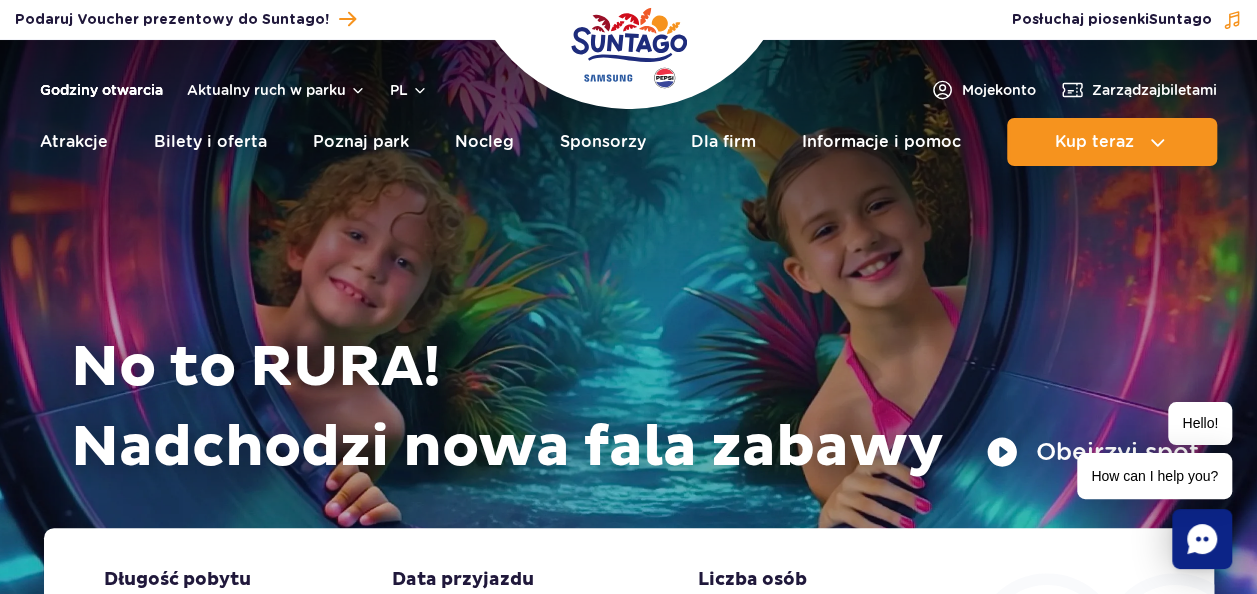 click on "Godziny otwarcia" at bounding box center (101, 90) 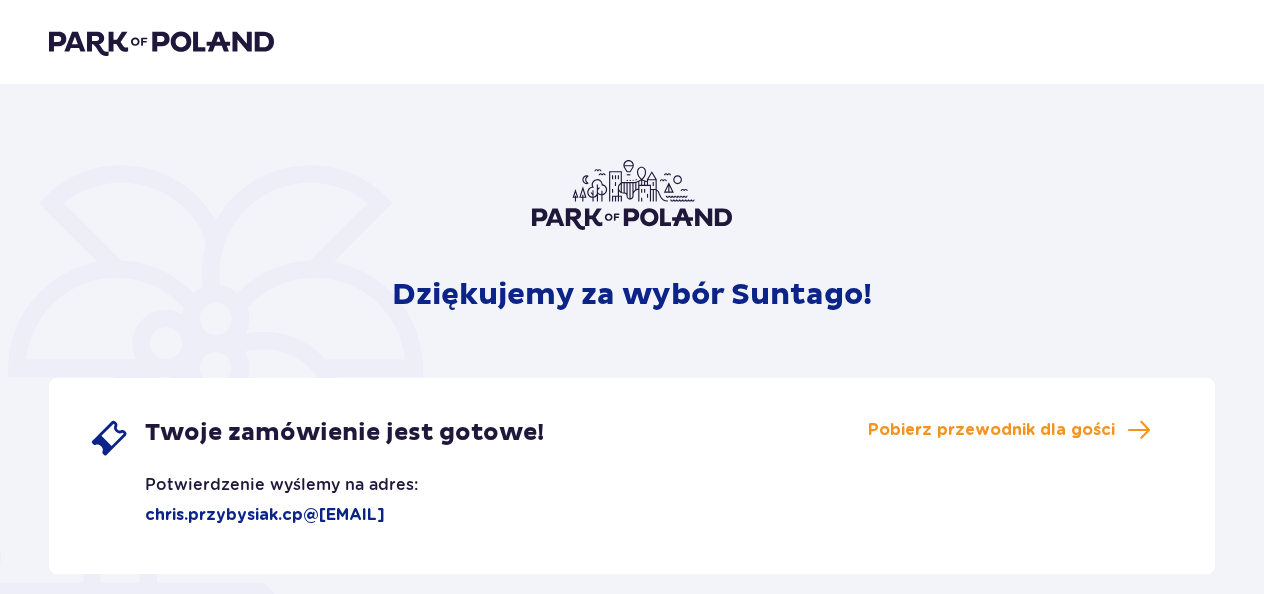scroll, scrollTop: 0, scrollLeft: 0, axis: both 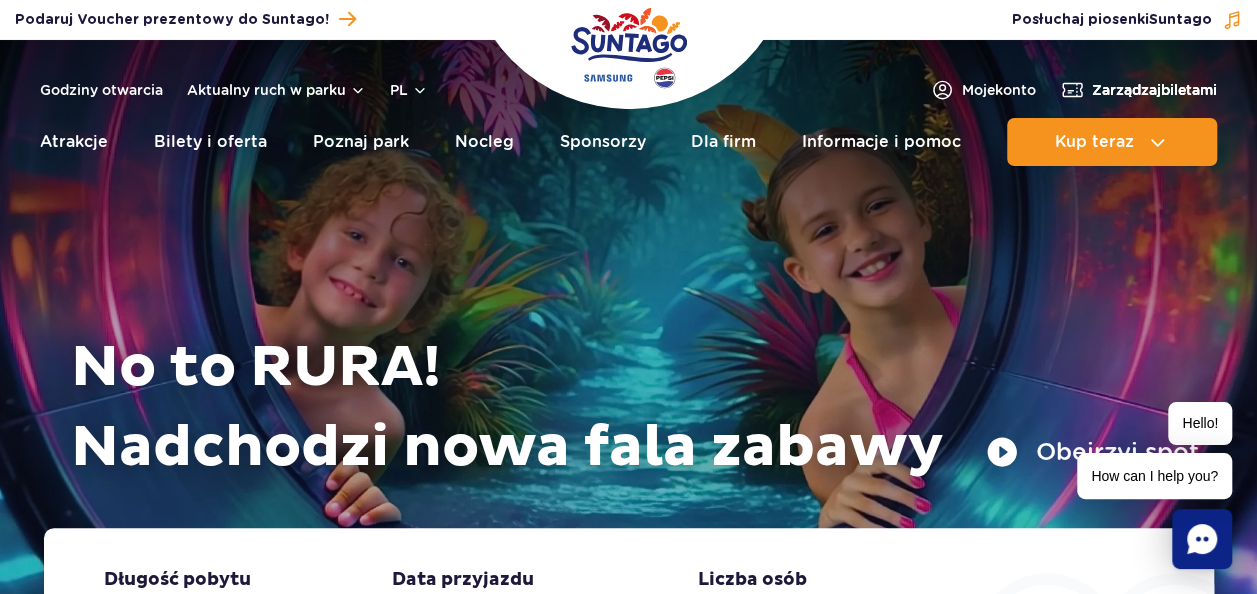 click on "Zarządzaj  biletami" at bounding box center (1154, 90) 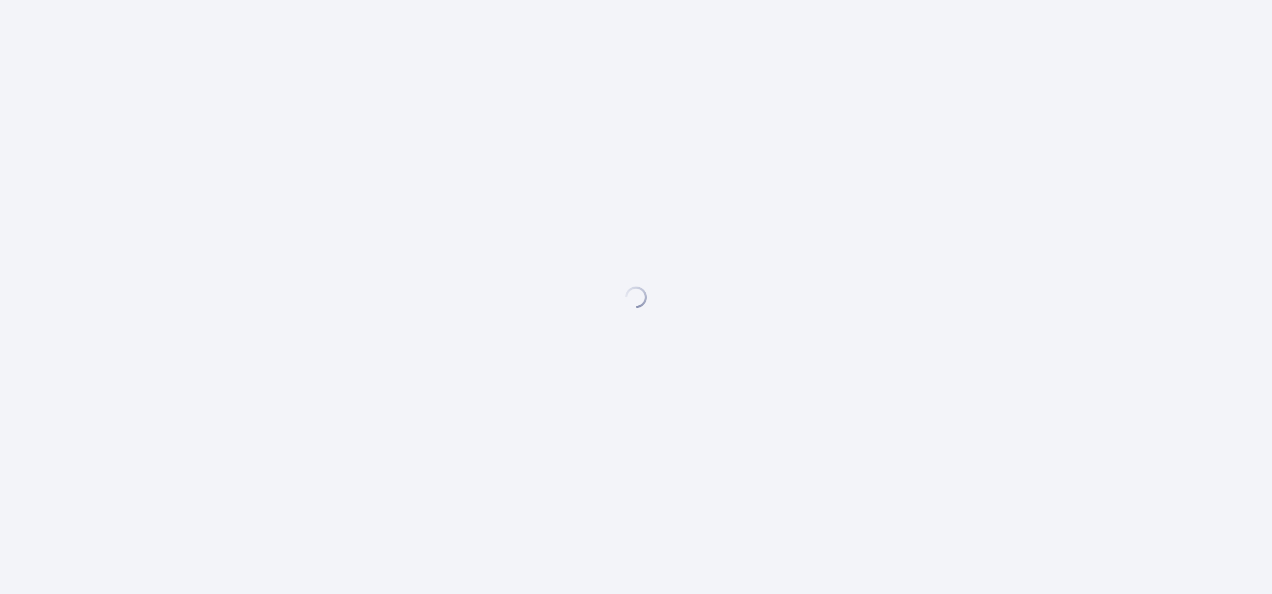 scroll, scrollTop: 0, scrollLeft: 0, axis: both 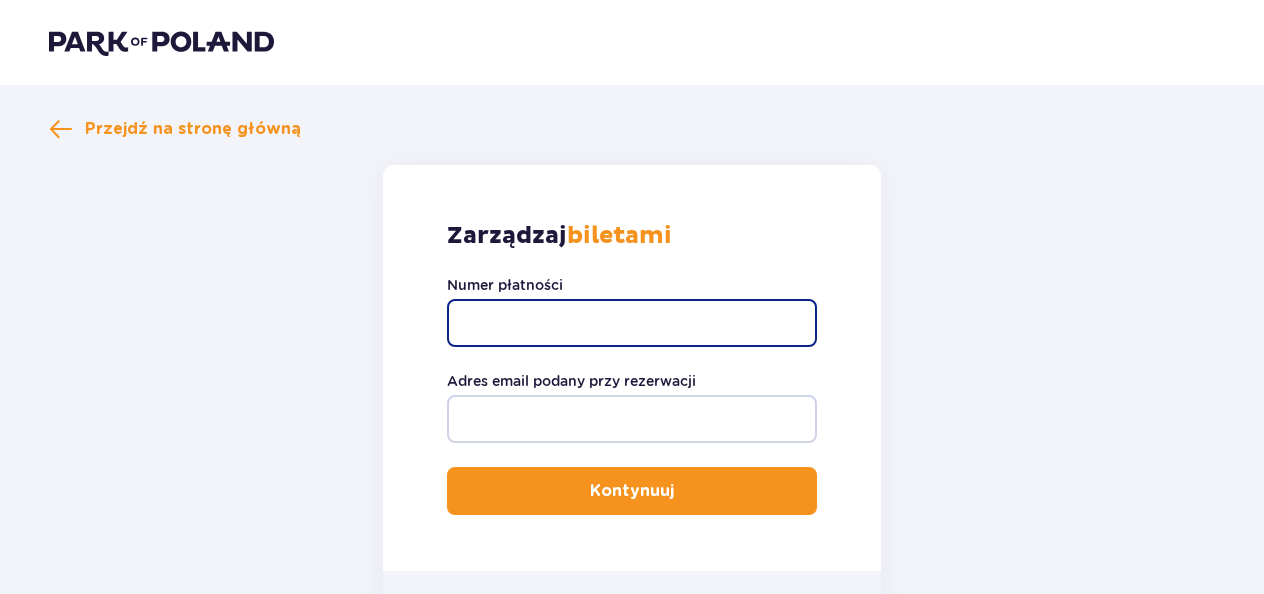 click on "Numer płatności" at bounding box center (632, 323) 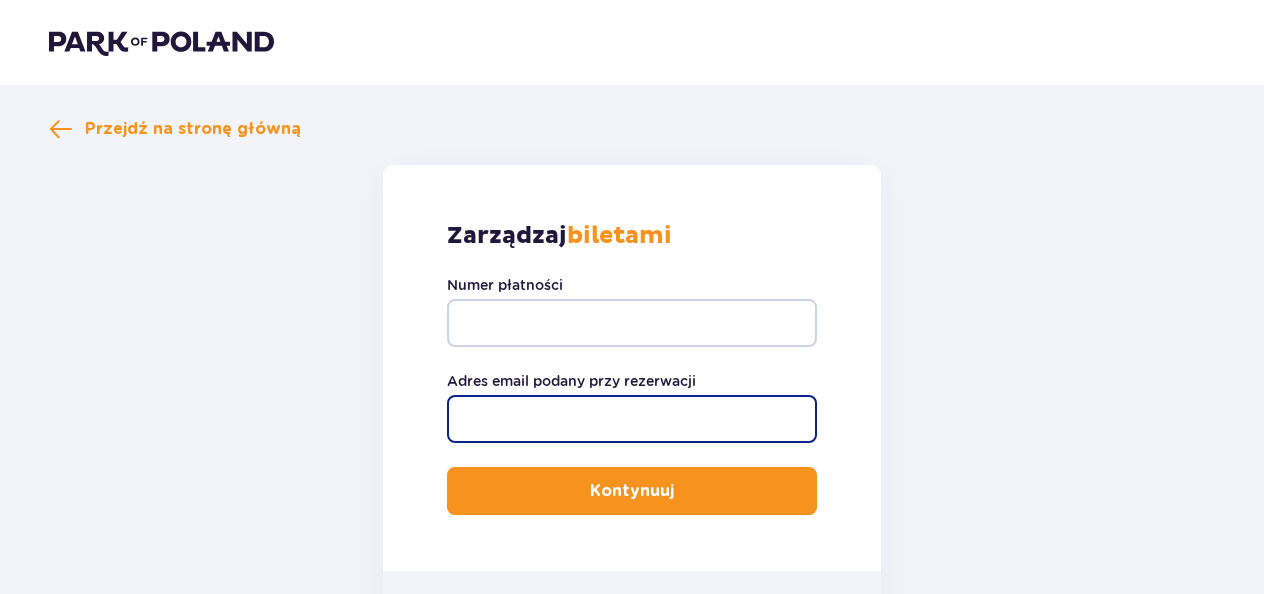 click on "Adres email podany przy rezerwacji" at bounding box center (632, 419) 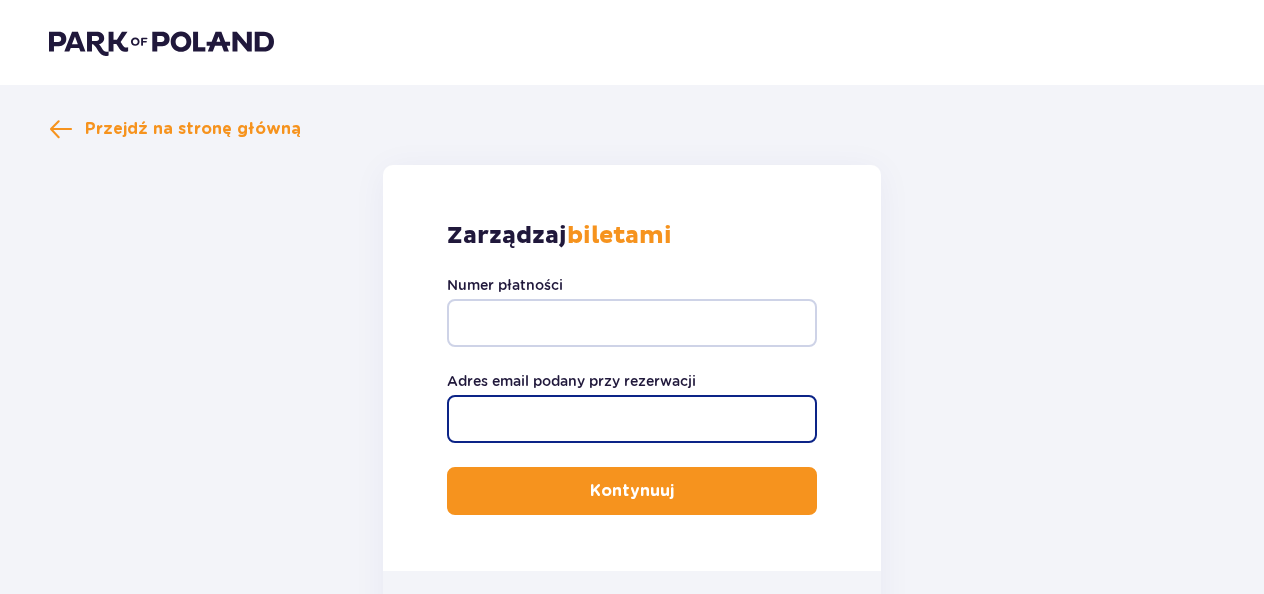 type on "chris.przybysiak.cp@gmail.com" 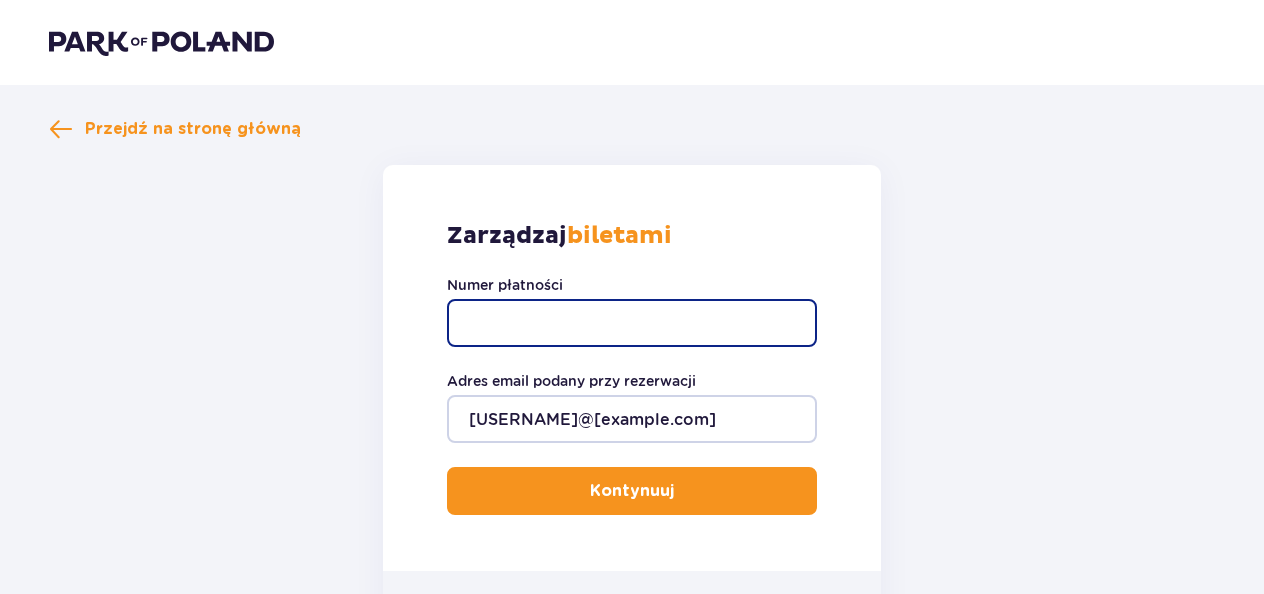 click on "Numer płatności" at bounding box center [632, 323] 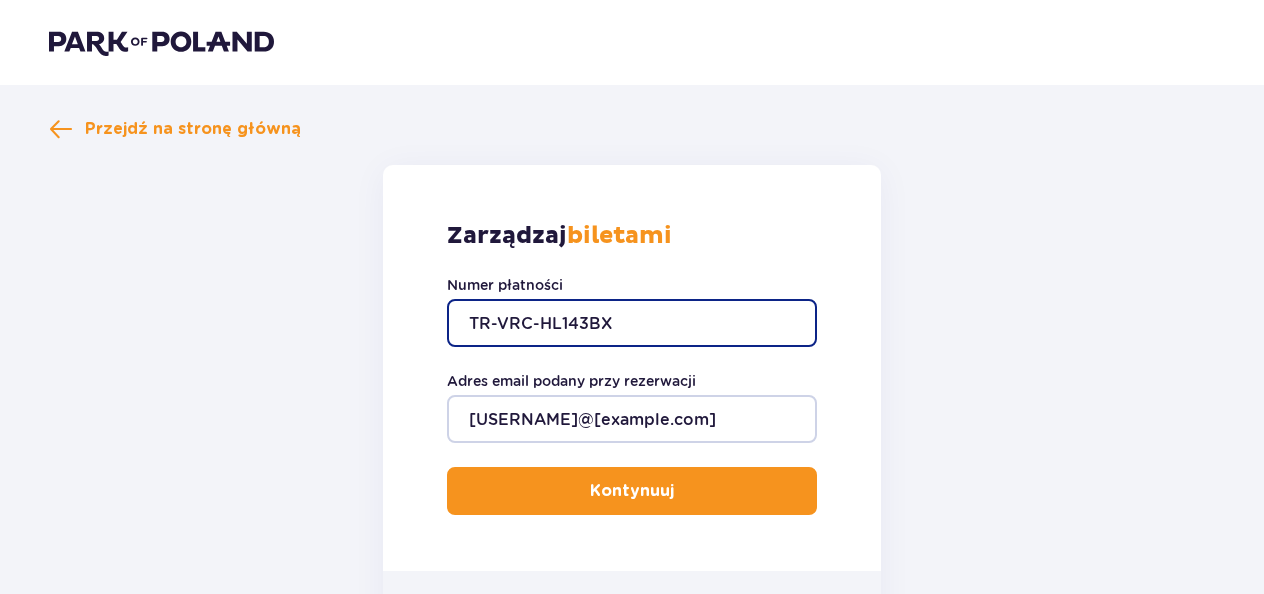 type on "TR-VRC-HL143BX" 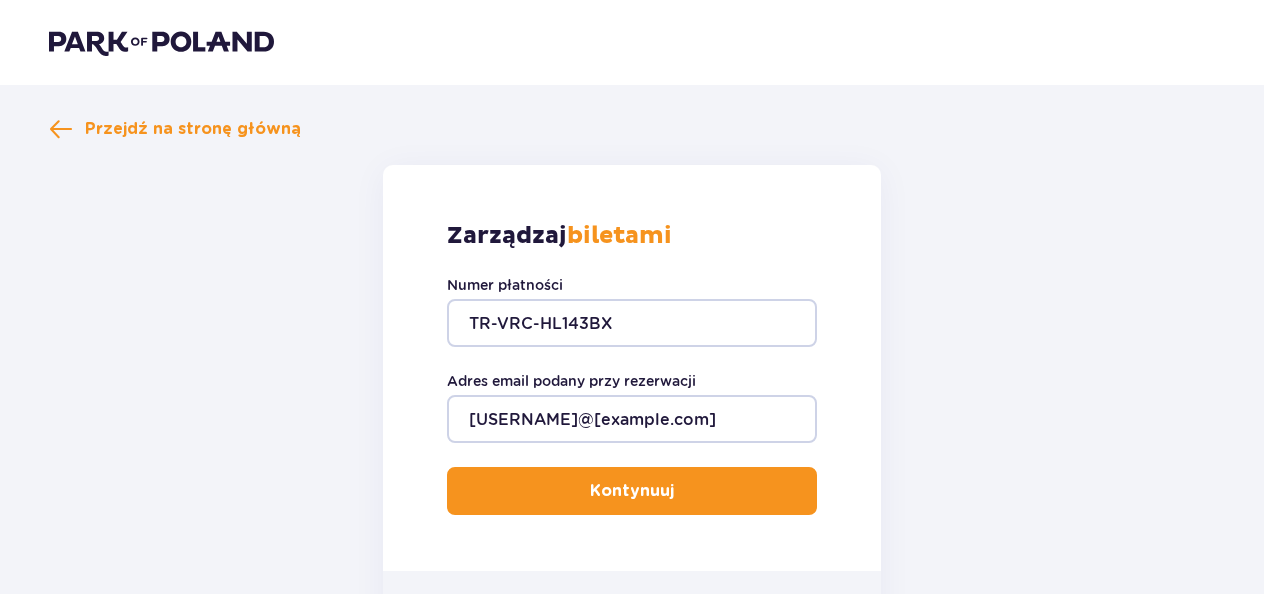 click on "Kontynuuj" at bounding box center [632, 491] 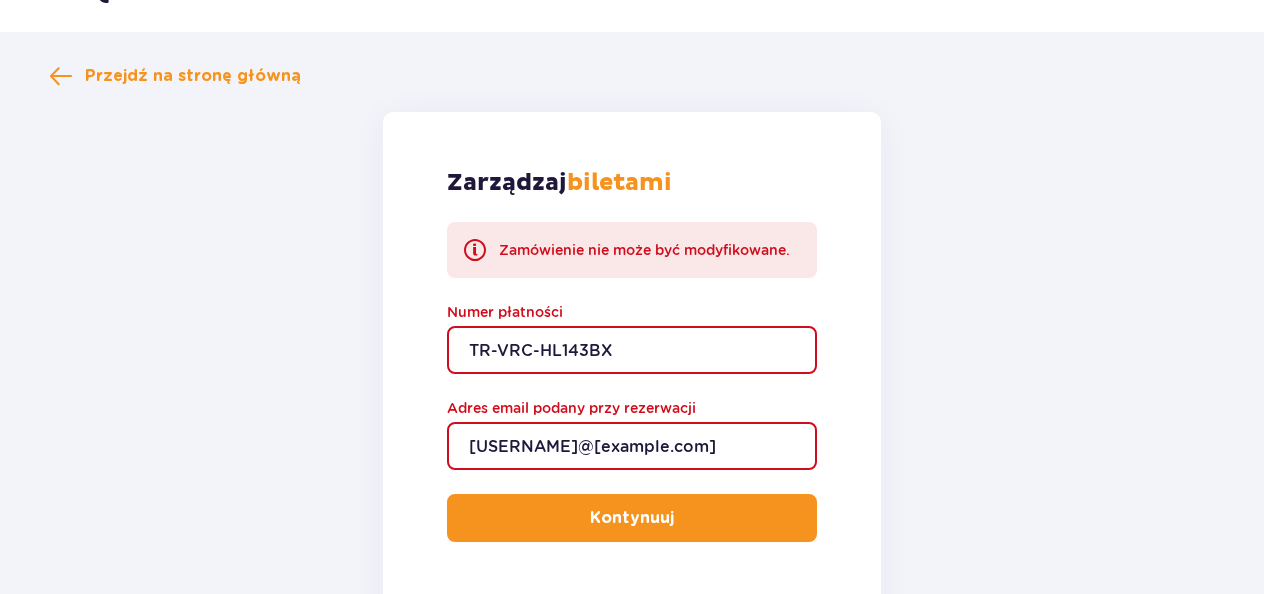 scroll, scrollTop: 54, scrollLeft: 0, axis: vertical 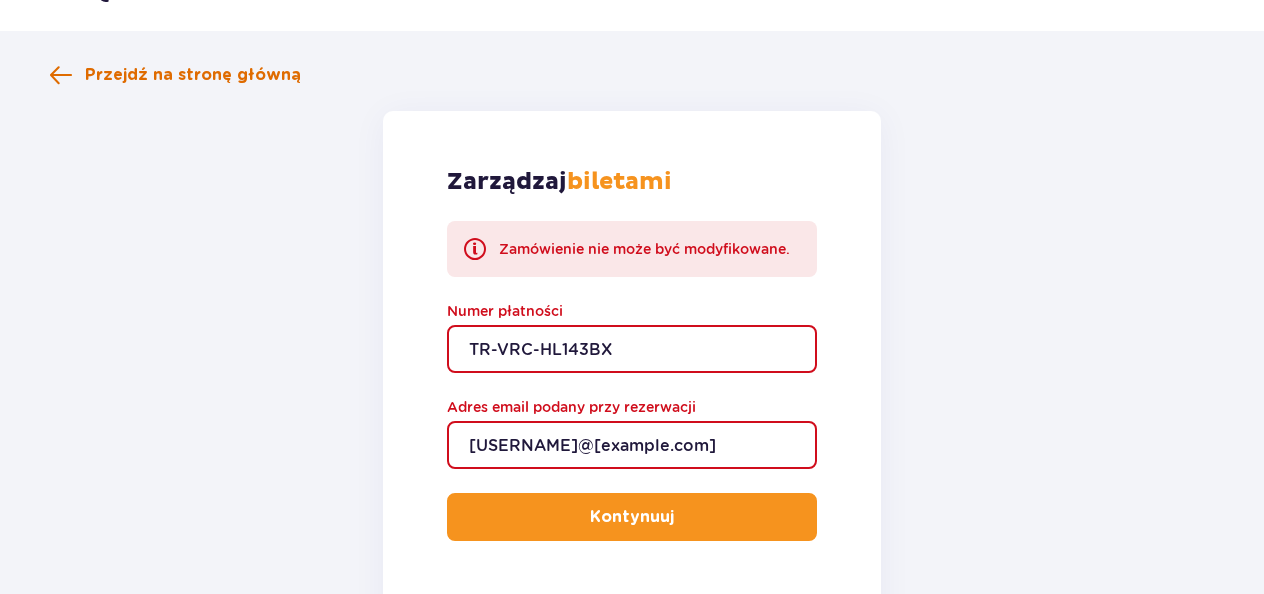 click at bounding box center (61, 75) 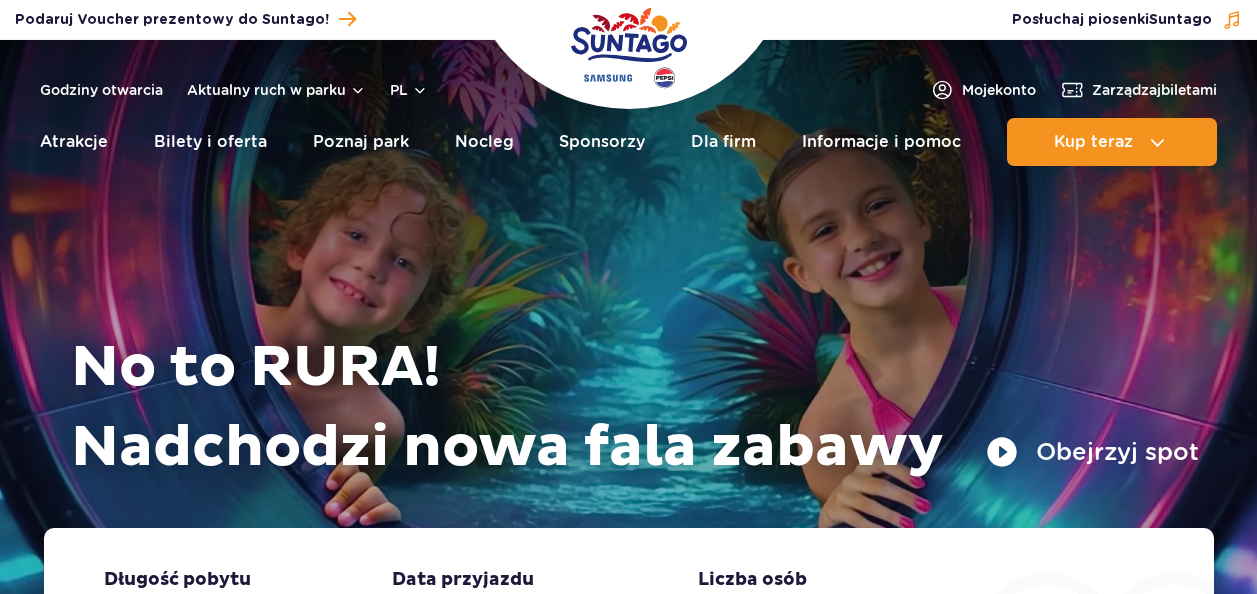 scroll, scrollTop: 0, scrollLeft: 0, axis: both 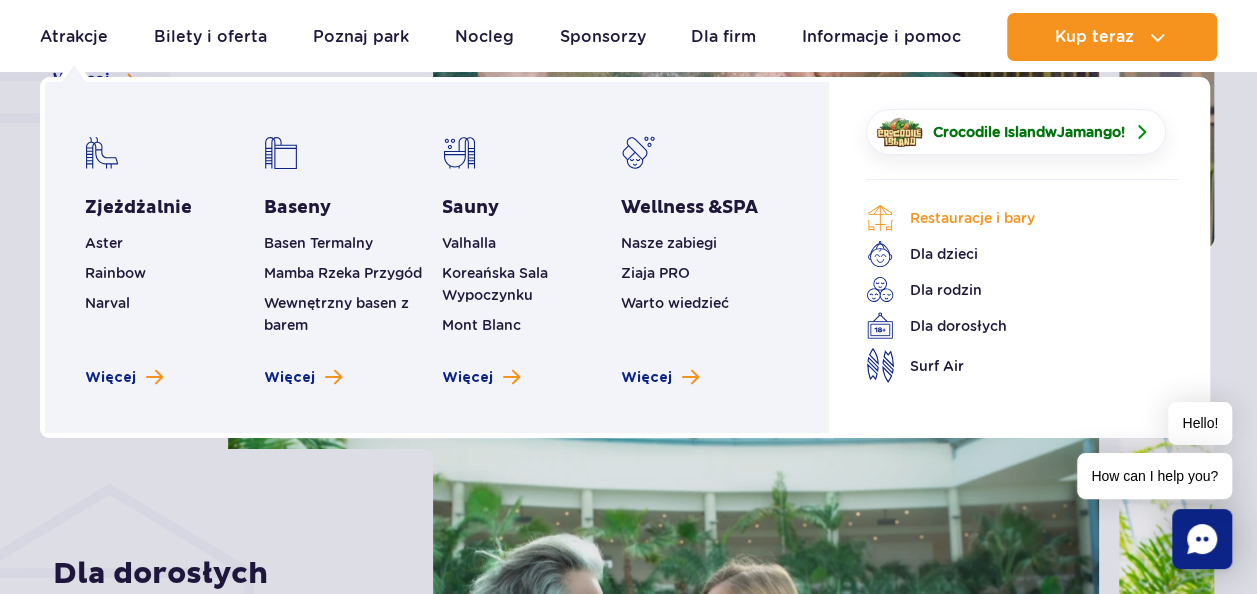 click on "Restauracje i bary" at bounding box center (1007, 218) 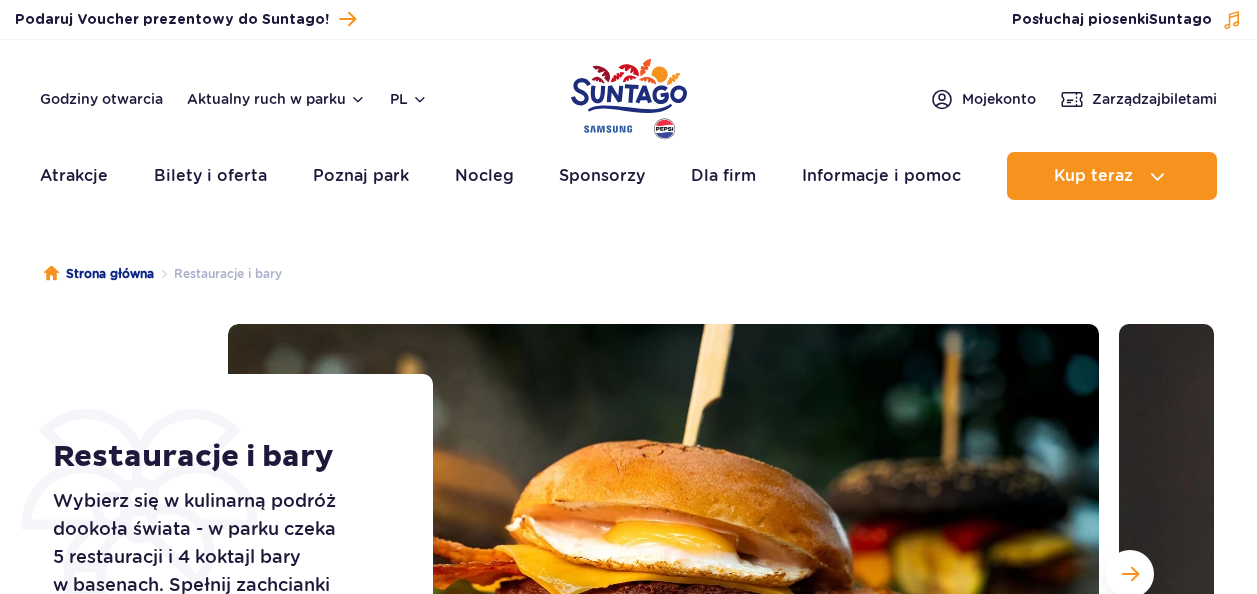 scroll, scrollTop: 0, scrollLeft: 0, axis: both 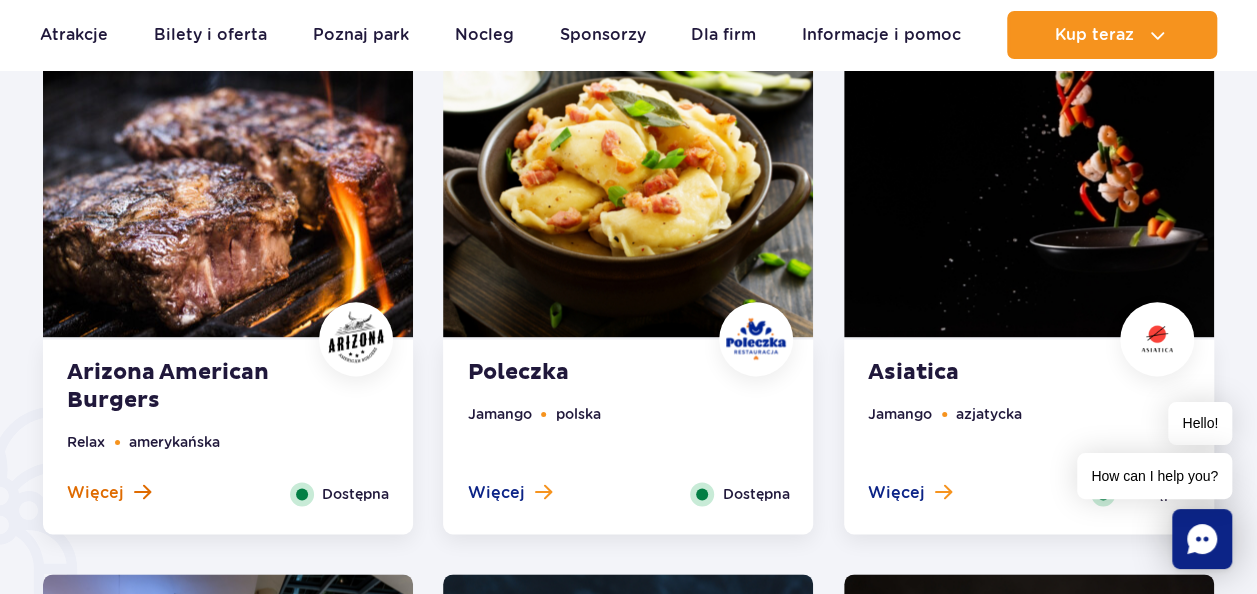 click on "Więcej" at bounding box center (95, 493) 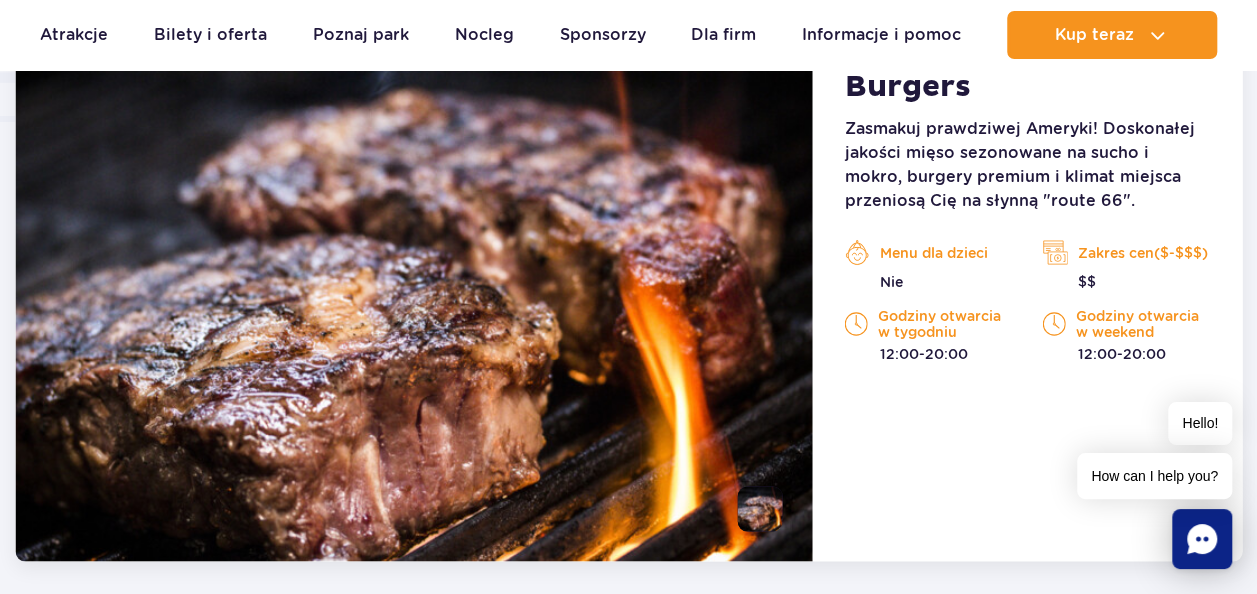 scroll, scrollTop: 1674, scrollLeft: 0, axis: vertical 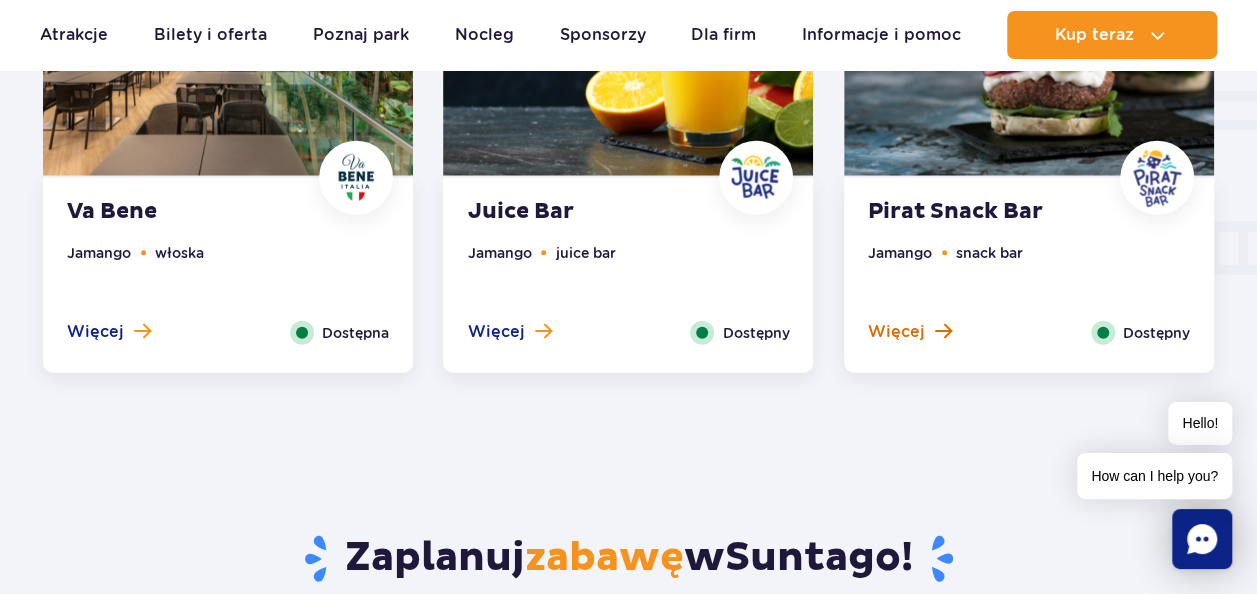 click on "Więcej" at bounding box center [896, 332] 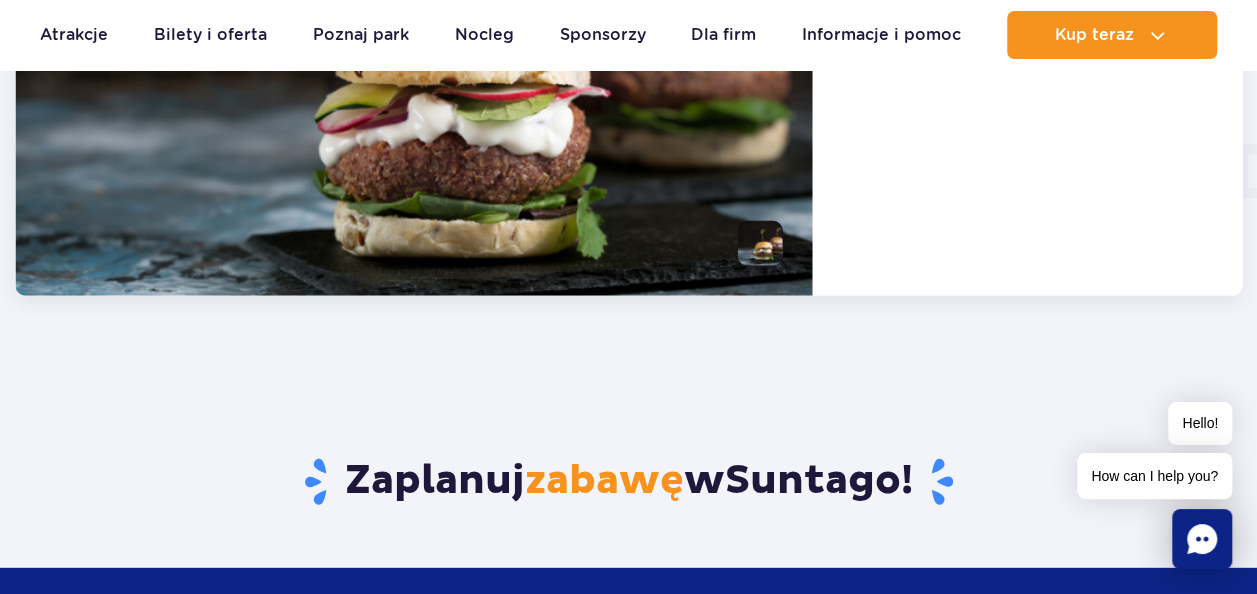 scroll, scrollTop: 1882, scrollLeft: 0, axis: vertical 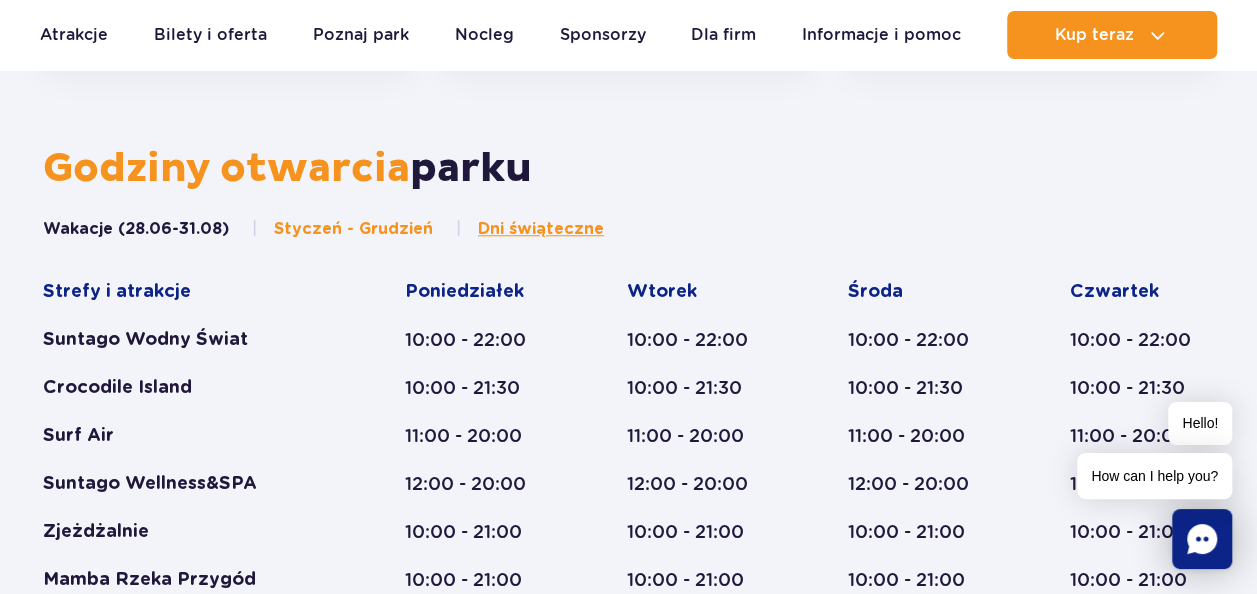 click on "Styczeń - Grudzień" at bounding box center [342, 229] 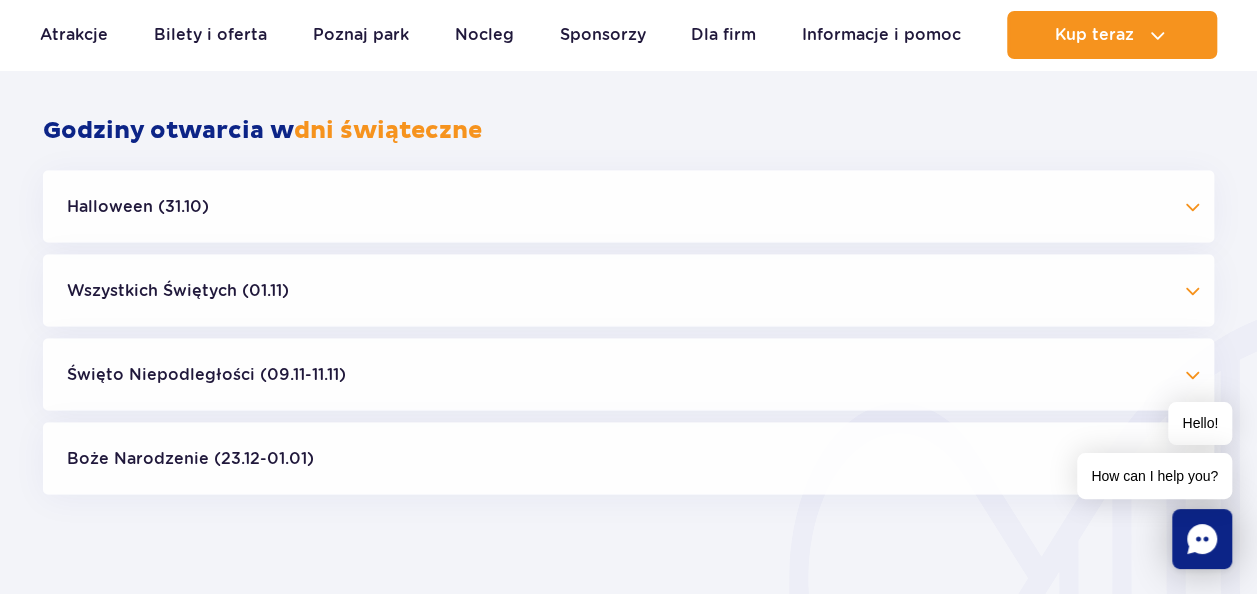 scroll, scrollTop: 1684, scrollLeft: 0, axis: vertical 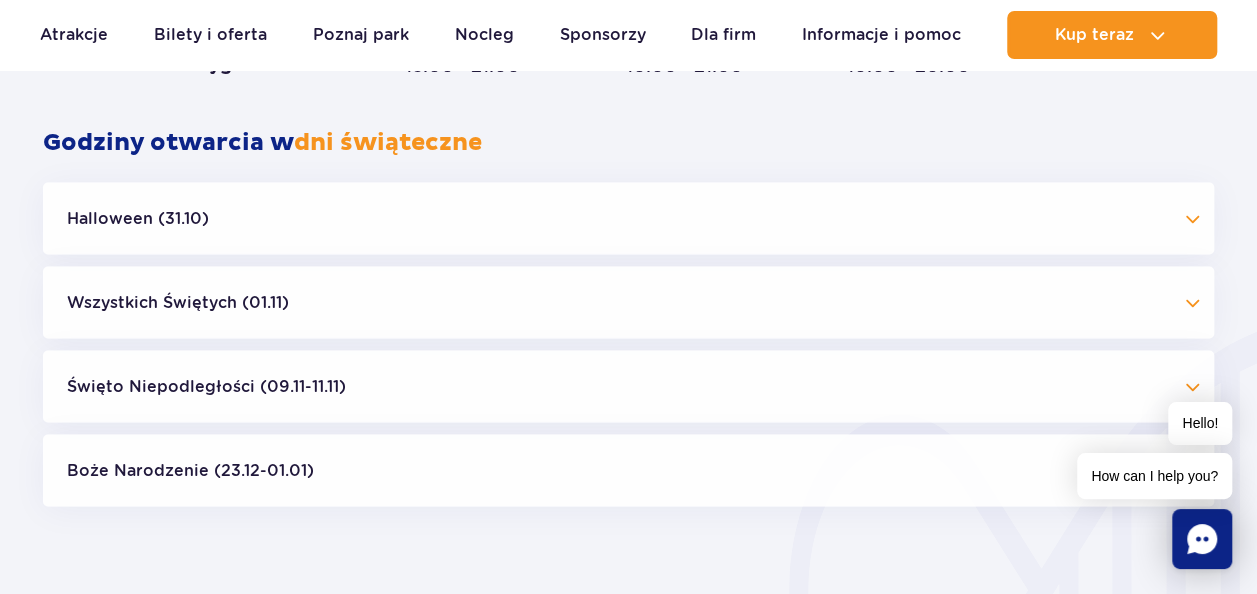 click on "Halloween (31.10)" at bounding box center (628, 218) 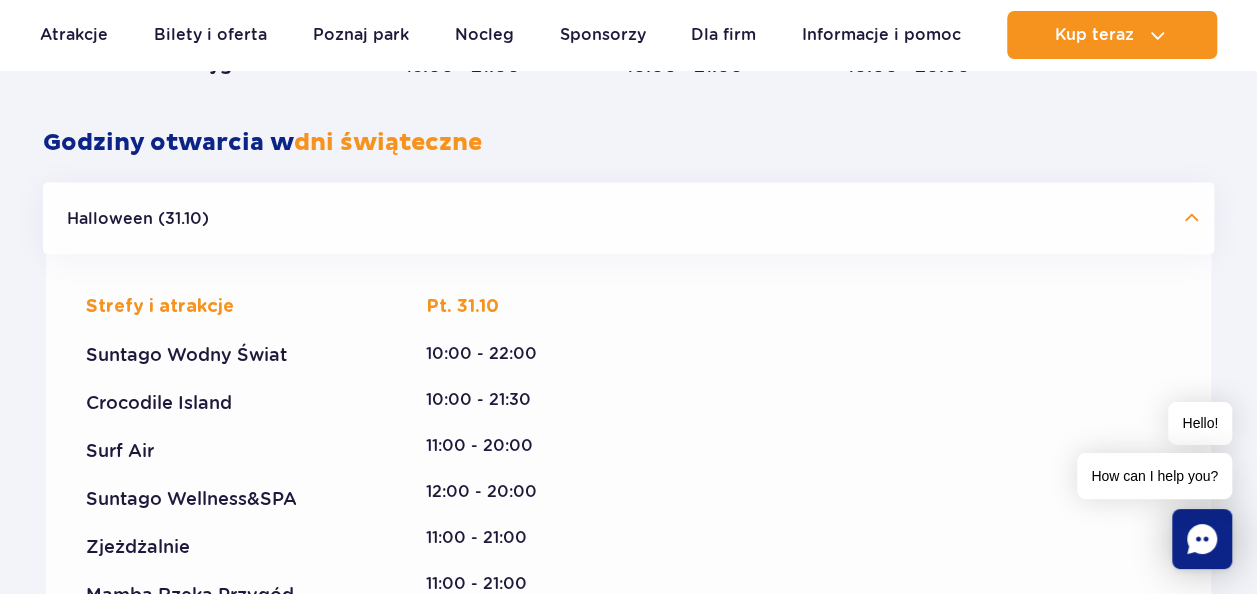 click on "Halloween (31.10)" at bounding box center (628, 218) 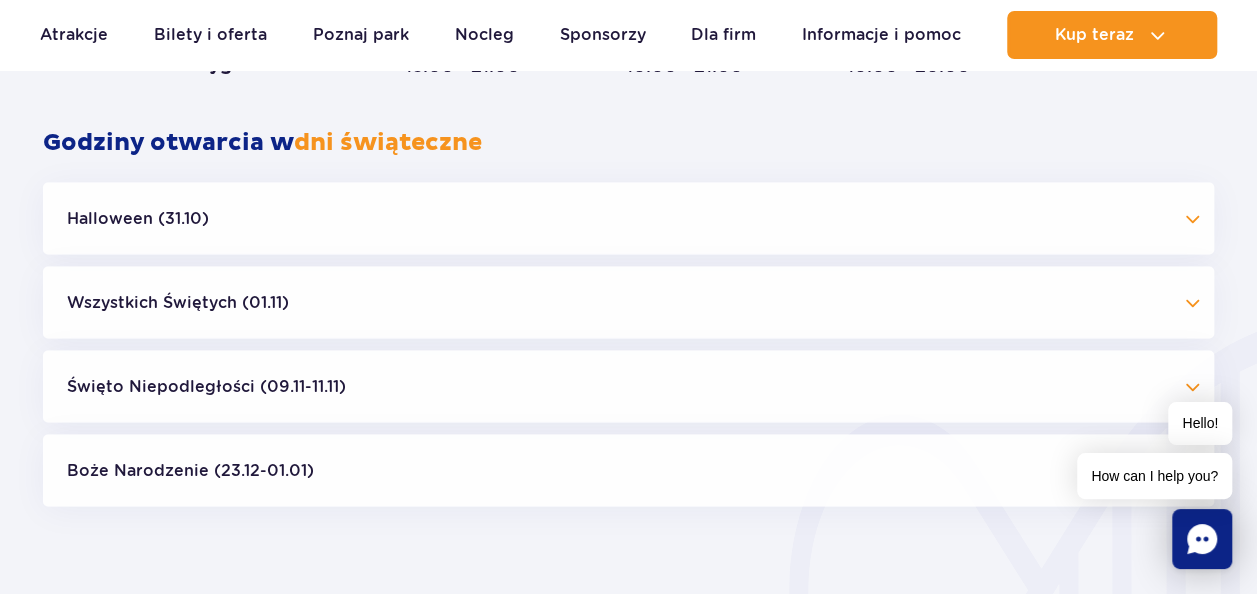 click on "Święto Niepodległości (09.11-11.11)" at bounding box center (628, 386) 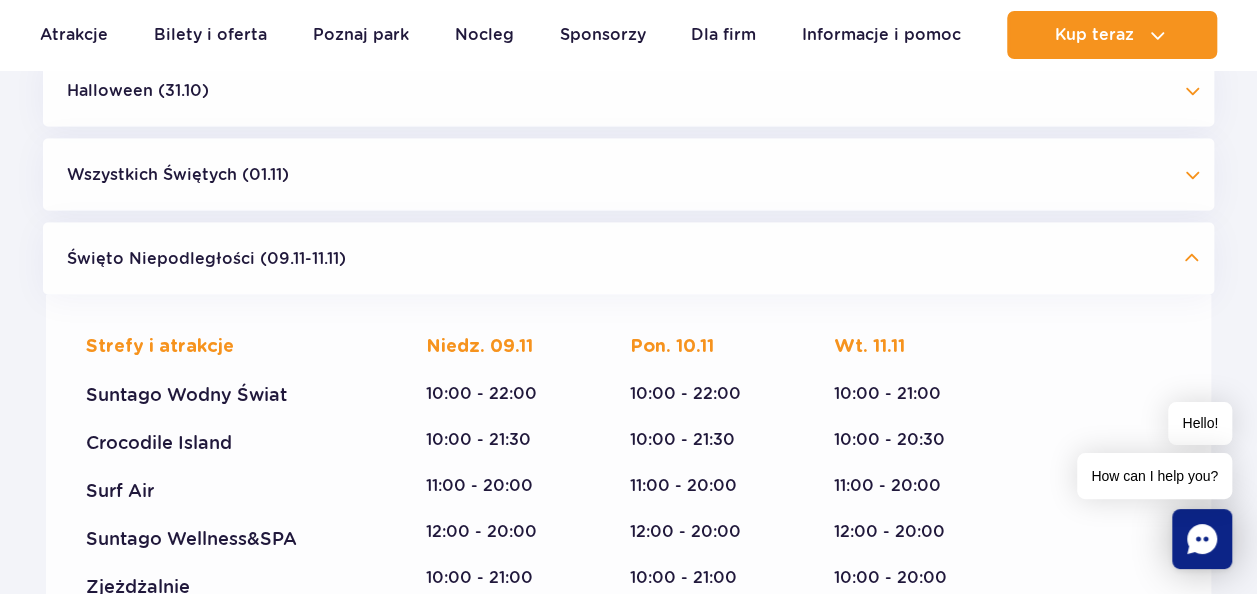scroll, scrollTop: 1812, scrollLeft: 0, axis: vertical 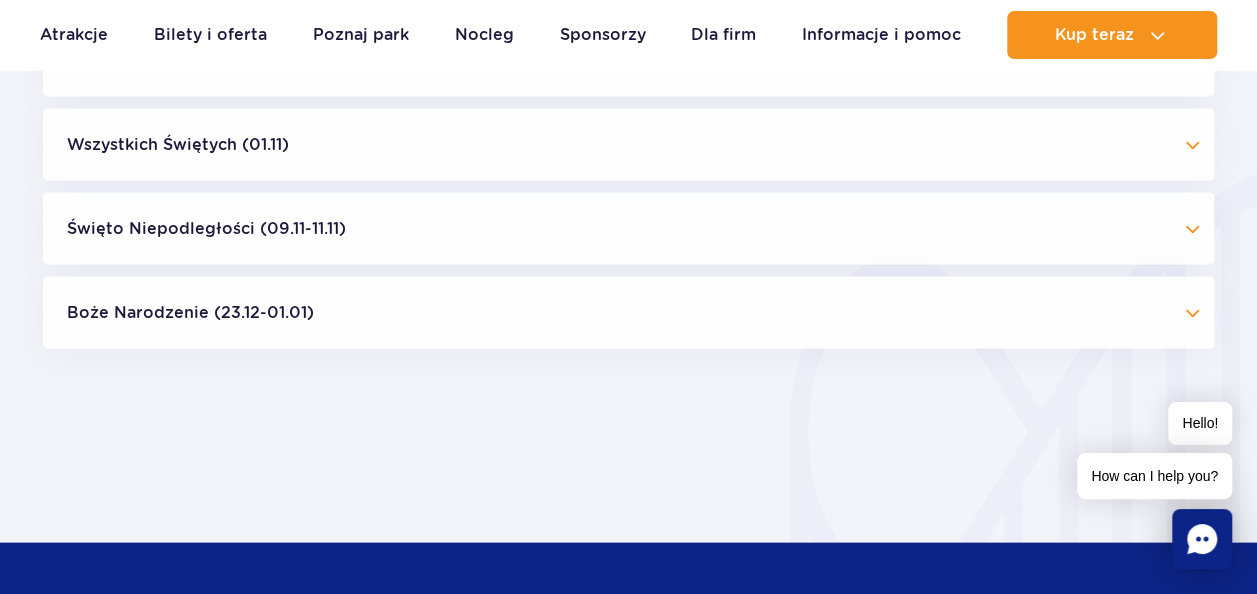 click on "Boże Narodzenie (23.12-01.01)" at bounding box center [628, 312] 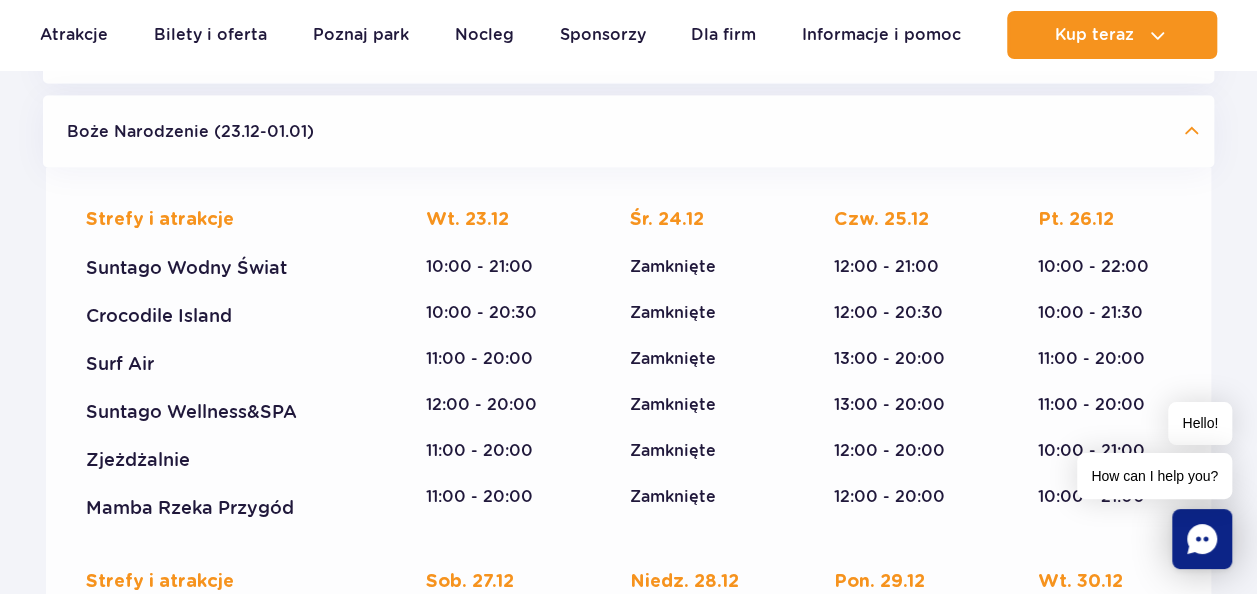 scroll, scrollTop: 2020, scrollLeft: 0, axis: vertical 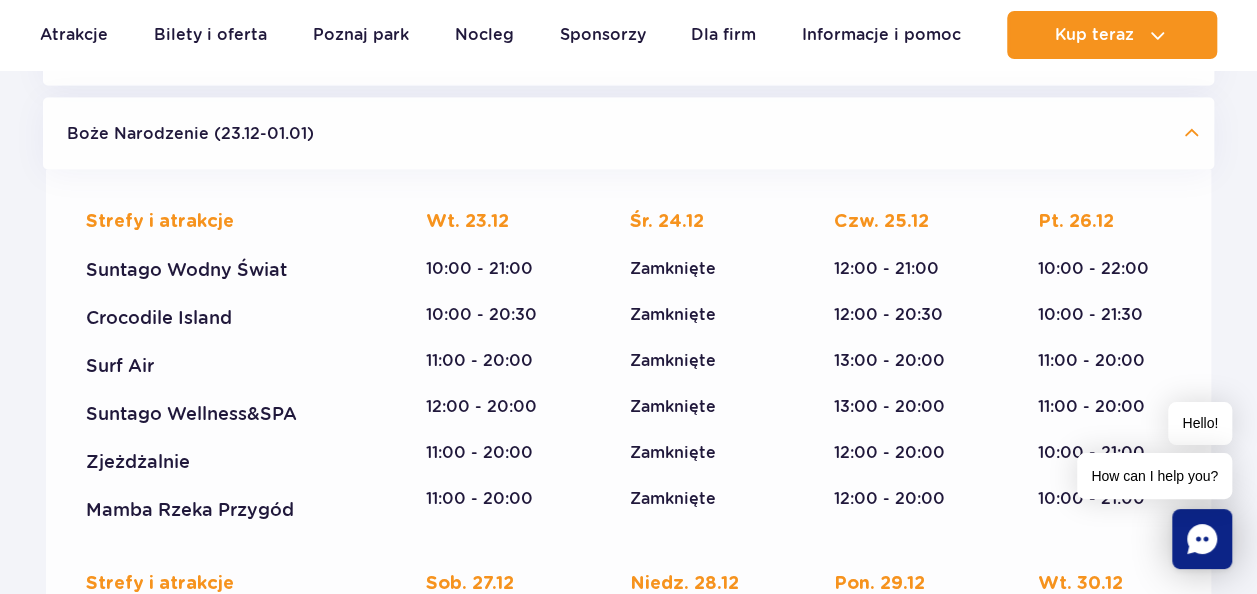 click on "Boże Narodzenie (23.12-01.01)" at bounding box center [628, 134] 